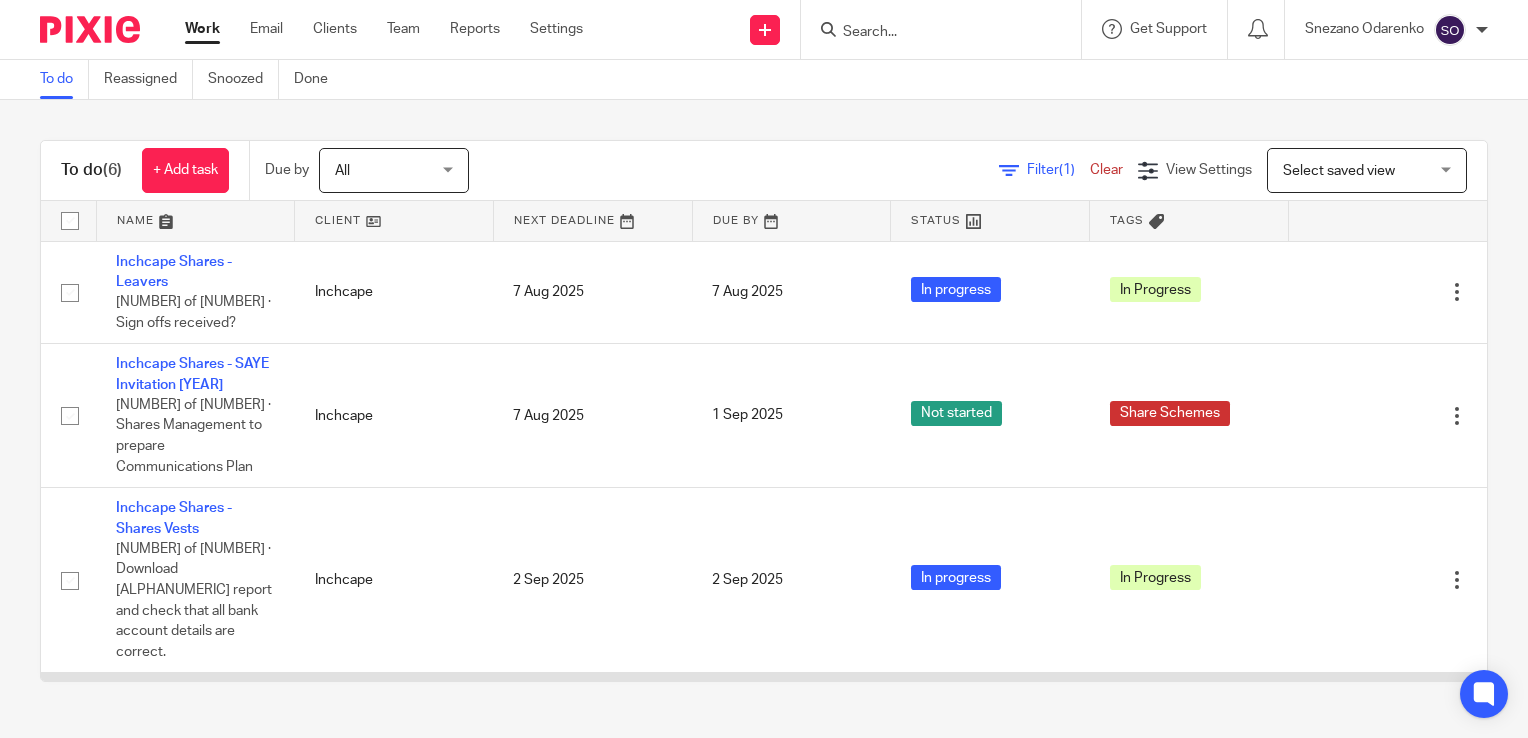 scroll, scrollTop: 0, scrollLeft: 0, axis: both 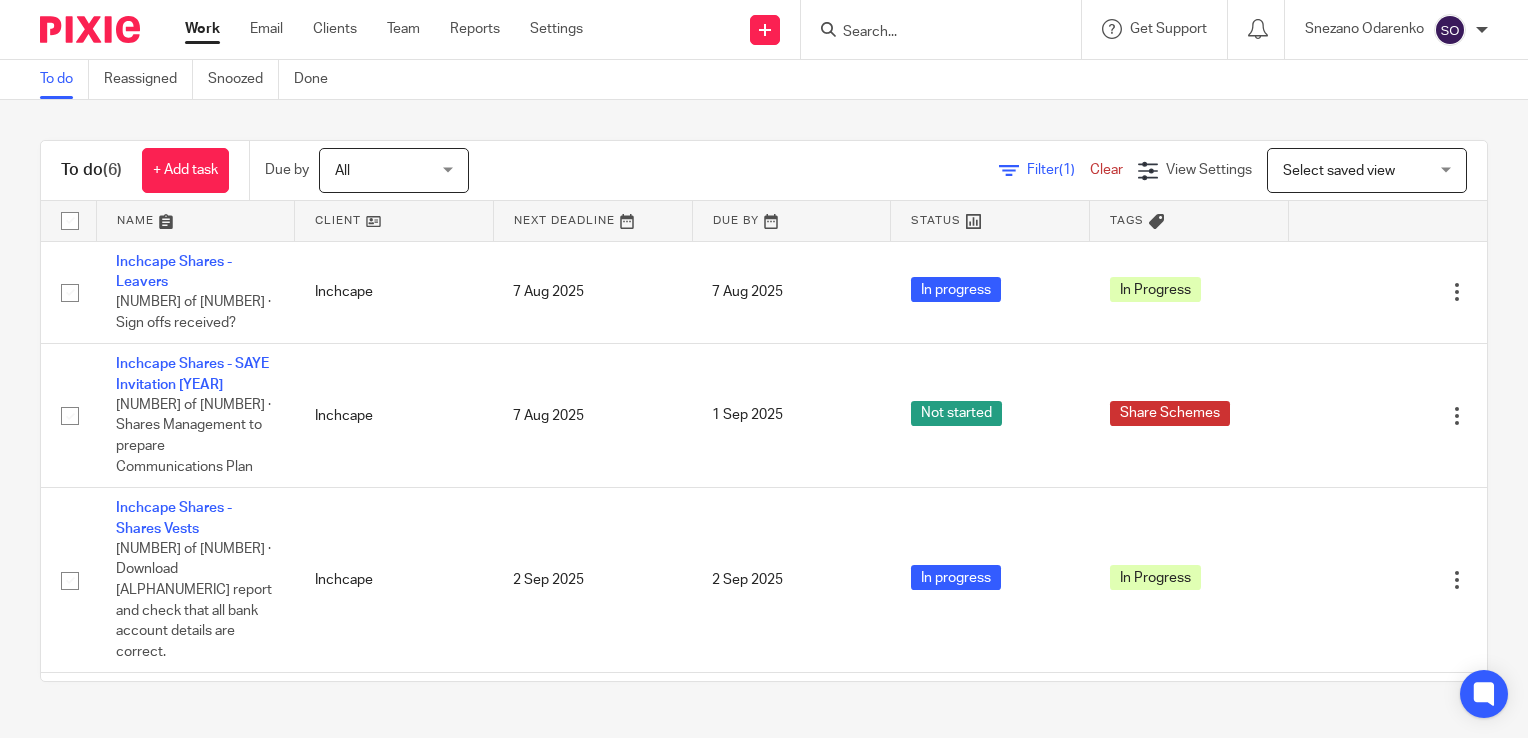 click on "Work" at bounding box center [202, 29] 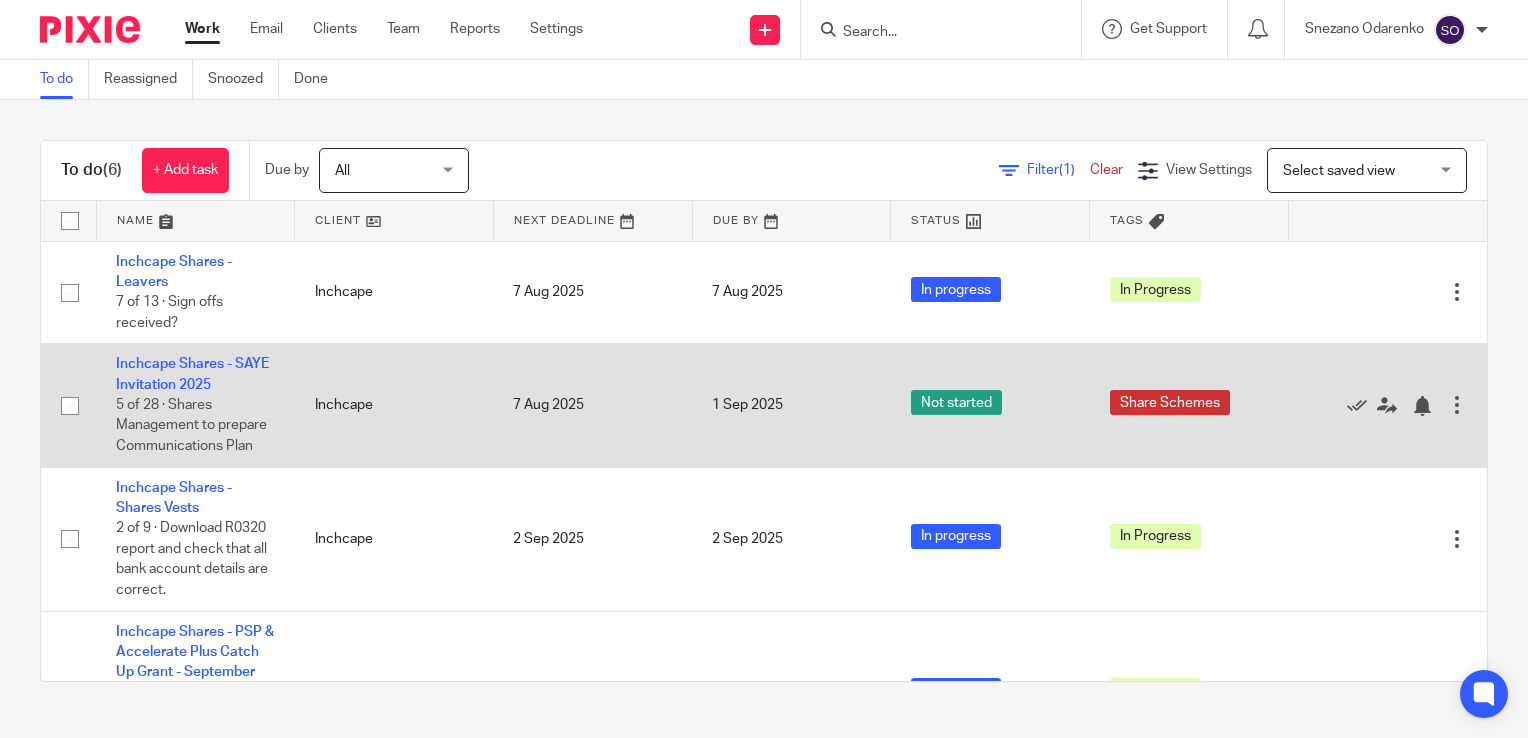 scroll, scrollTop: 0, scrollLeft: 0, axis: both 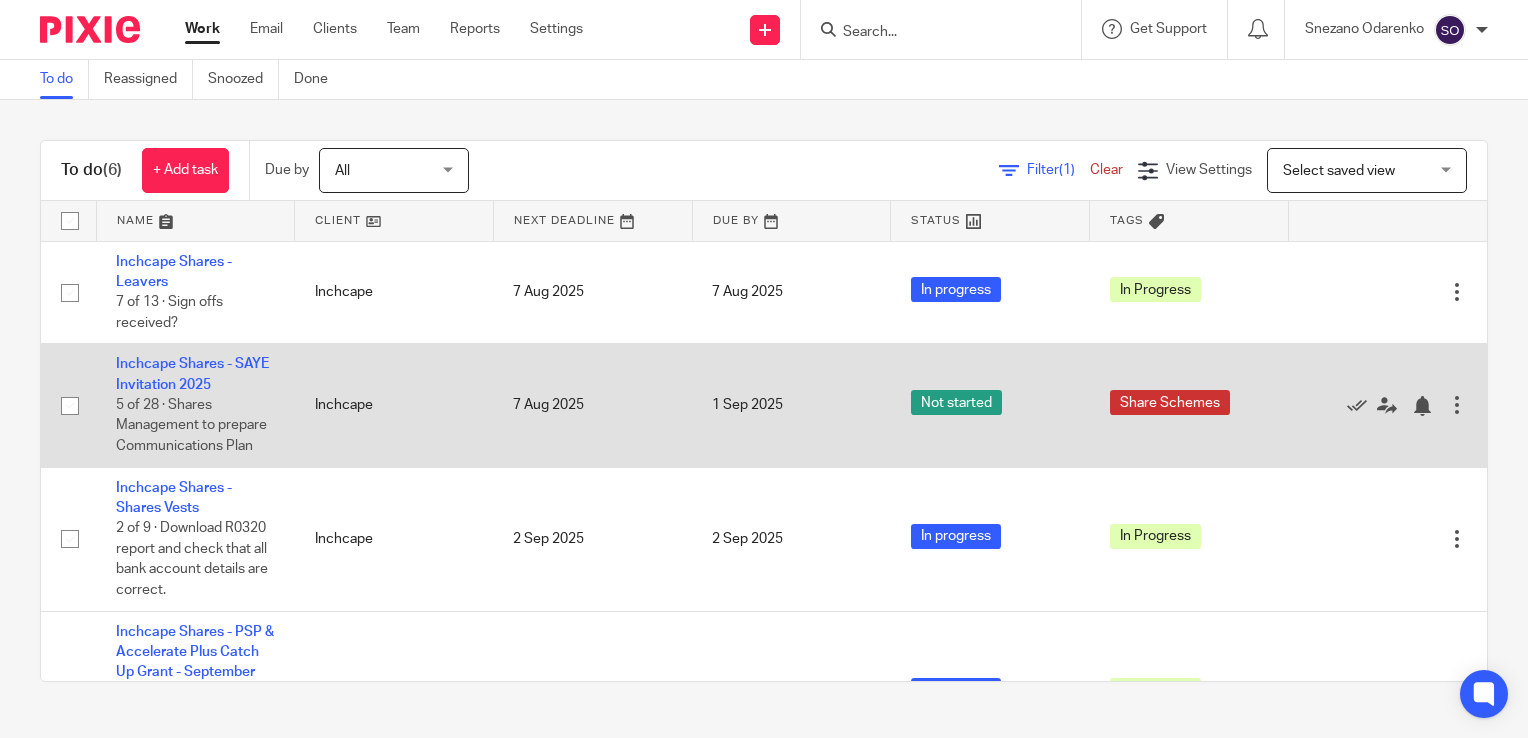 click at bounding box center (1457, 405) 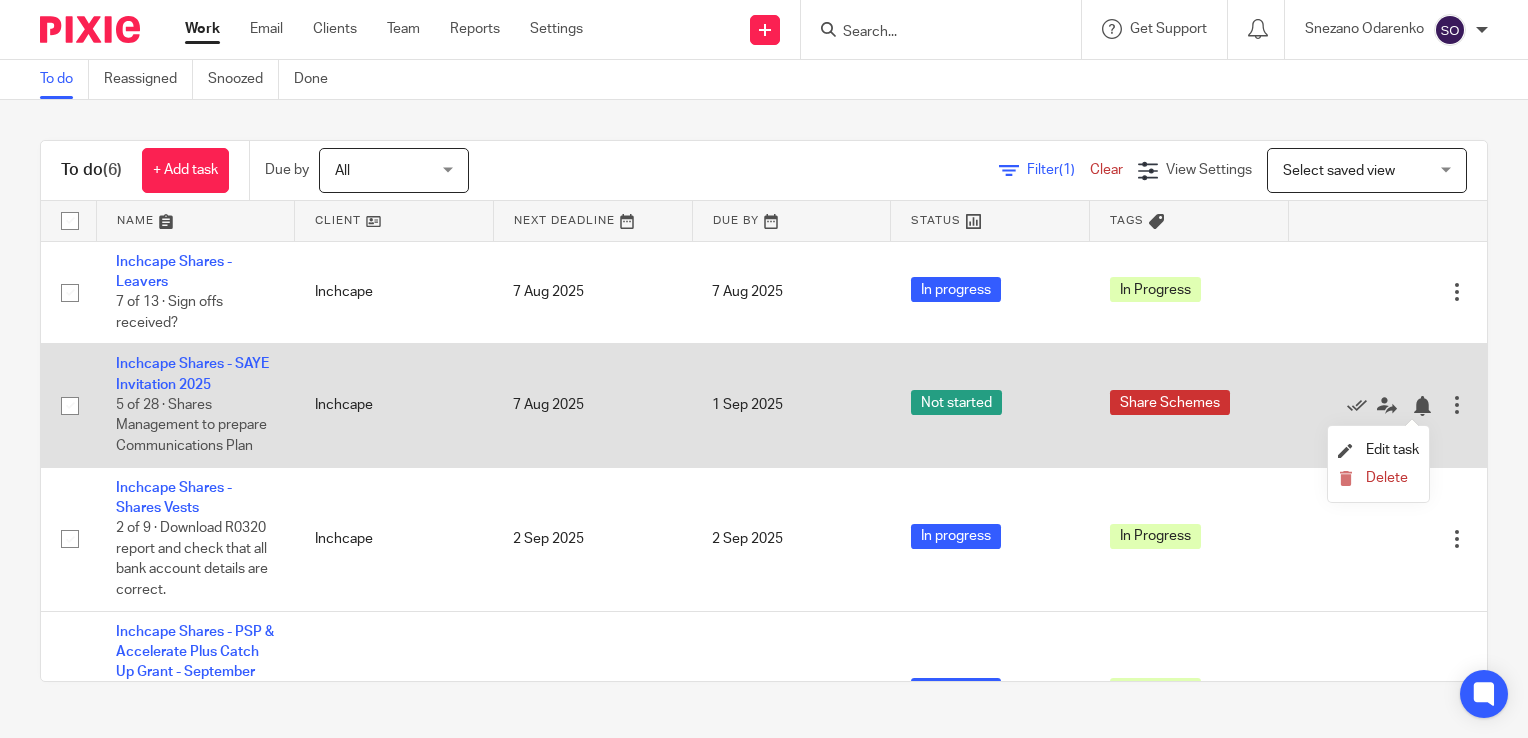 click on "Share Schemes" at bounding box center [1189, 405] 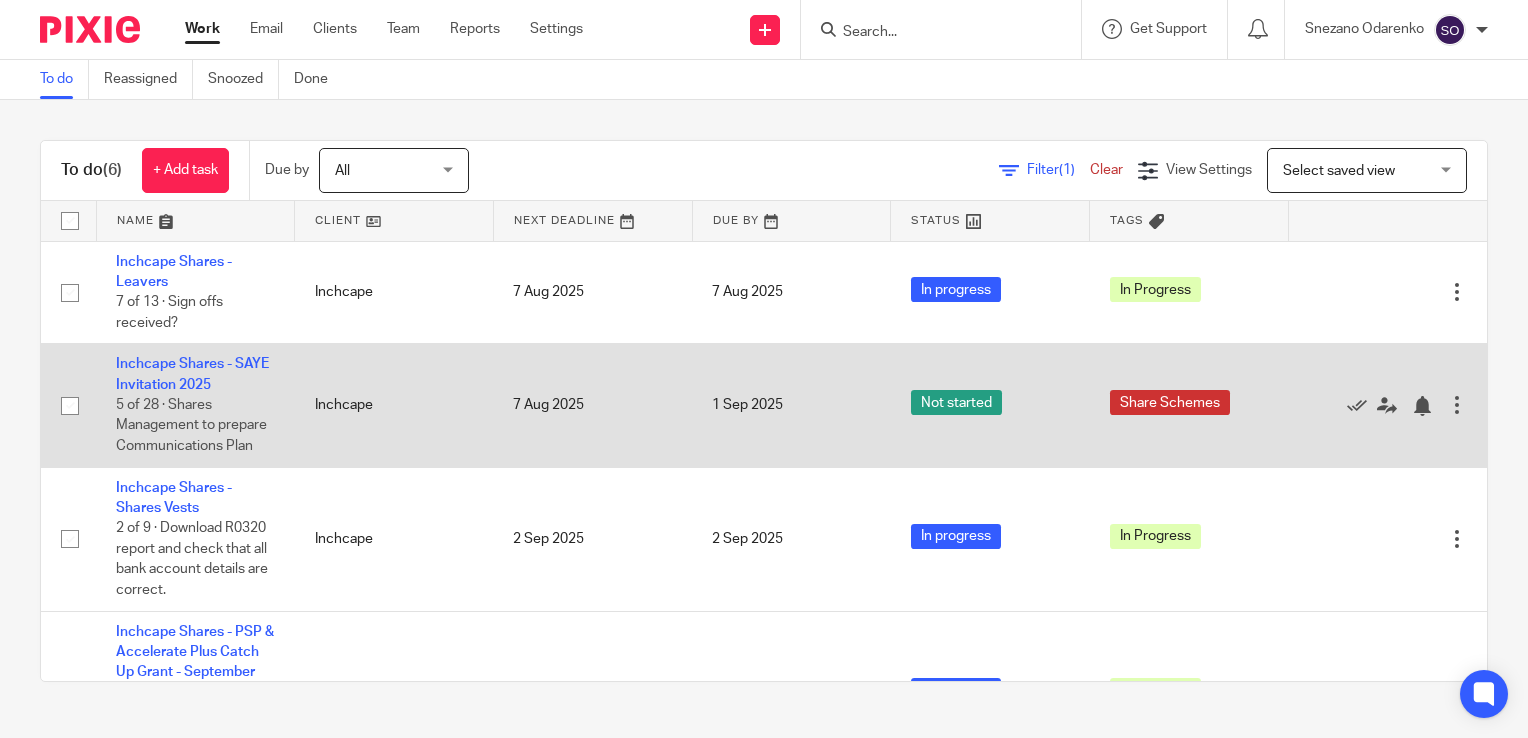 click at bounding box center (70, 406) 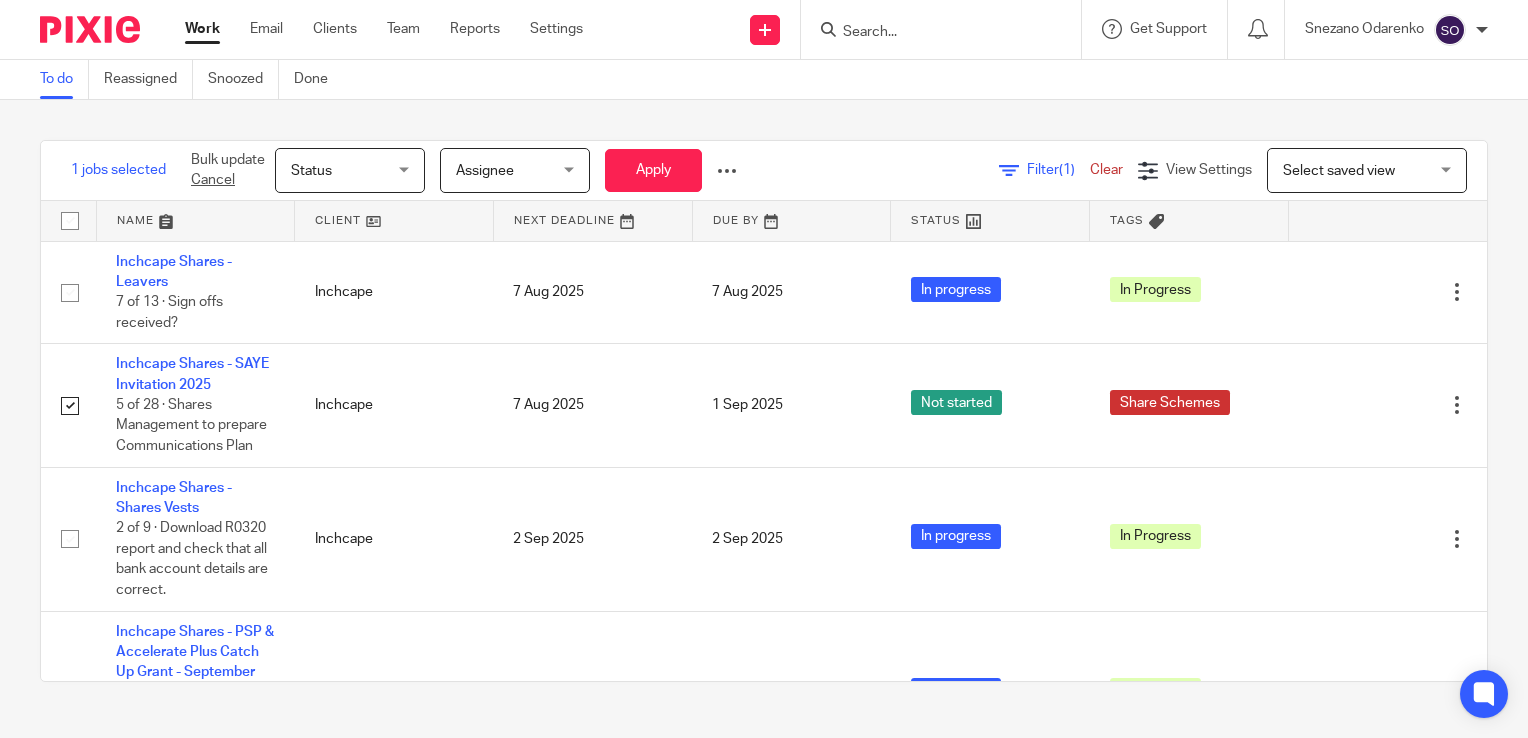 click on "Status
Status" at bounding box center (350, 170) 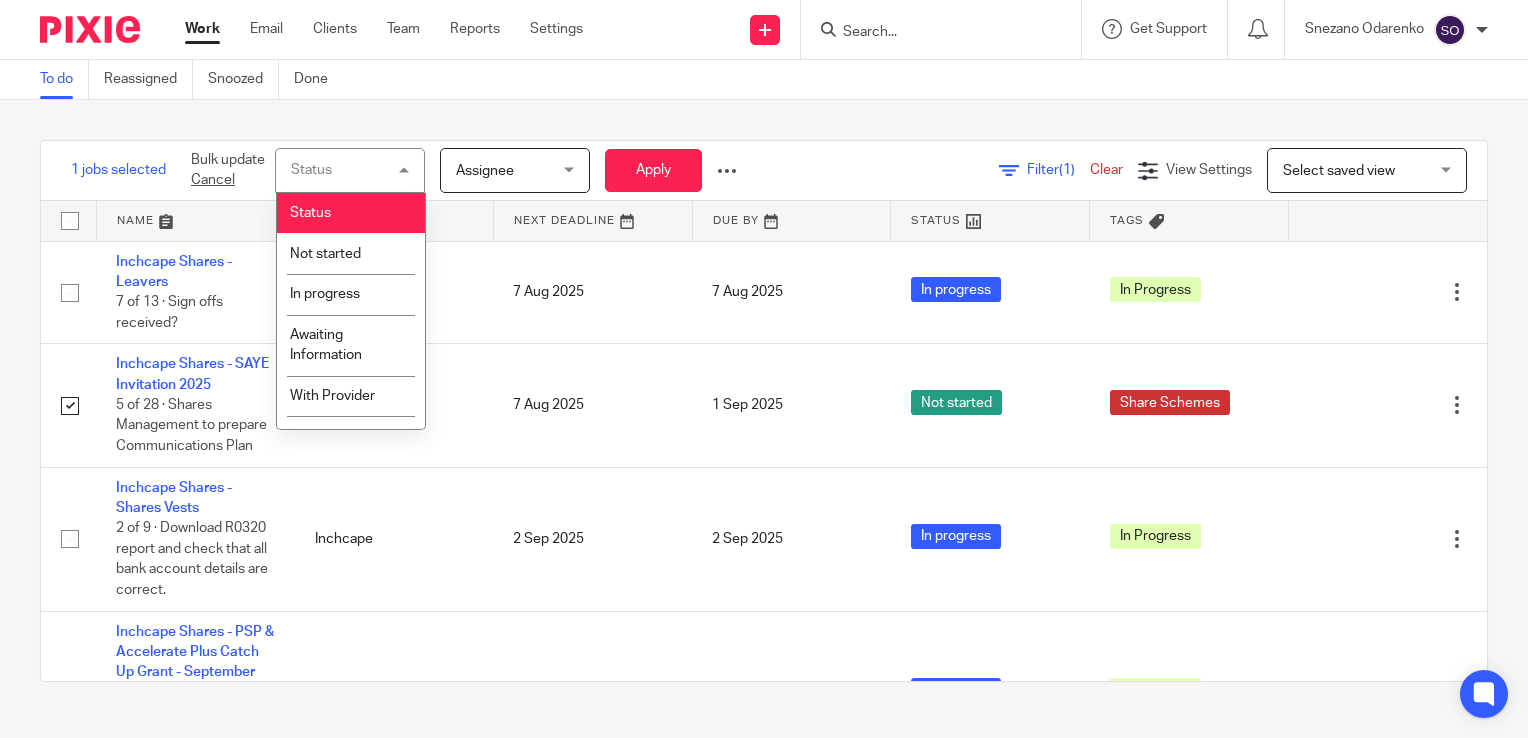 click on "Status
Status" at bounding box center (350, 170) 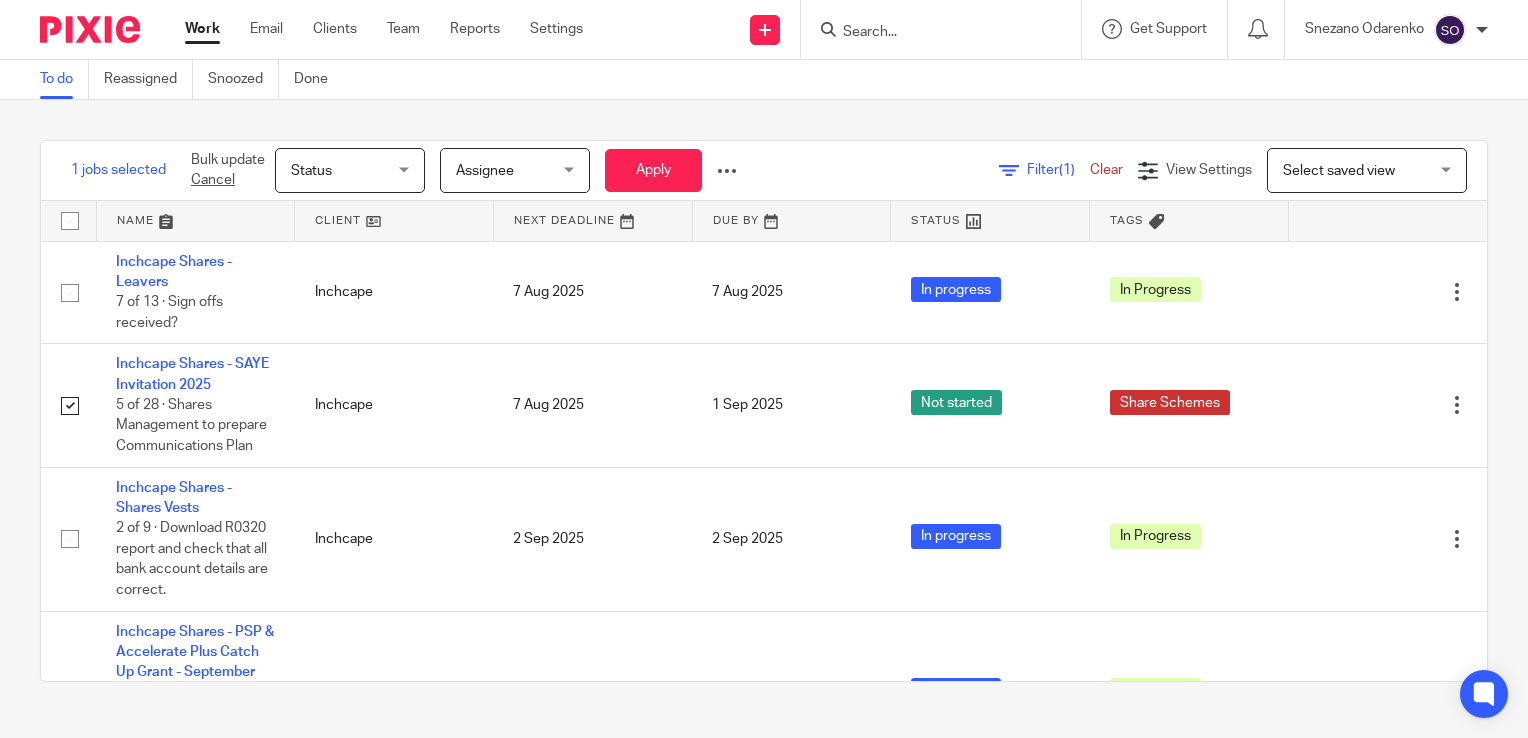 click on "Status" at bounding box center (344, 170) 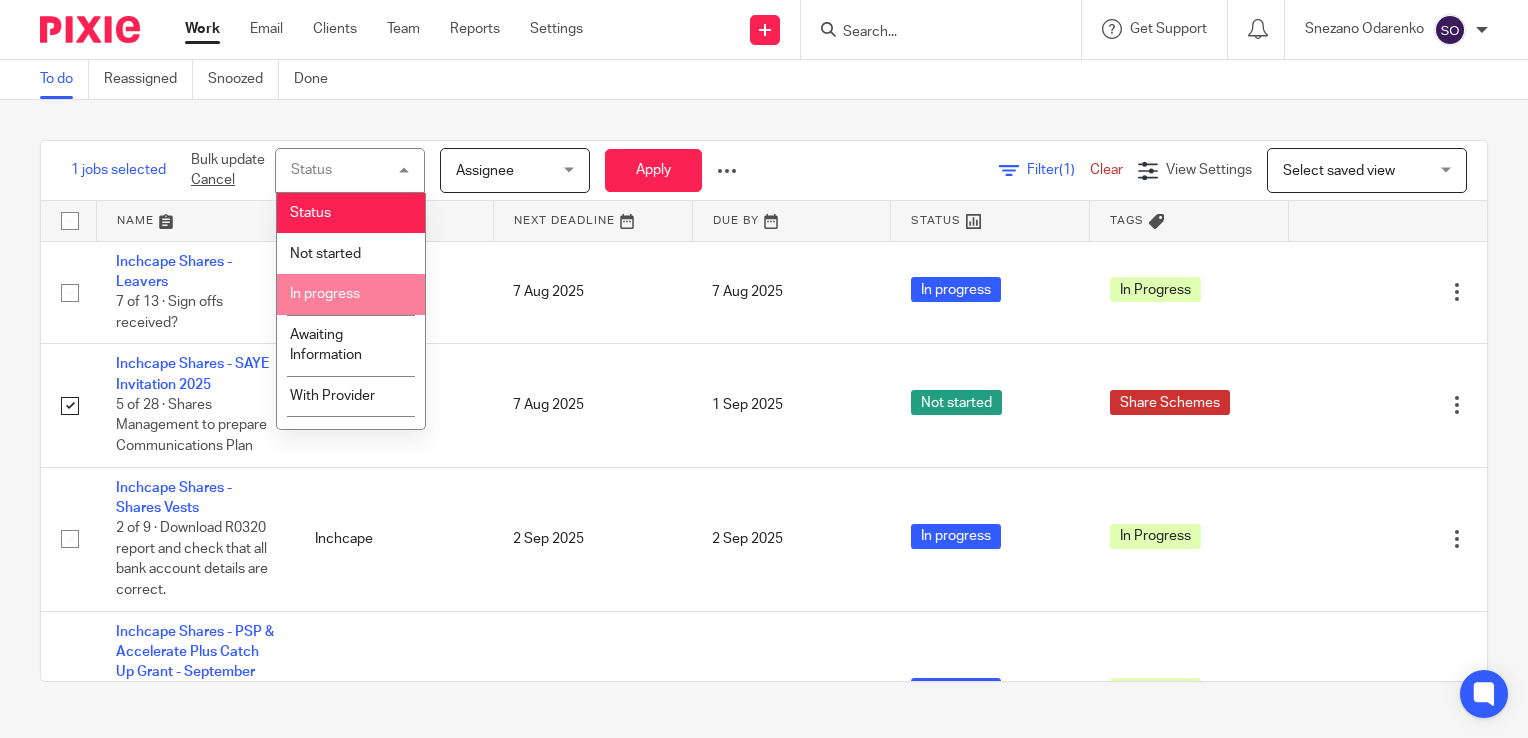 click on "In progress" at bounding box center (351, 294) 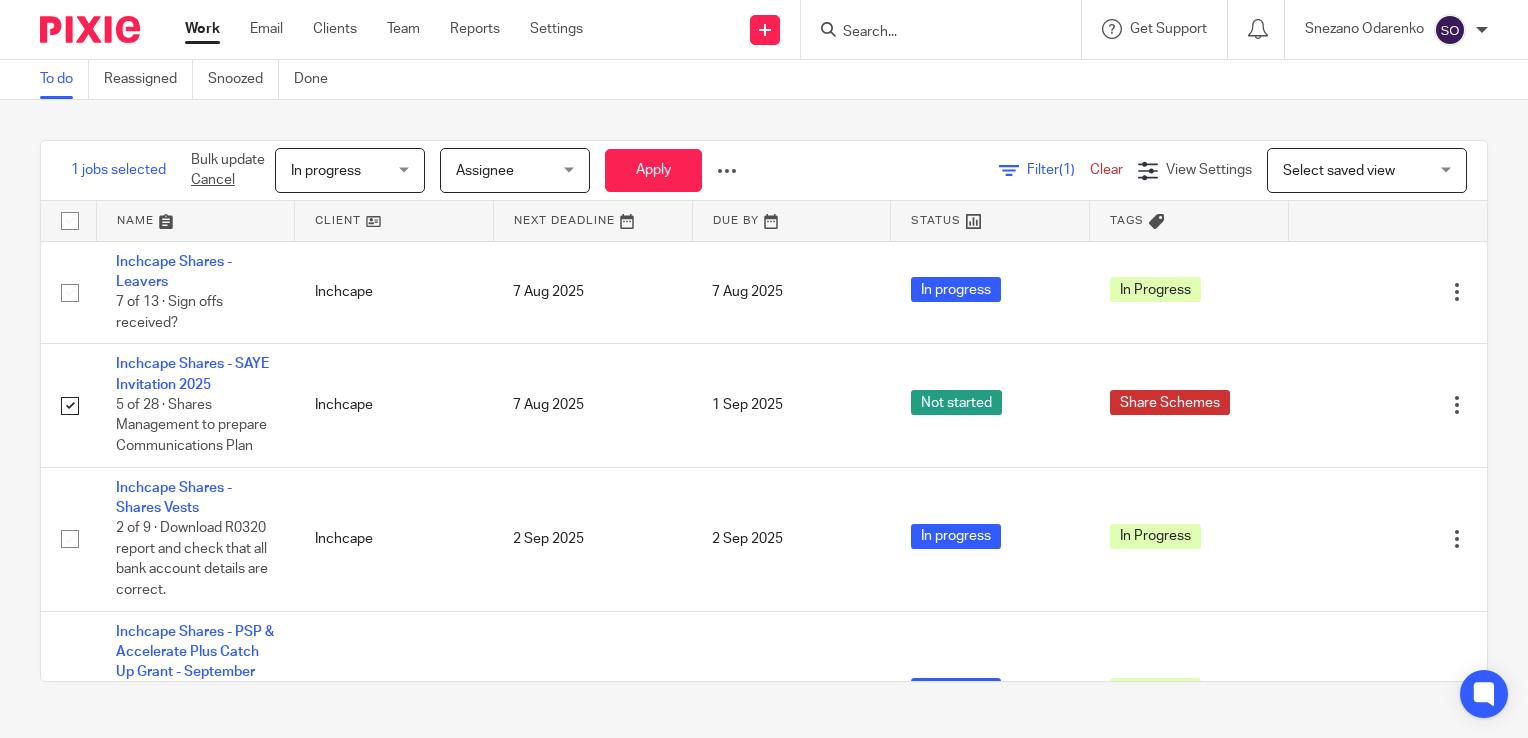 click on "Assignee" at bounding box center (509, 170) 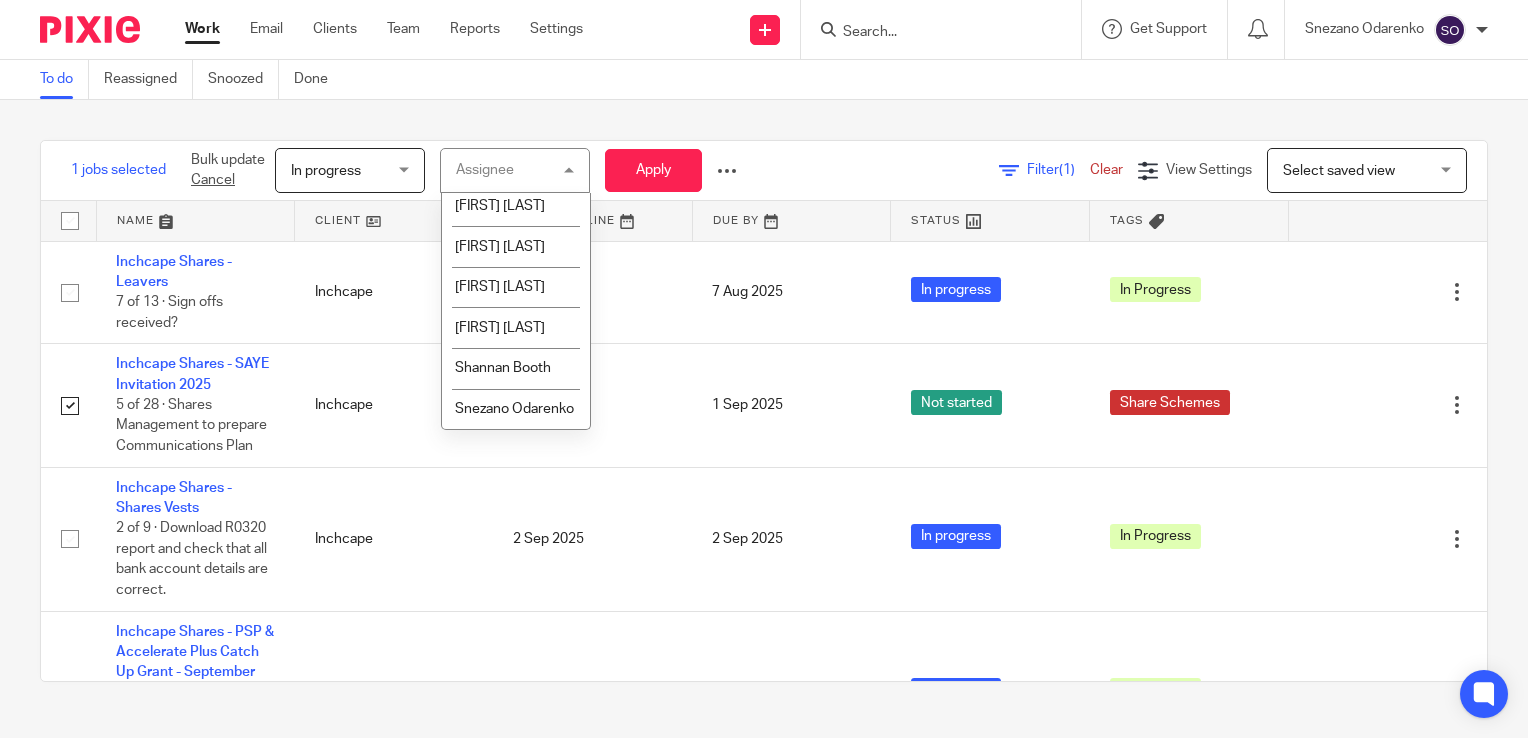 scroll, scrollTop: 585, scrollLeft: 0, axis: vertical 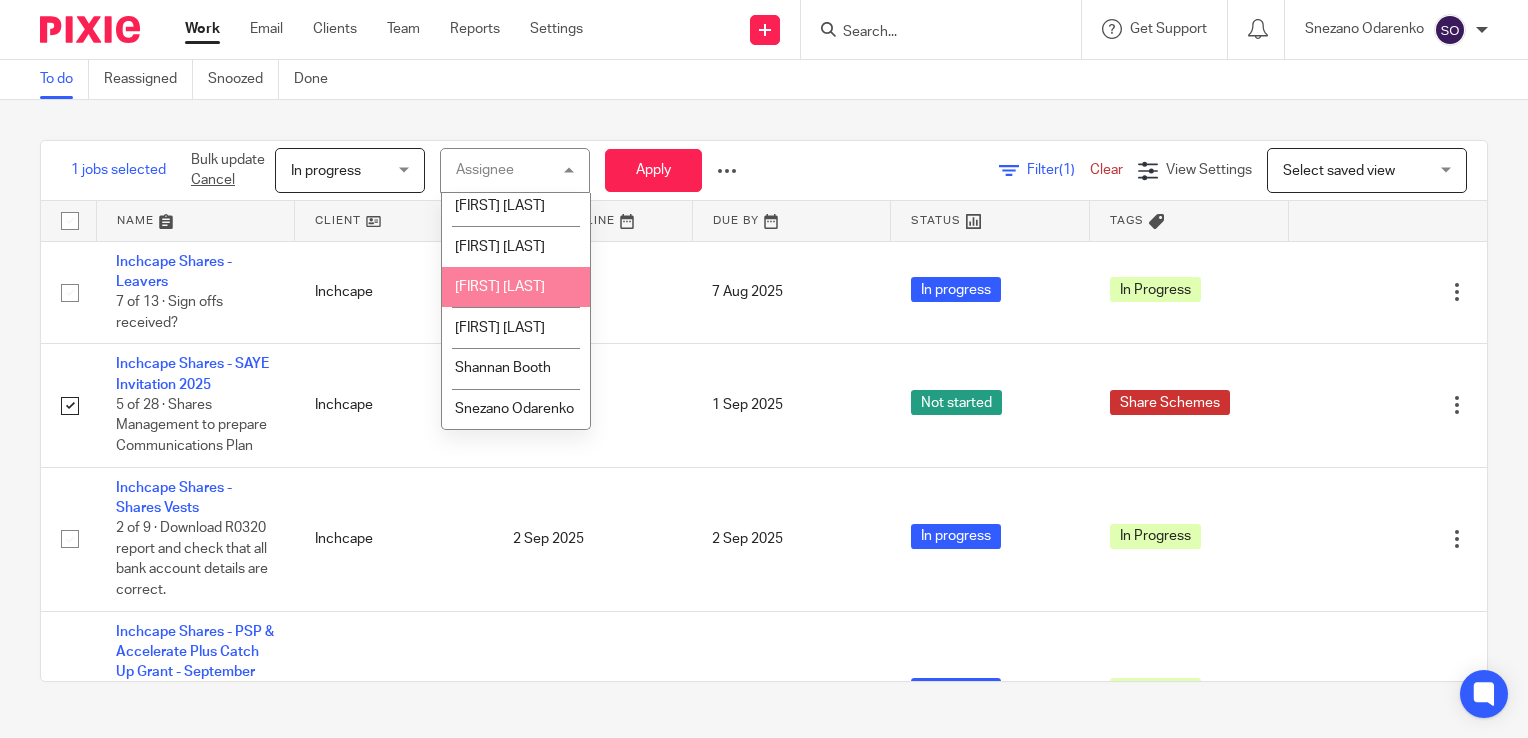 click on "Filter
(1) Clear     View Settings   View Settings     (1) Filters   Clear   Save     Manage saved views
Select saved view
Select saved view
Select saved view" at bounding box center [1134, 170] 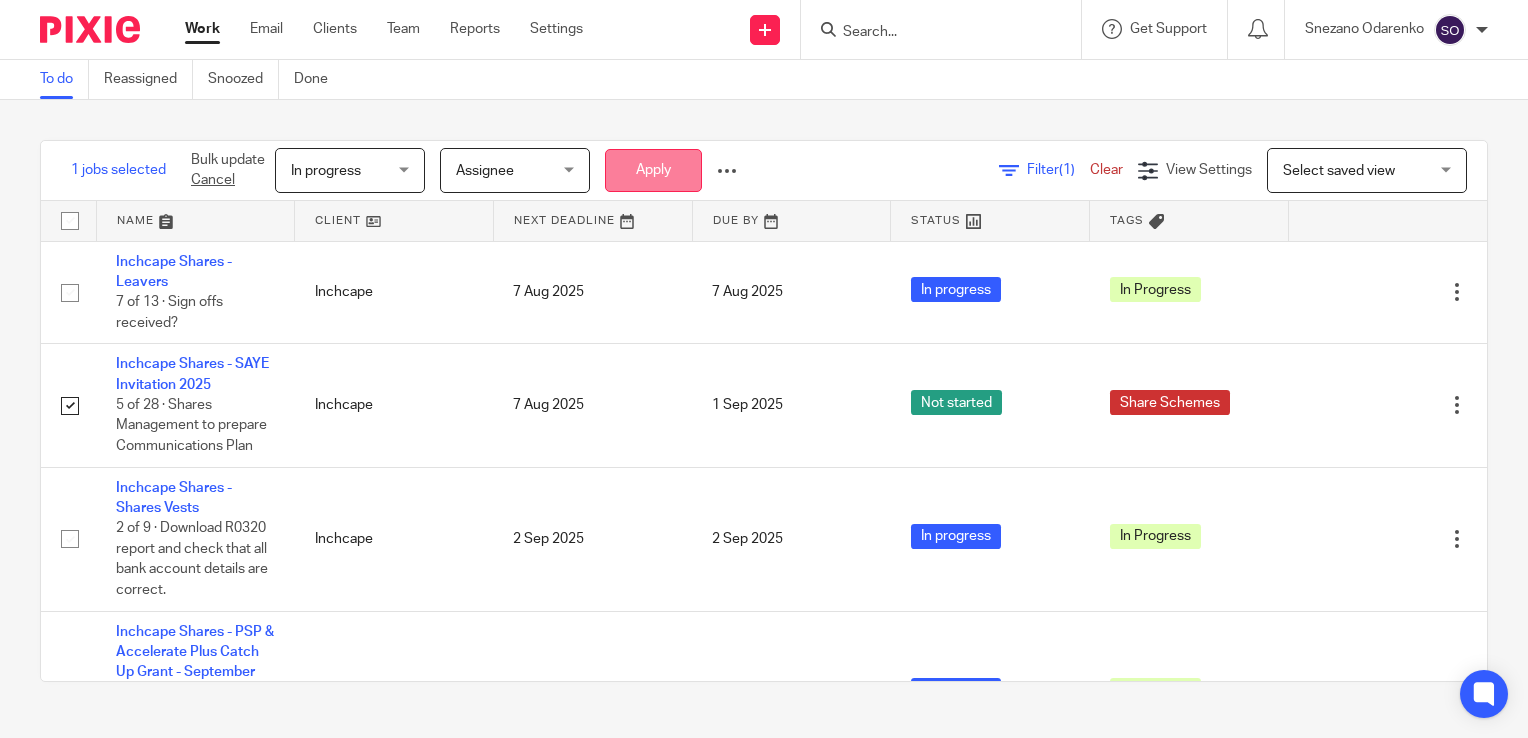 click on "Apply" at bounding box center [653, 170] 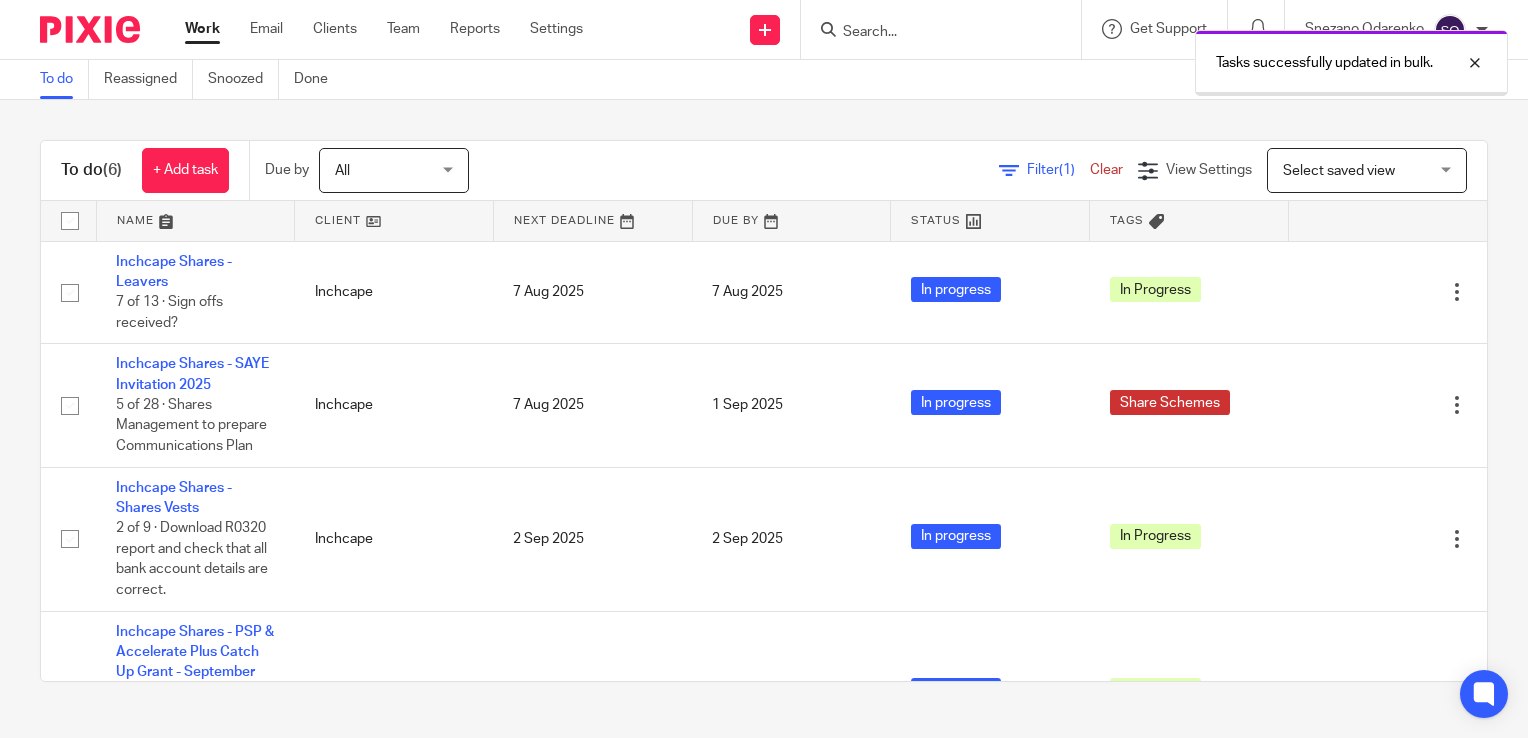 scroll, scrollTop: 0, scrollLeft: 0, axis: both 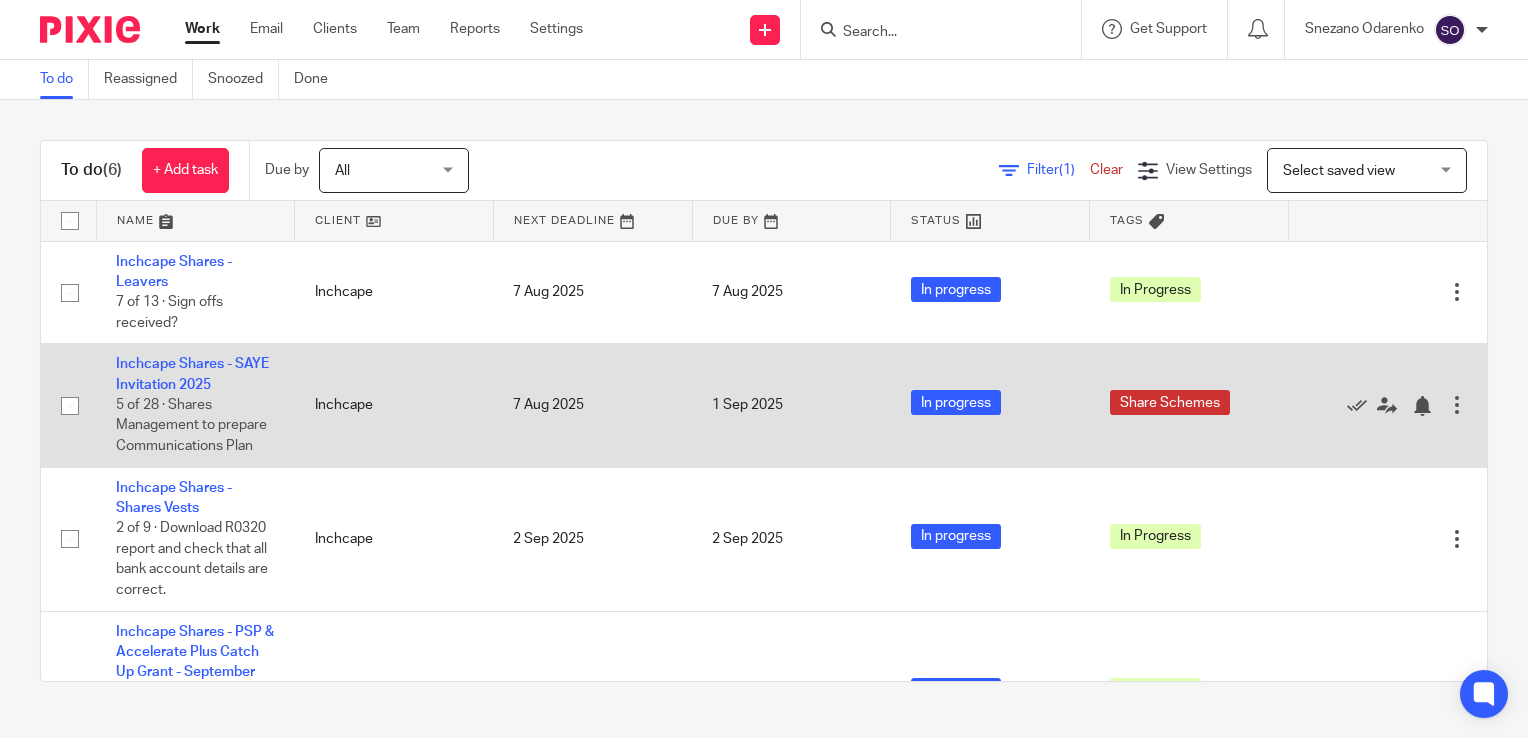 click at bounding box center (70, 406) 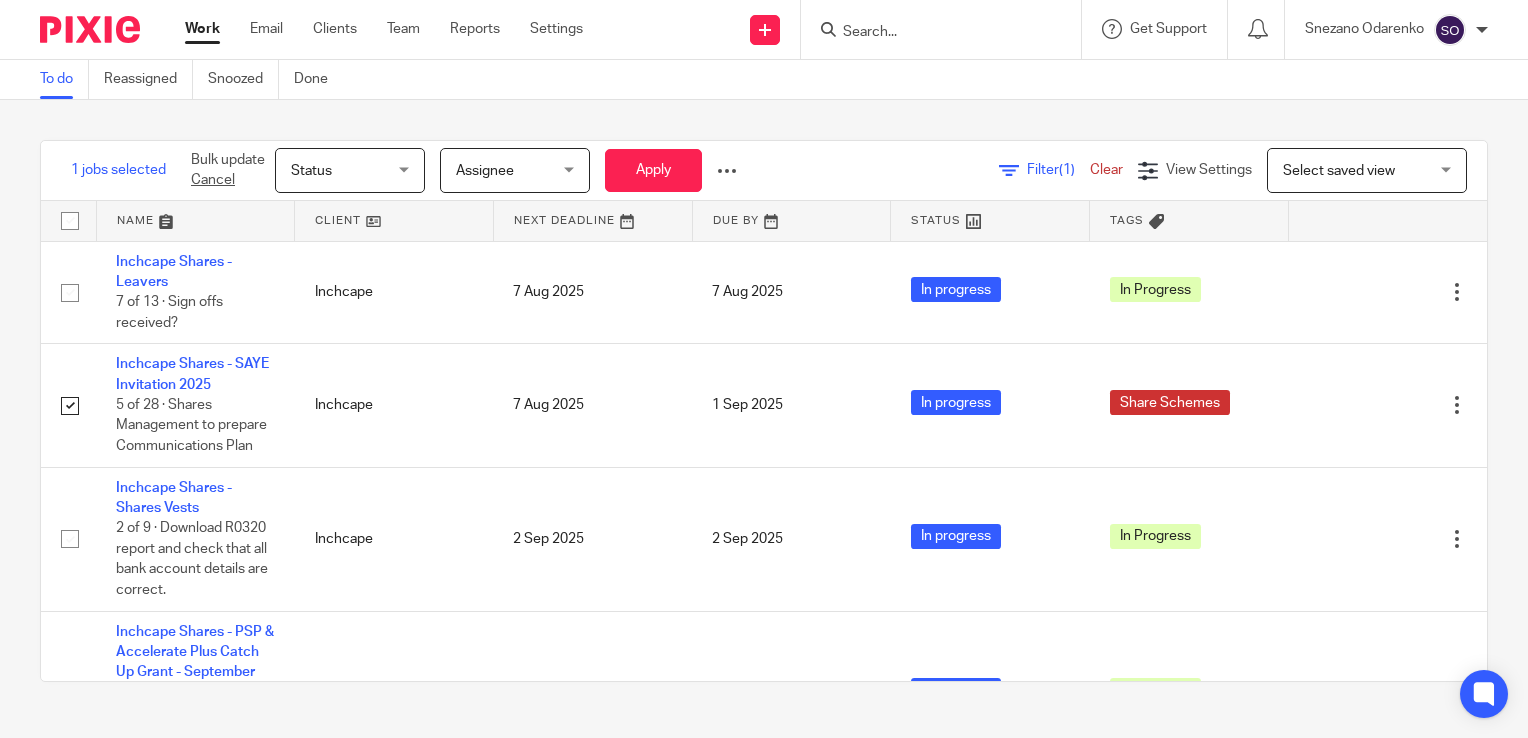 click at bounding box center (727, 171) 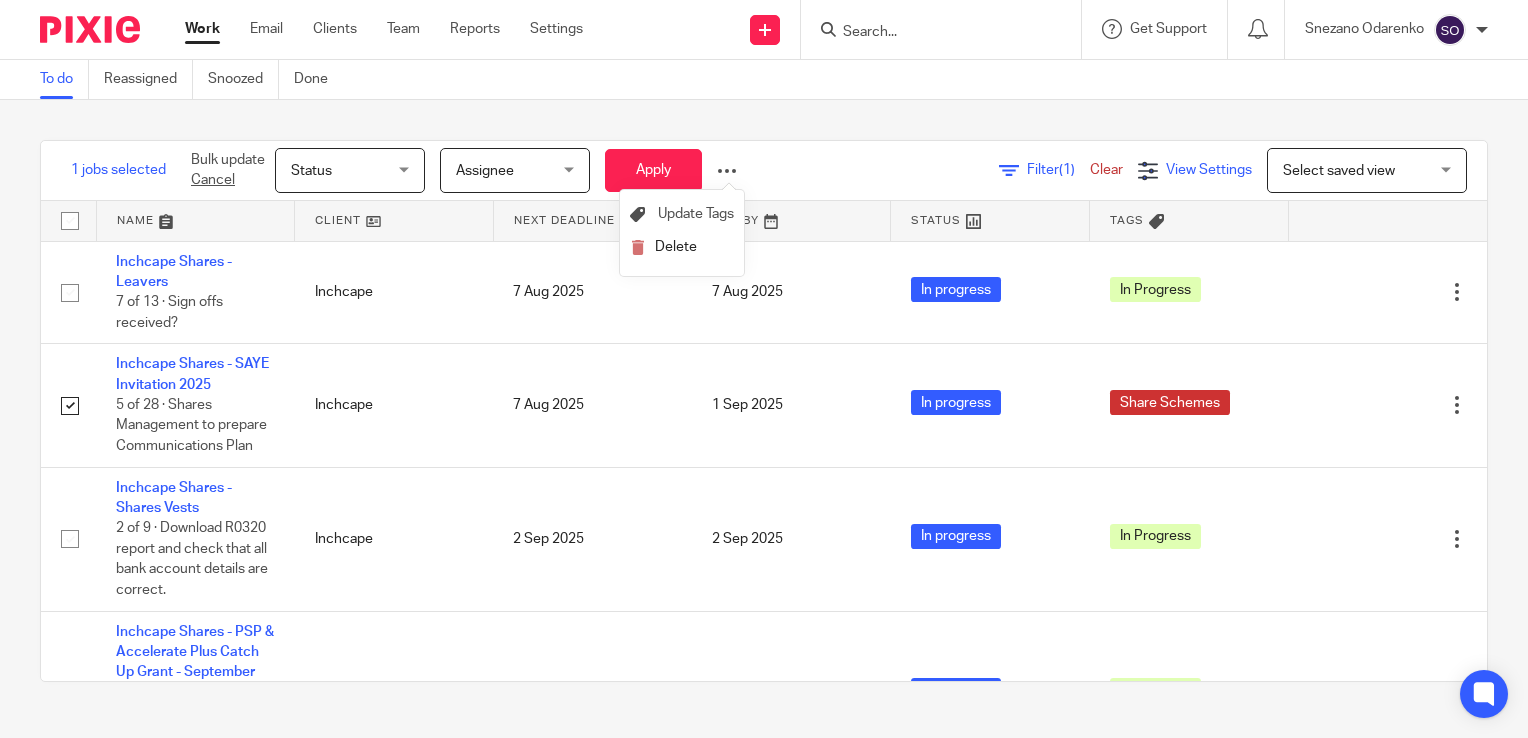 click on "View Settings" at bounding box center [1195, 170] 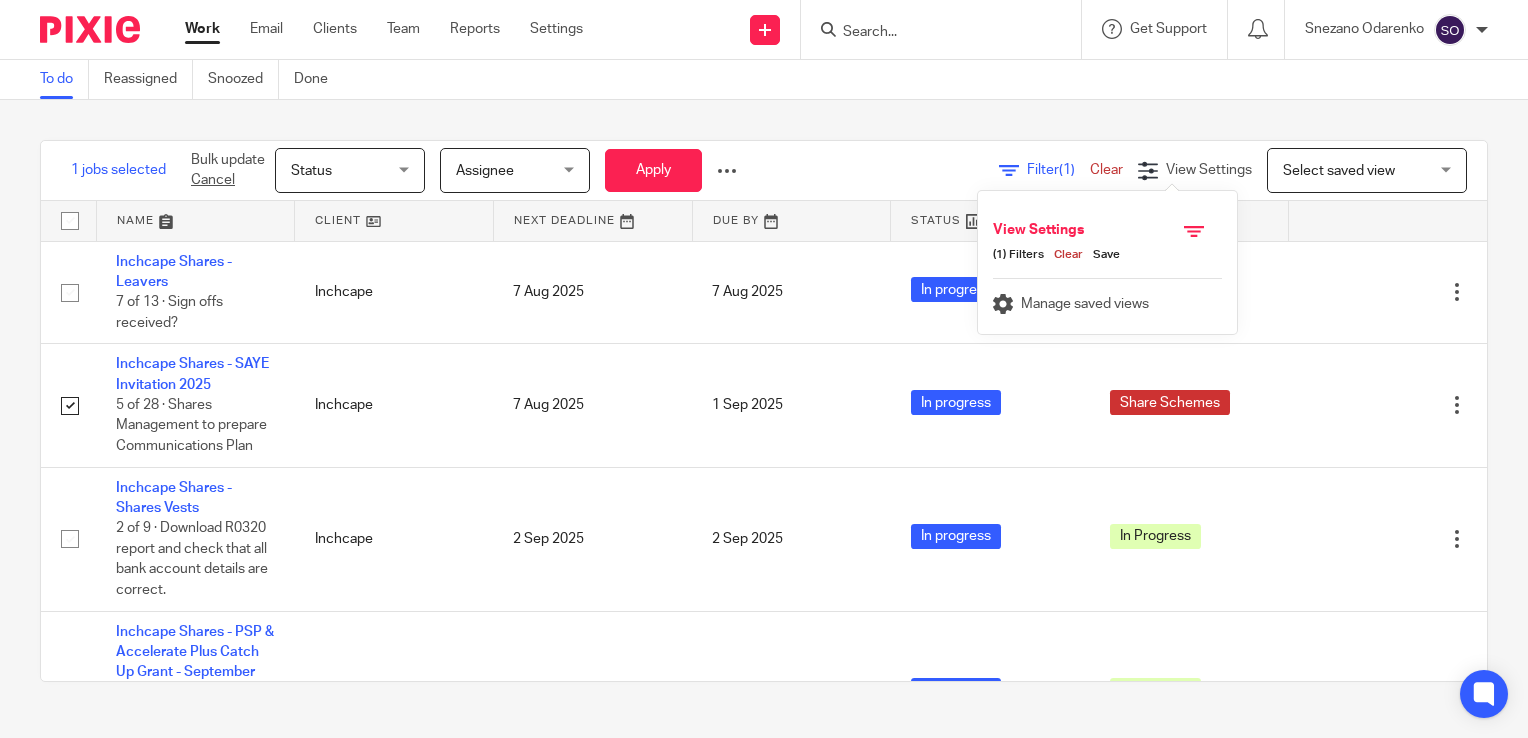 click on "Select saved view" at bounding box center (1356, 170) 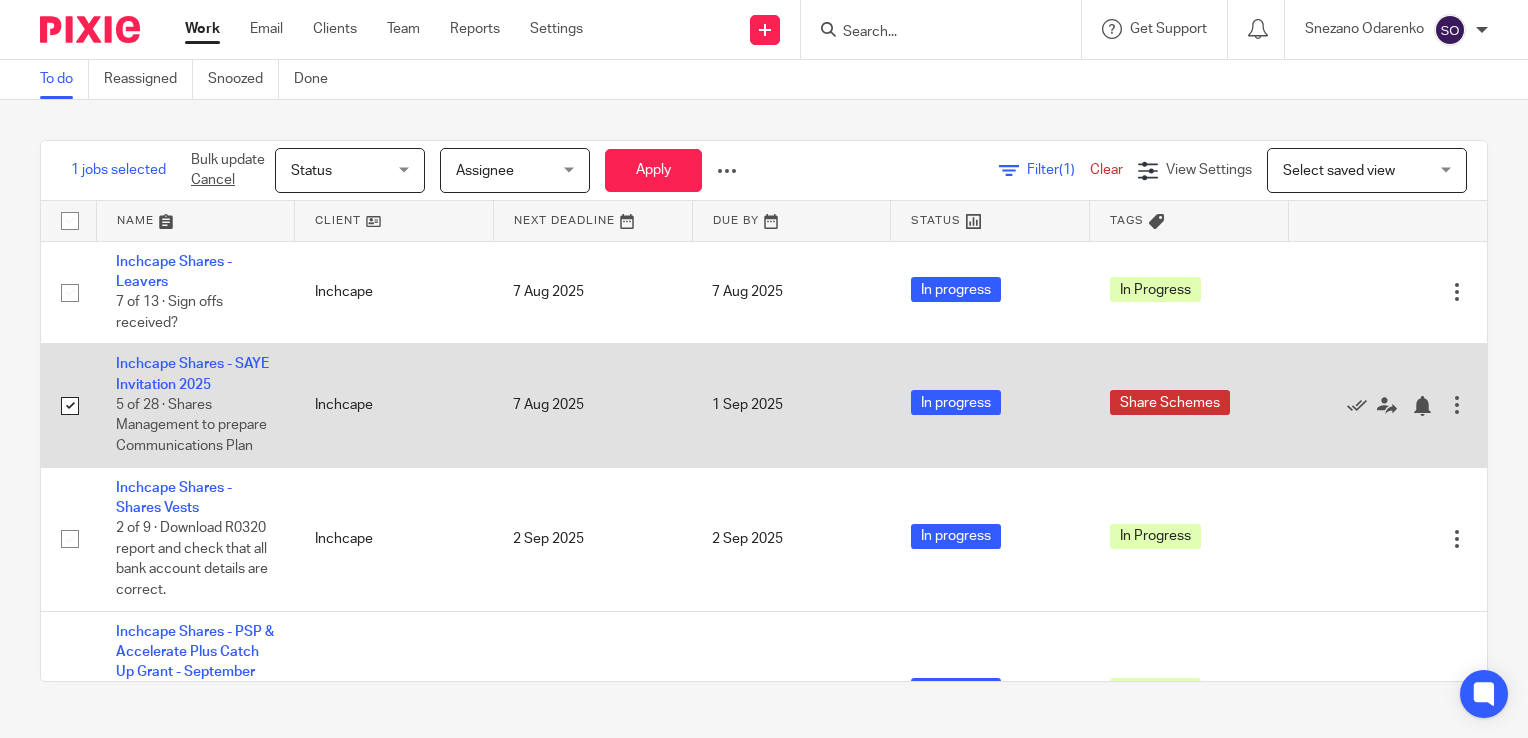 click at bounding box center (1457, 405) 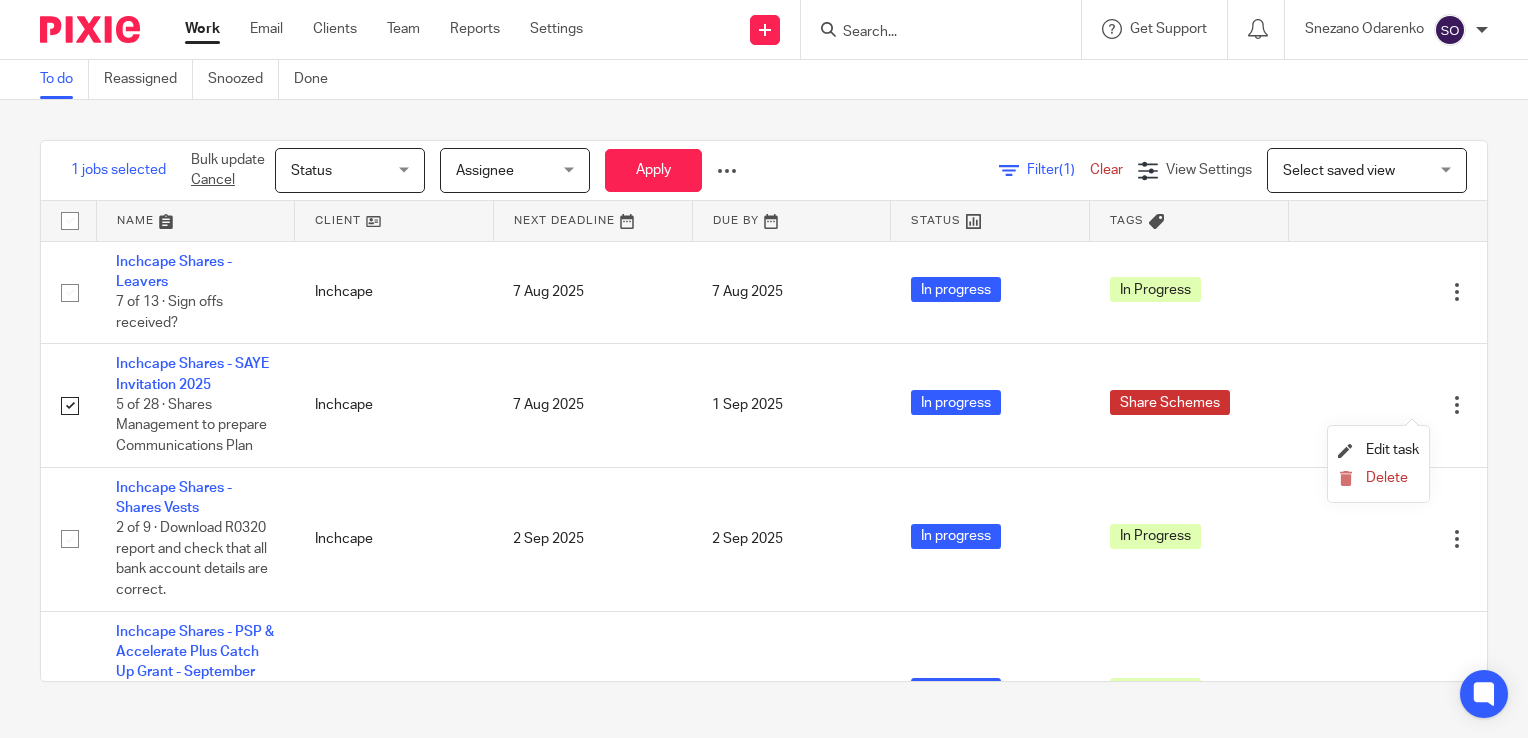 click on "1
jobs selected
Bulk update
Cancel
Status
Status
Status
Not started
In progress
Awaiting Information
With Provider
With Client
Done
Assignee
Assignee
Assignee
Alex Thompson
Alex Chambers
Anna Golebiewska
Emma Crowe
Emma Shone
Jordan Schofield
Kayleigh Wilson
Kirstie Commons
Lauren Ruffles
Mark Bentley
Morag Blackburn
Nic Johnson
Sam Collins" at bounding box center [764, 411] 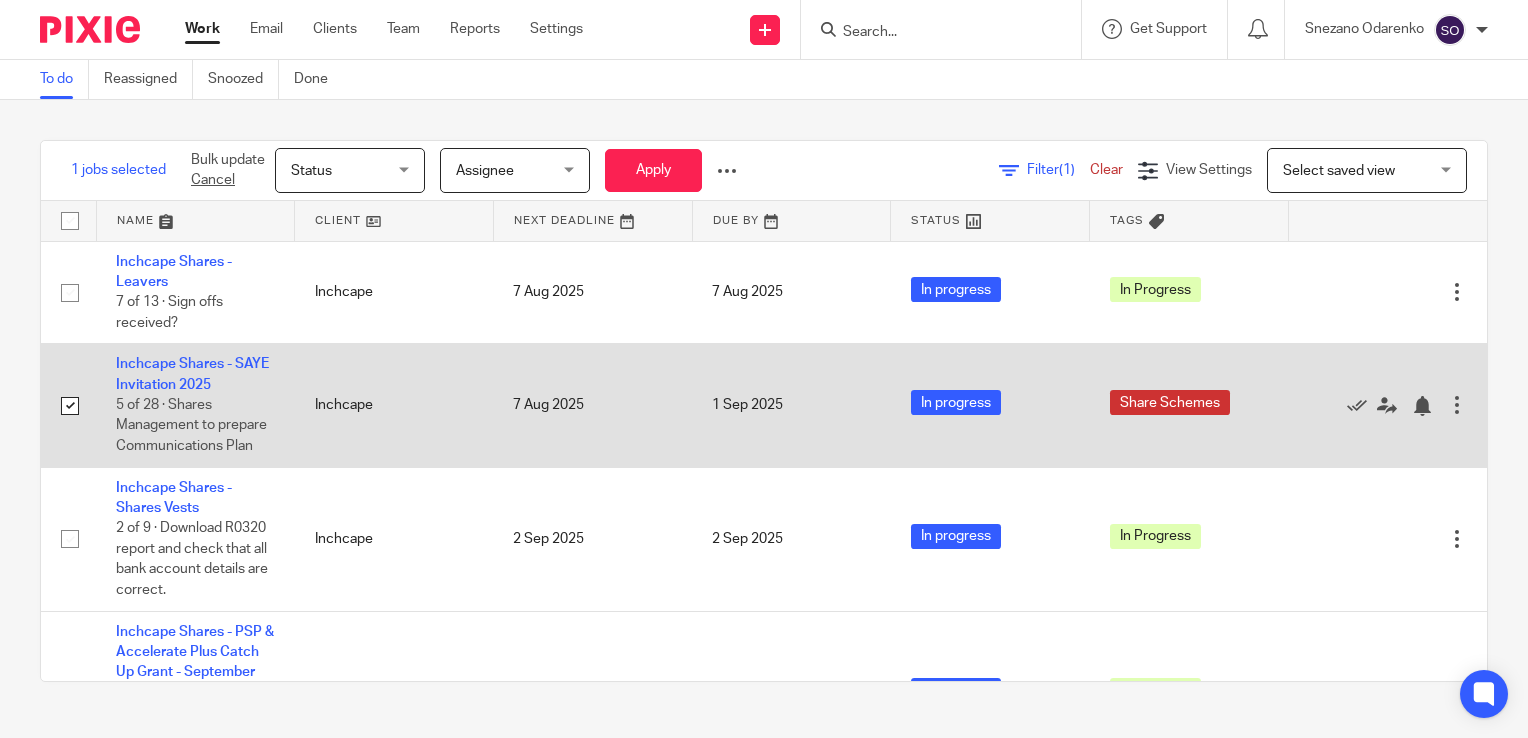 click at bounding box center (1457, 405) 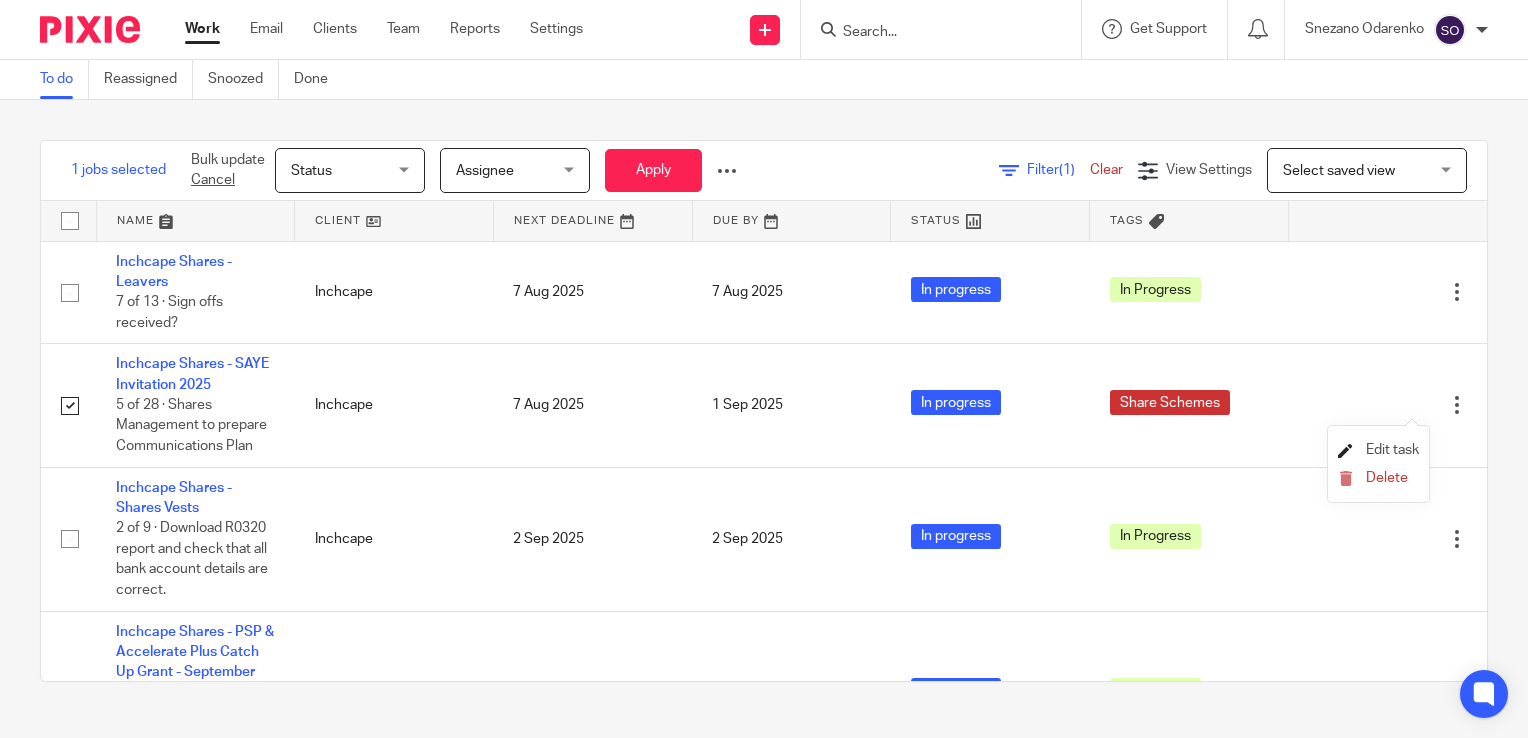 click on "Edit task" at bounding box center [1392, 450] 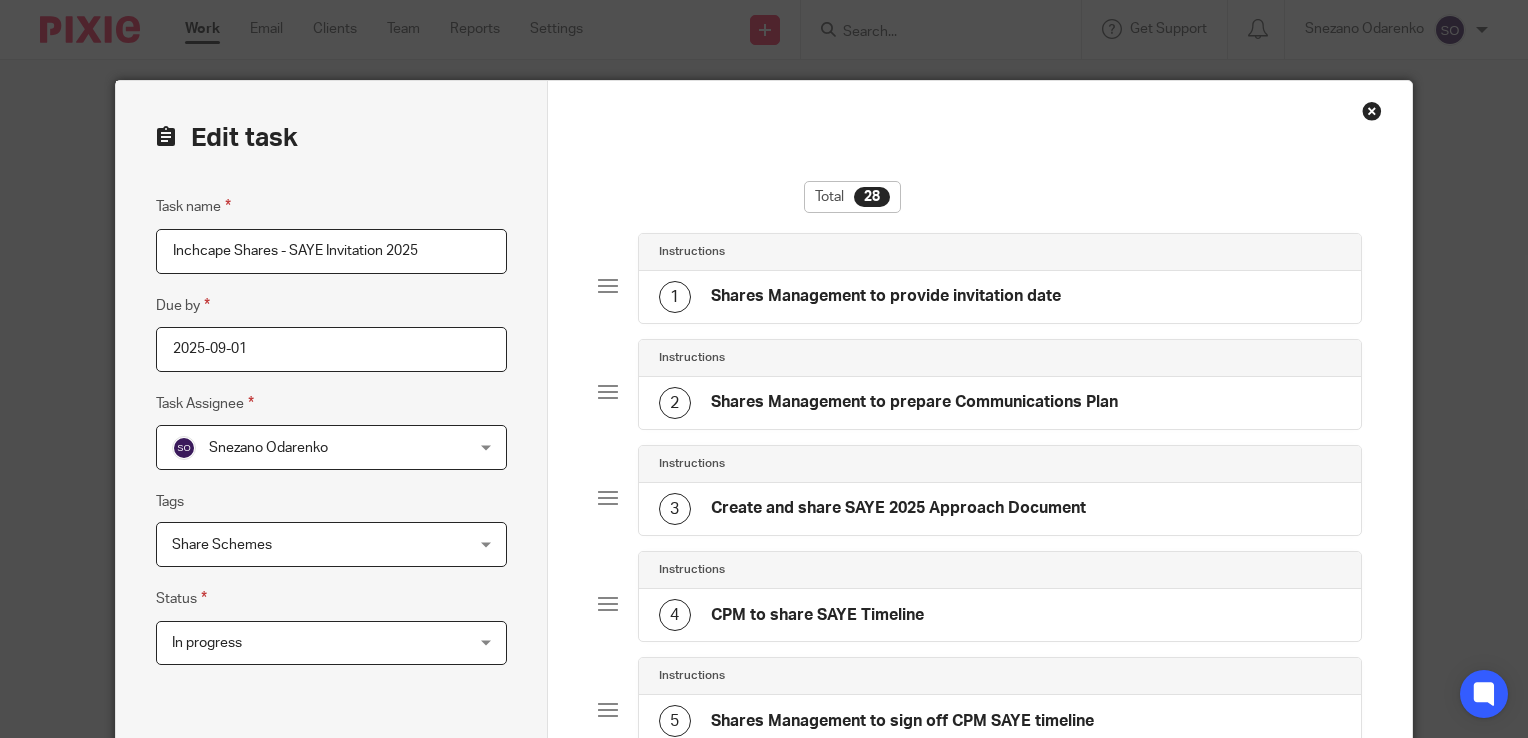 scroll, scrollTop: 0, scrollLeft: 0, axis: both 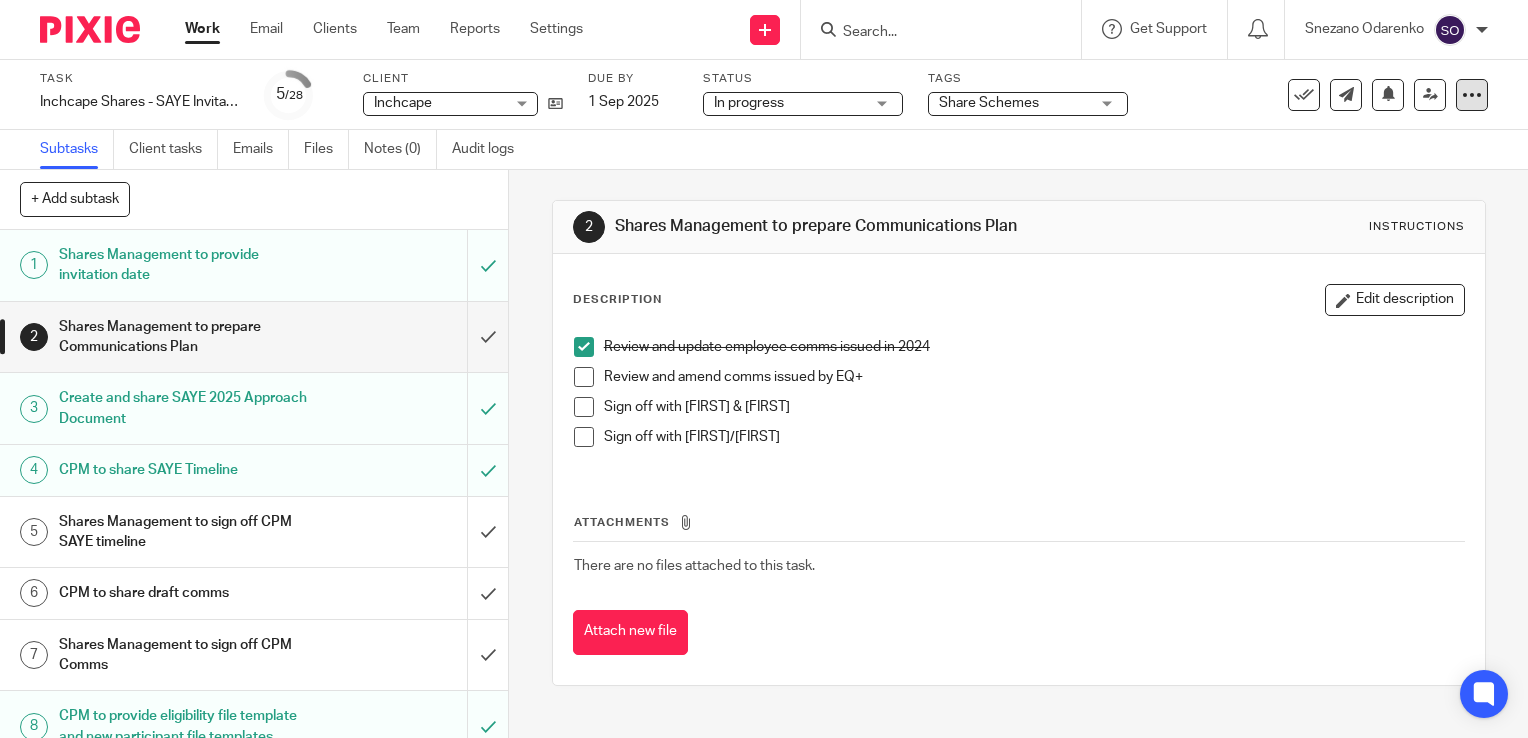 click at bounding box center [1472, 95] 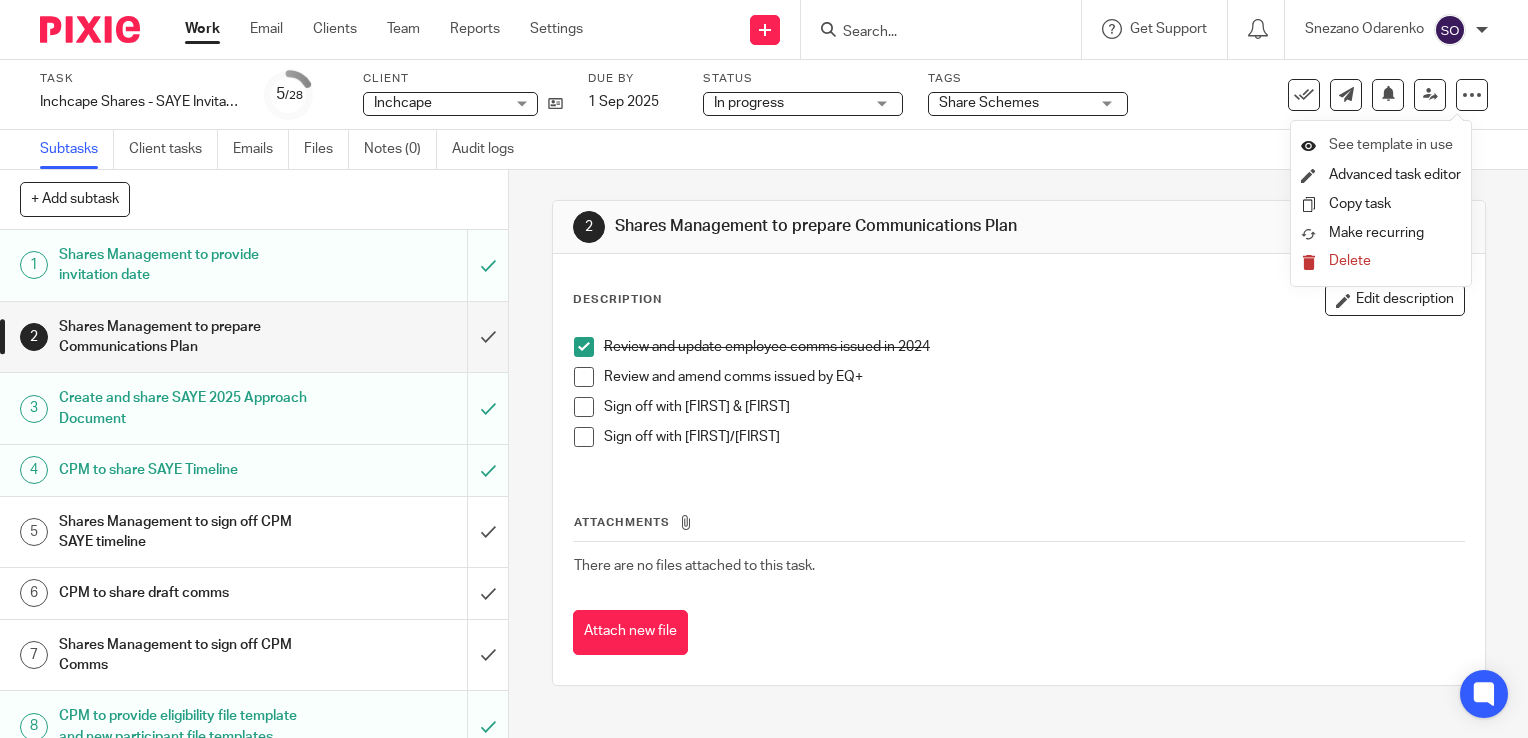 click on "See template in use" at bounding box center (1391, 145) 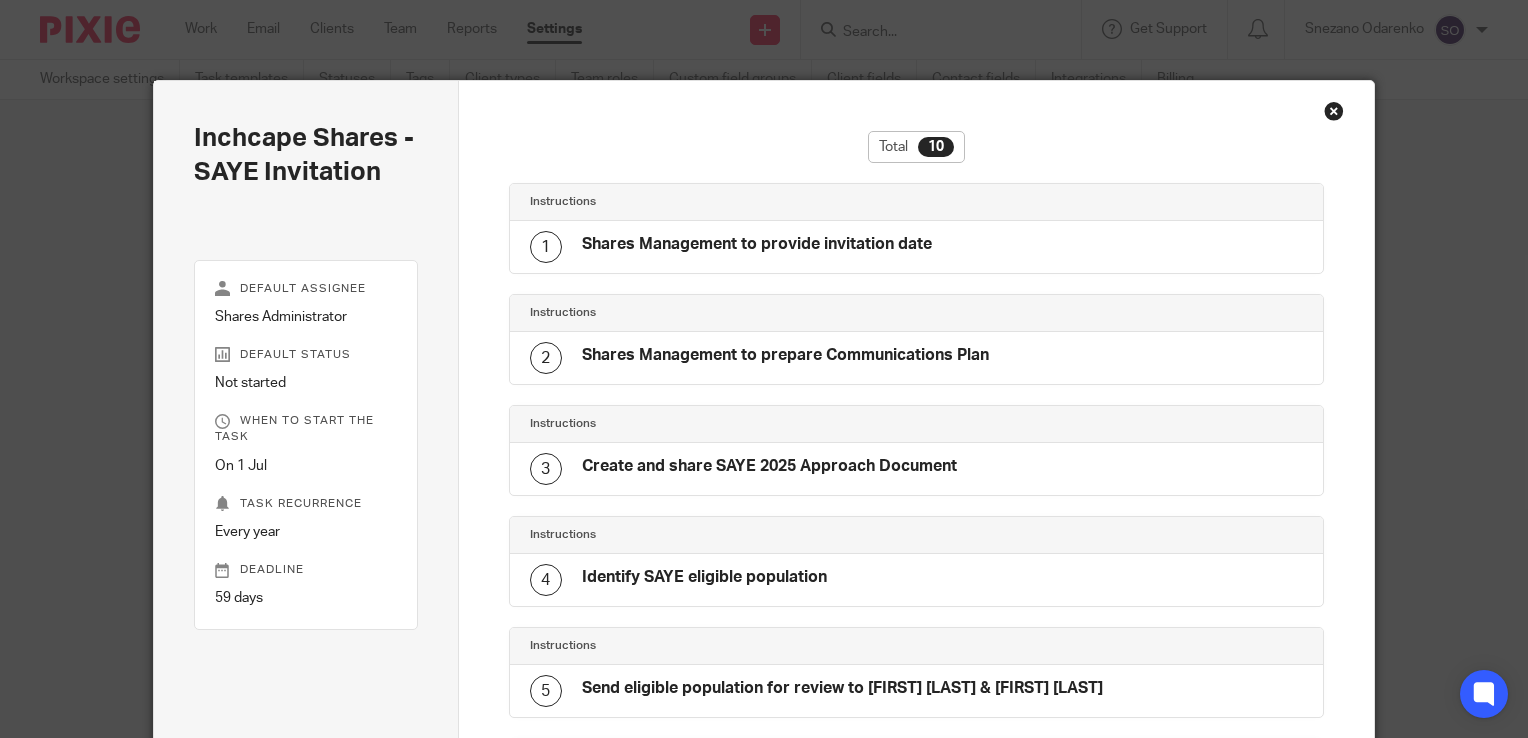 scroll, scrollTop: 0, scrollLeft: 0, axis: both 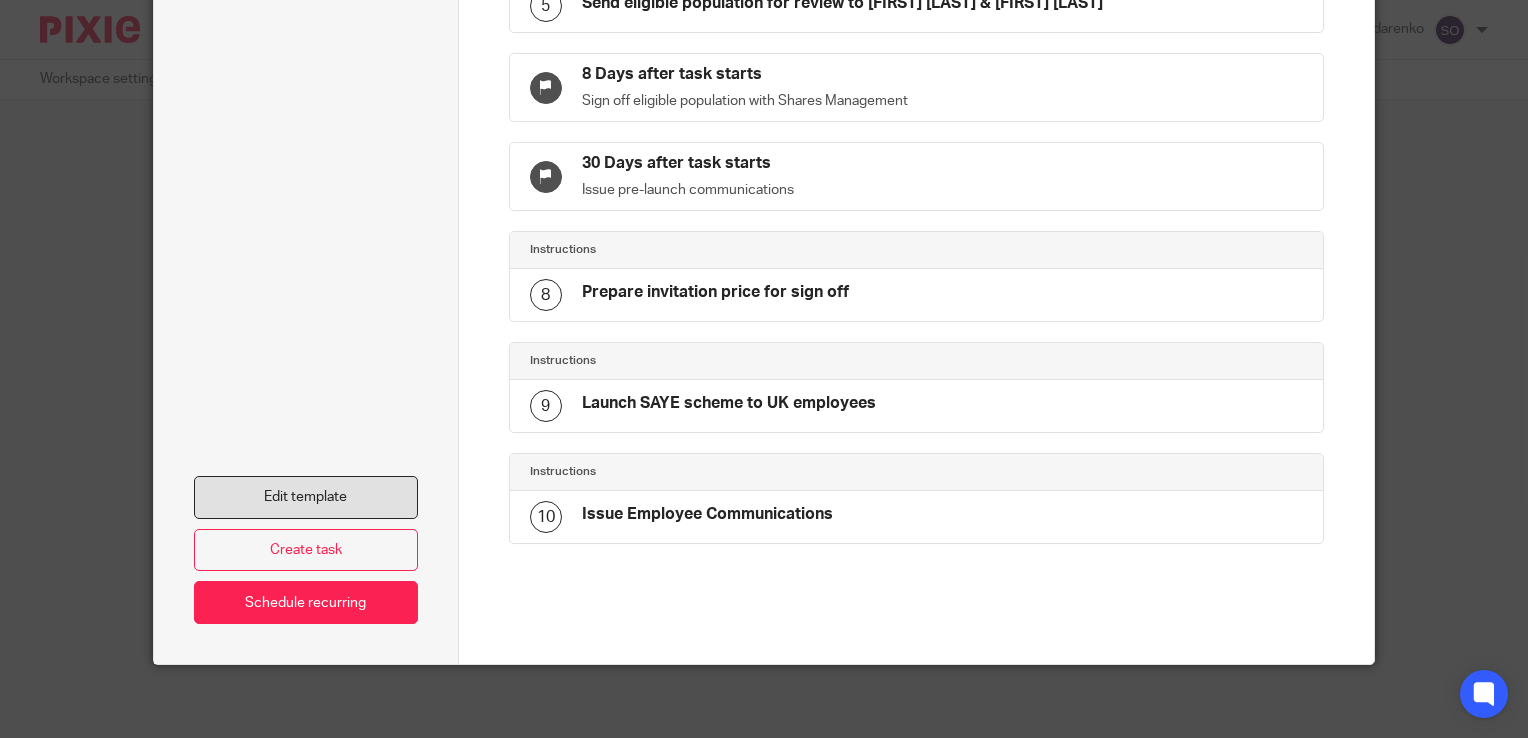 click on "Edit template" at bounding box center (306, 497) 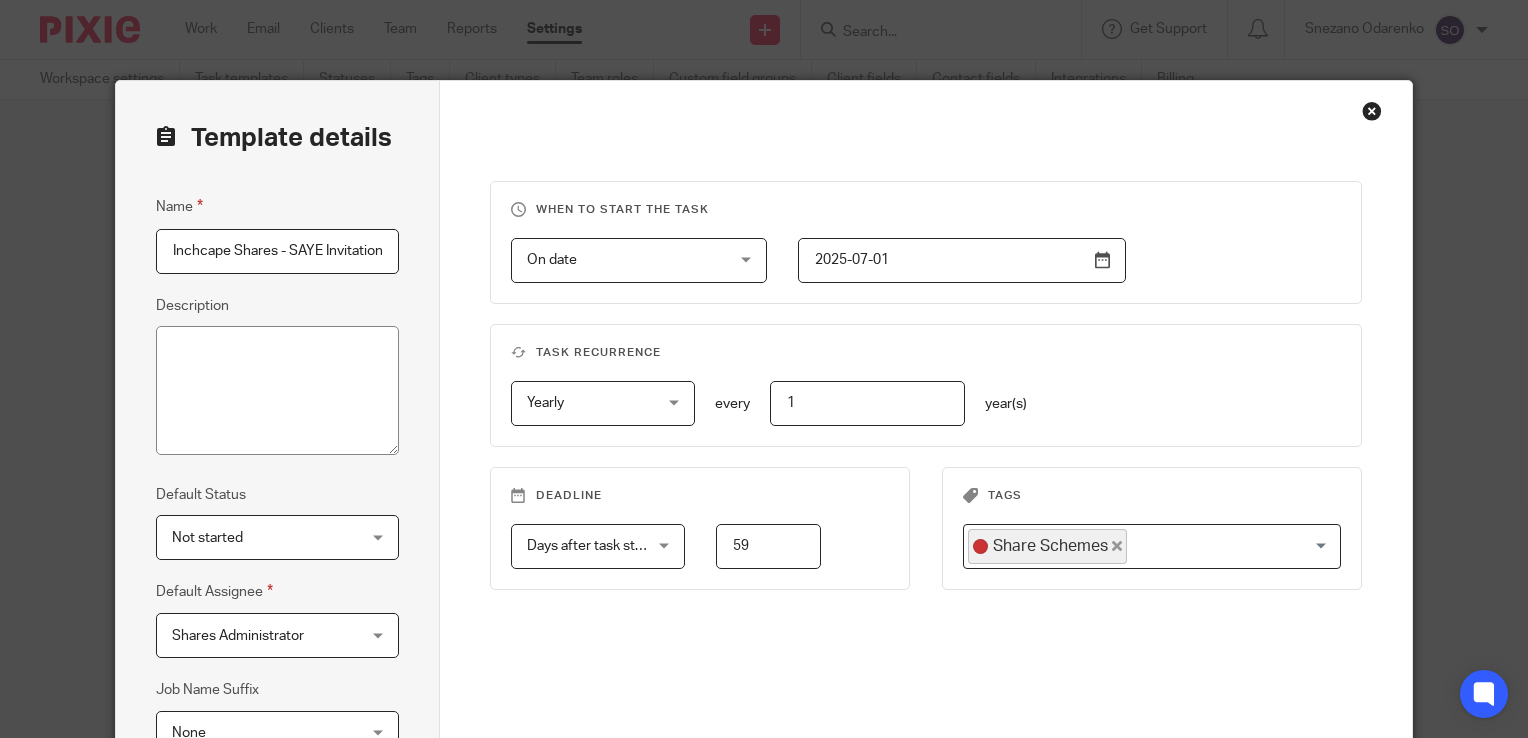 scroll, scrollTop: 0, scrollLeft: 0, axis: both 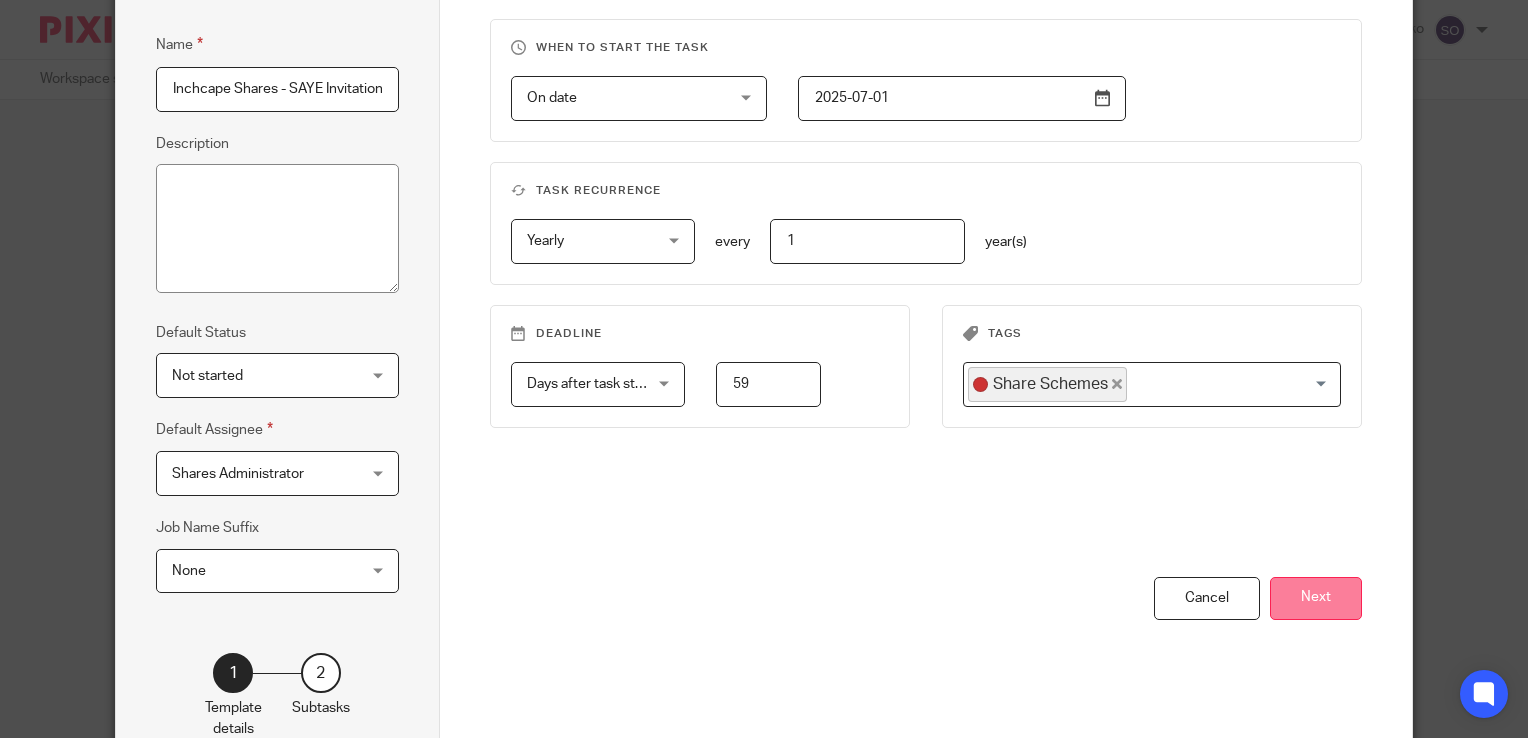 click on "Next" at bounding box center (1316, 598) 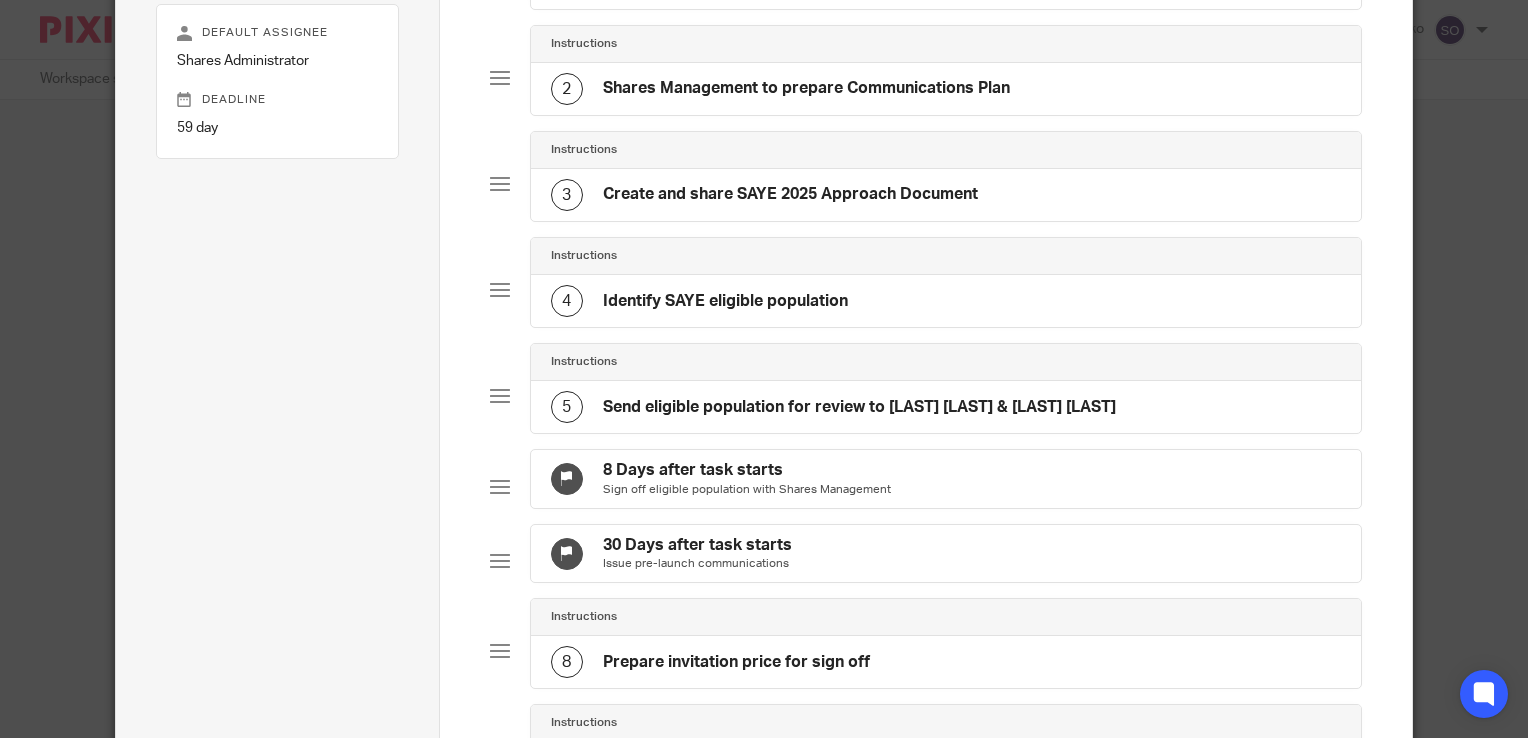 scroll, scrollTop: 0, scrollLeft: 0, axis: both 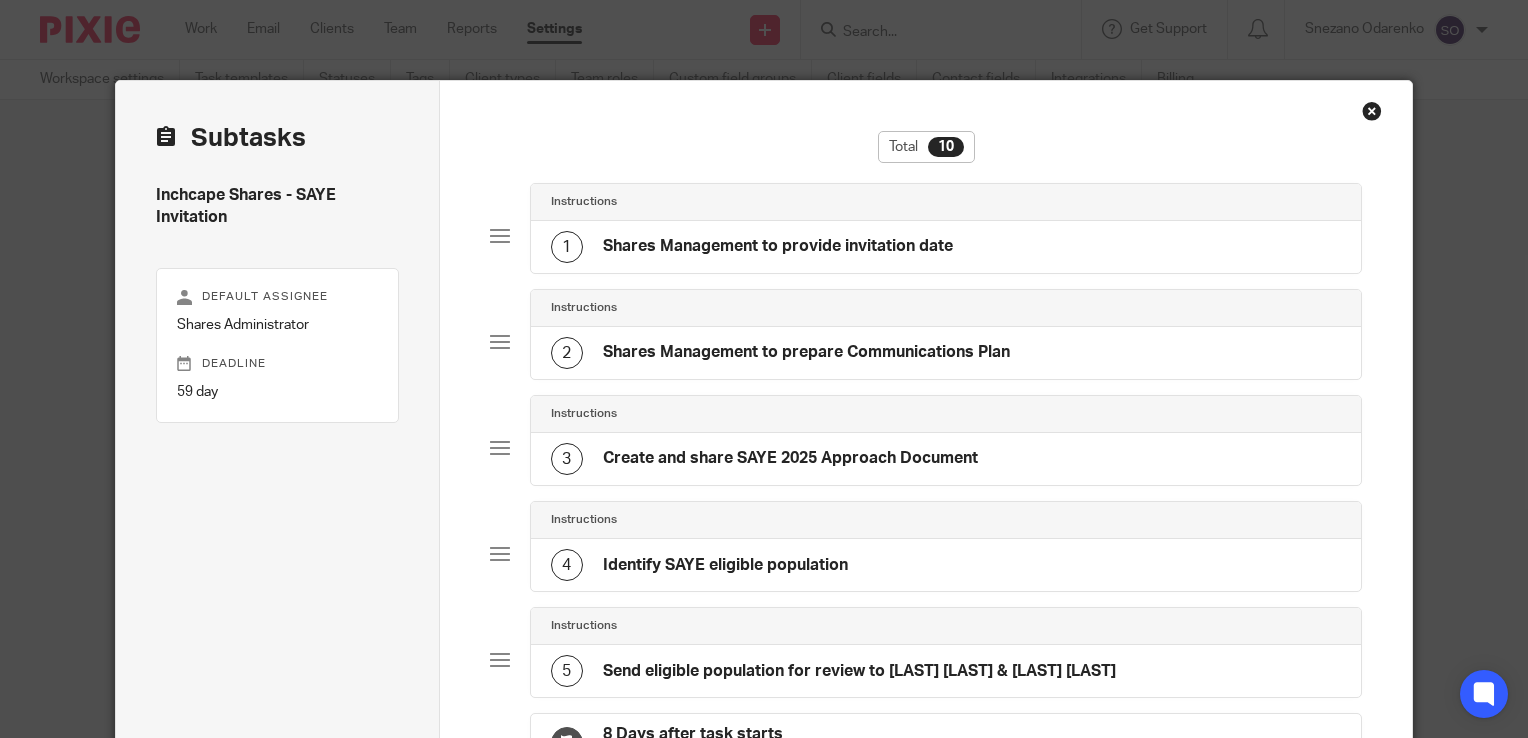 click on "Total  10
Instructions
1
Shares Management to provide invitation date
Instructions
2
Shares Management to prepare Communications Plan
Instructions
3
Create and share SAYE 2025 Approach Document
Instructions
4
Identify SAYE eligible population
Instructions
5
Send eligible population for review to [LAST] [LAST] & [LAST] [LAST]
8 Days after task starts
Sign off eligible population with Shares Management
30 Days after task starts
Issue pre-launch communications
Instructions
8
Prepare invitation price for sign off
9" at bounding box center [926, 742] 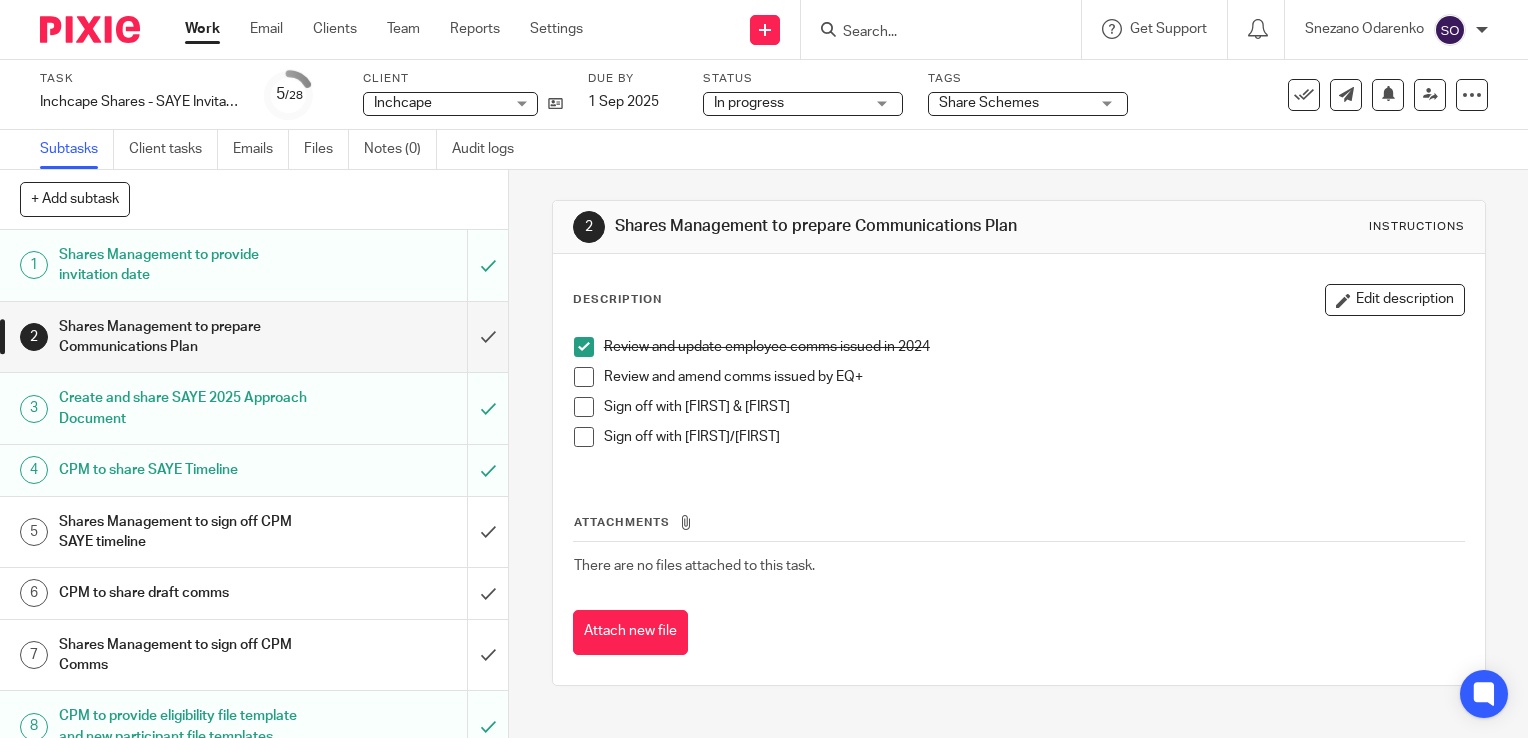 scroll, scrollTop: 0, scrollLeft: 0, axis: both 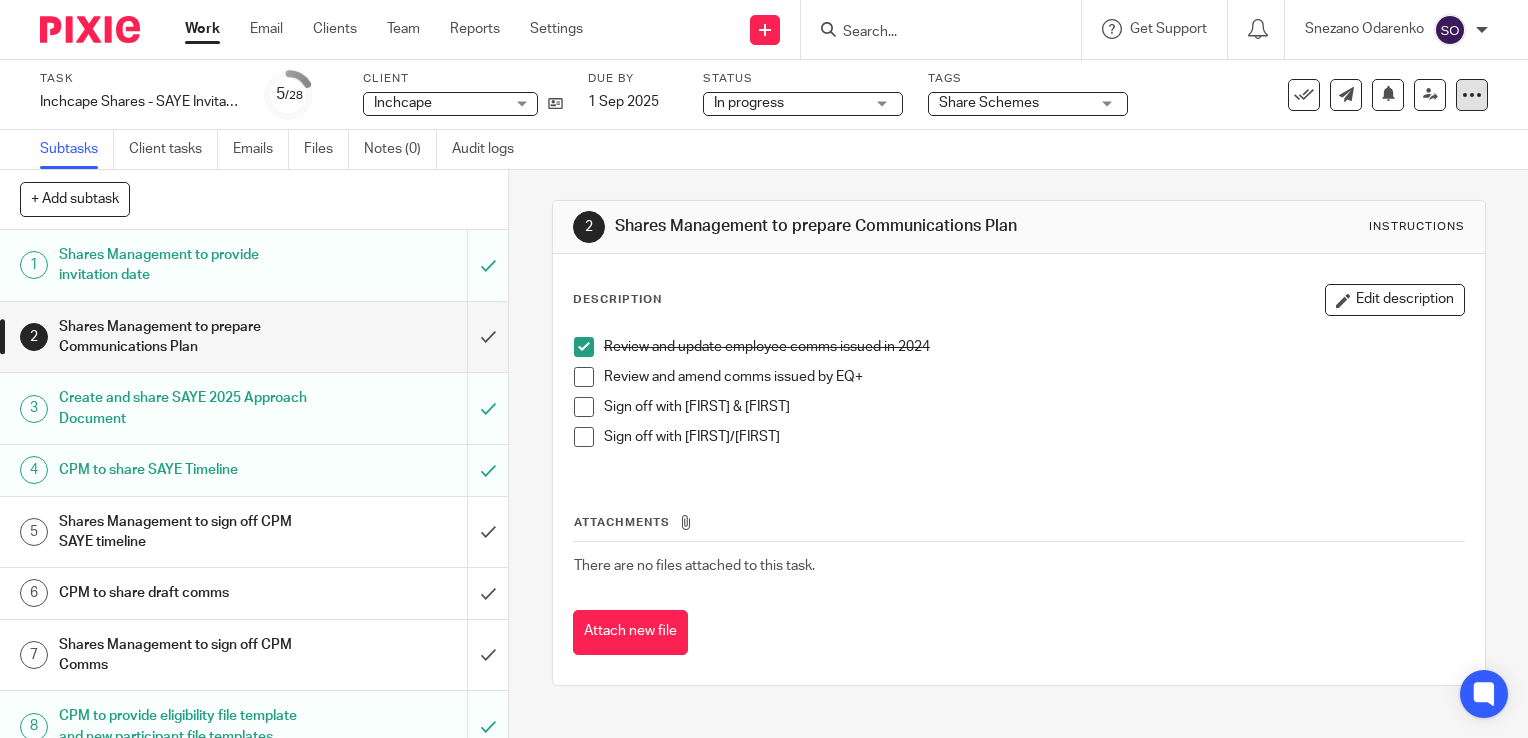 click at bounding box center [1472, 95] 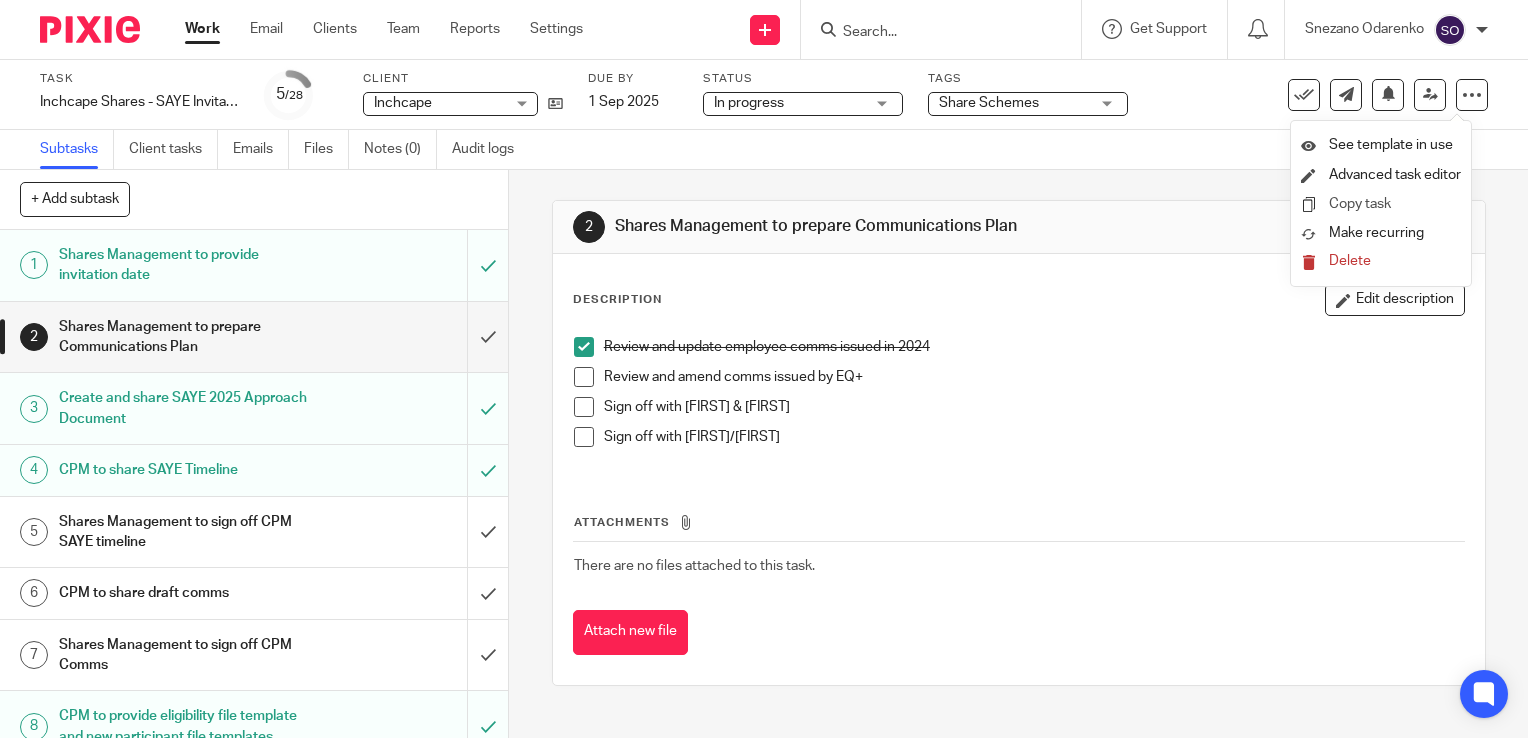 click on "Copy task" at bounding box center [1360, 204] 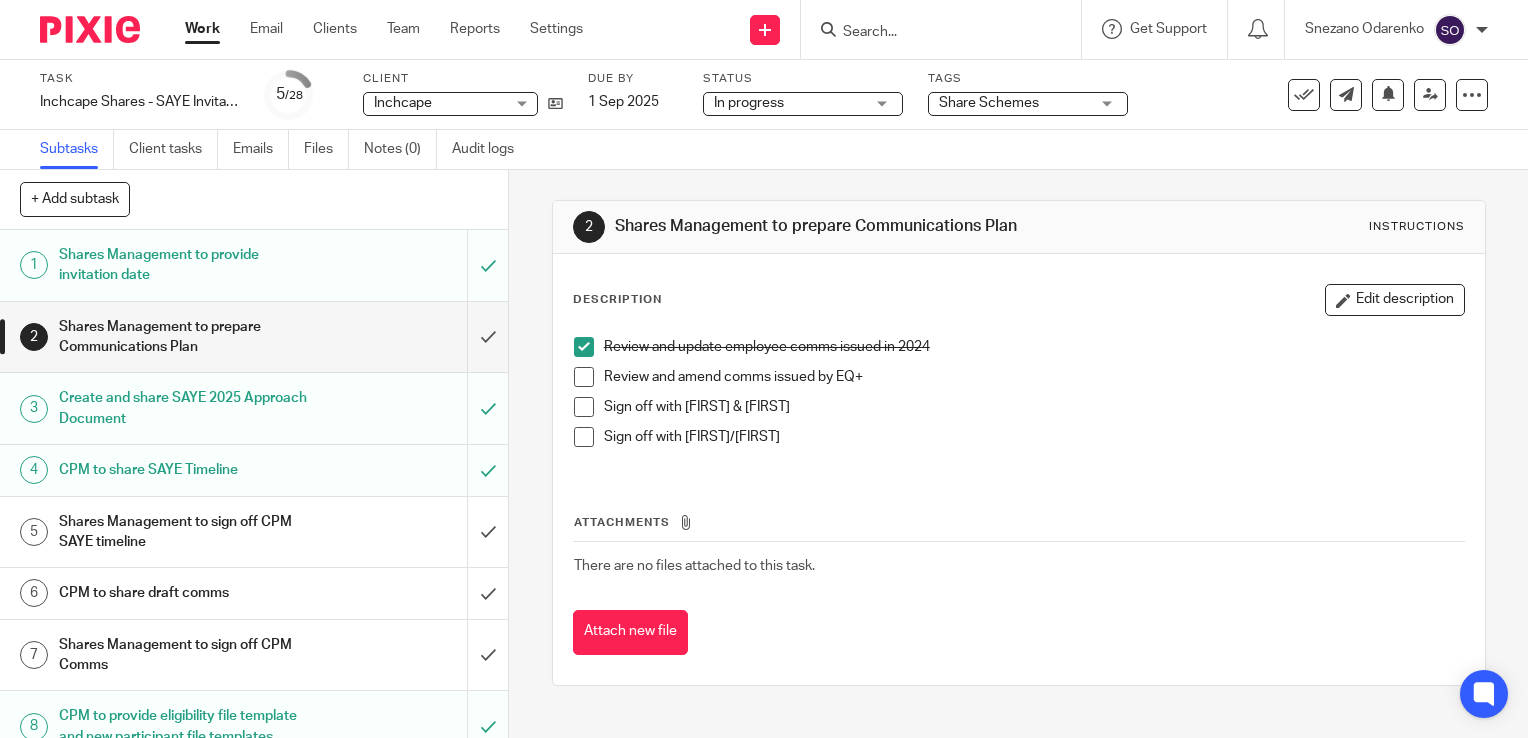 scroll, scrollTop: 0, scrollLeft: 0, axis: both 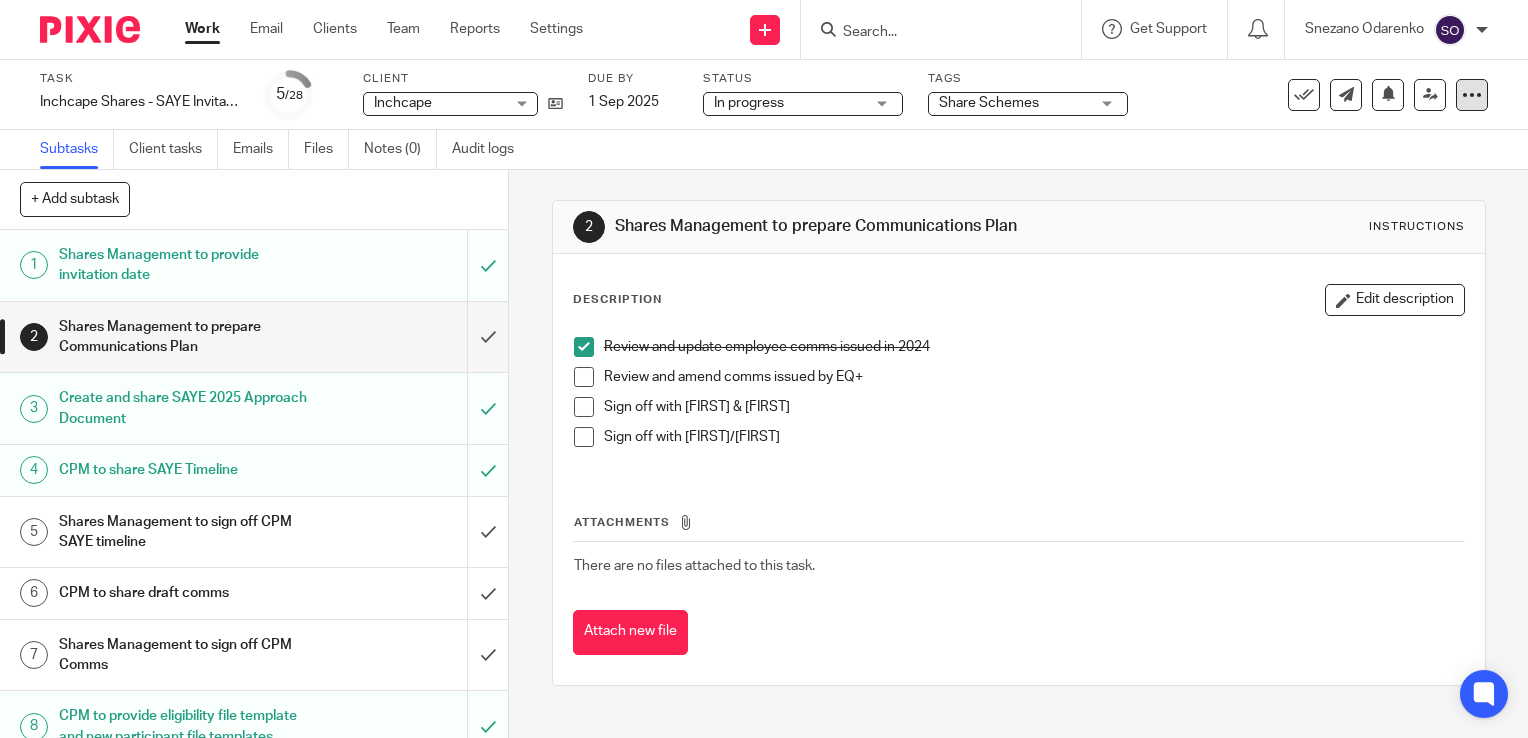 click at bounding box center (1472, 95) 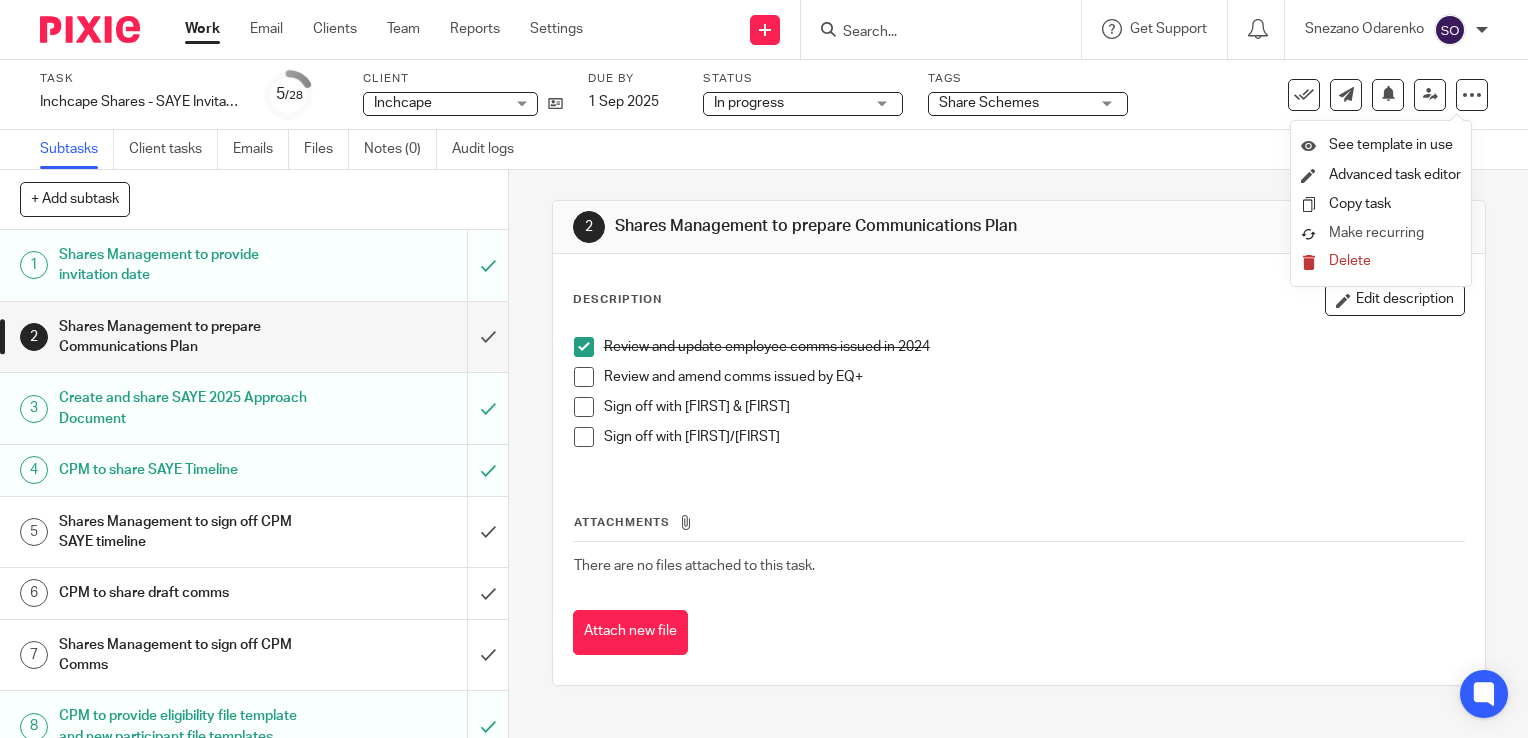 click on "Make recurring" at bounding box center [1376, 233] 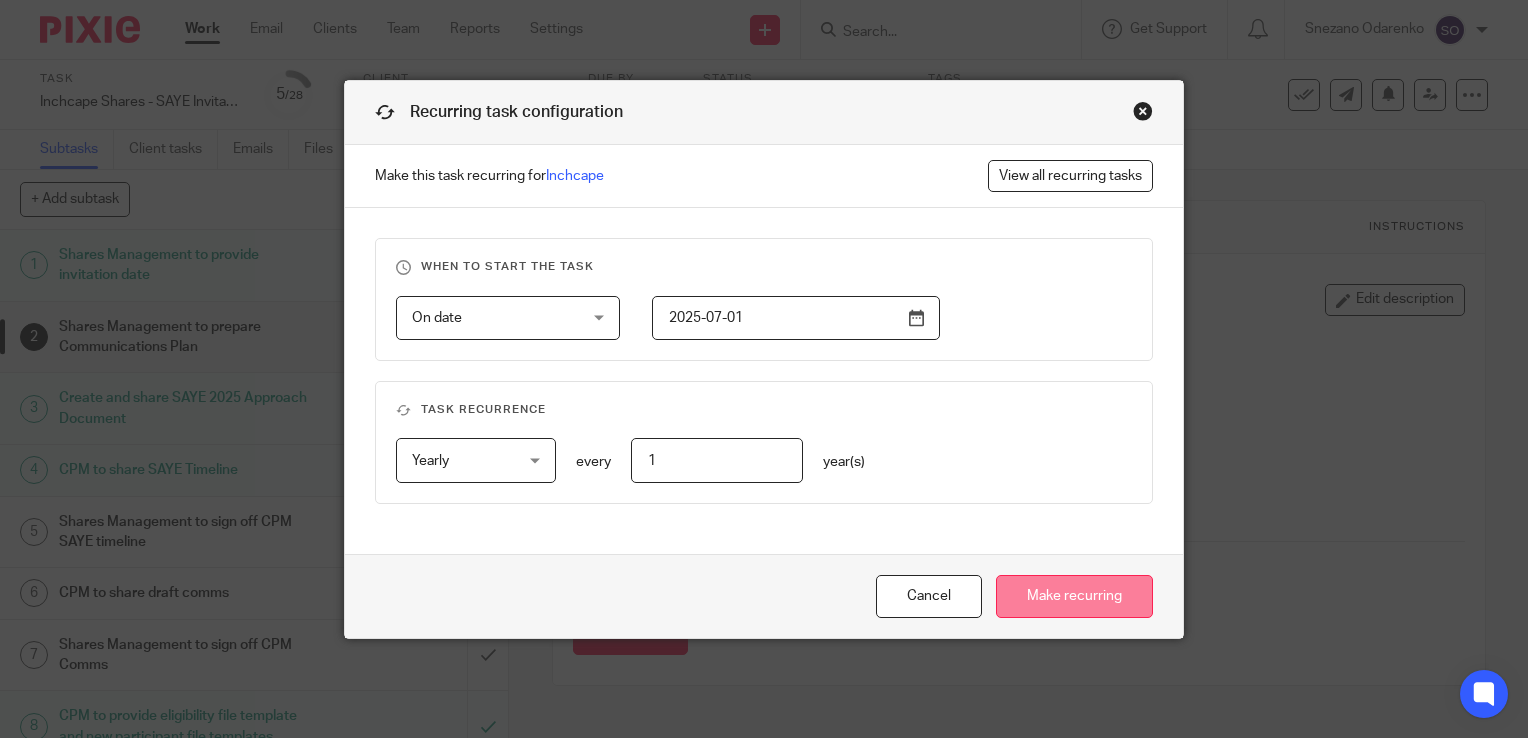 click on "Make recurring" at bounding box center [1074, 596] 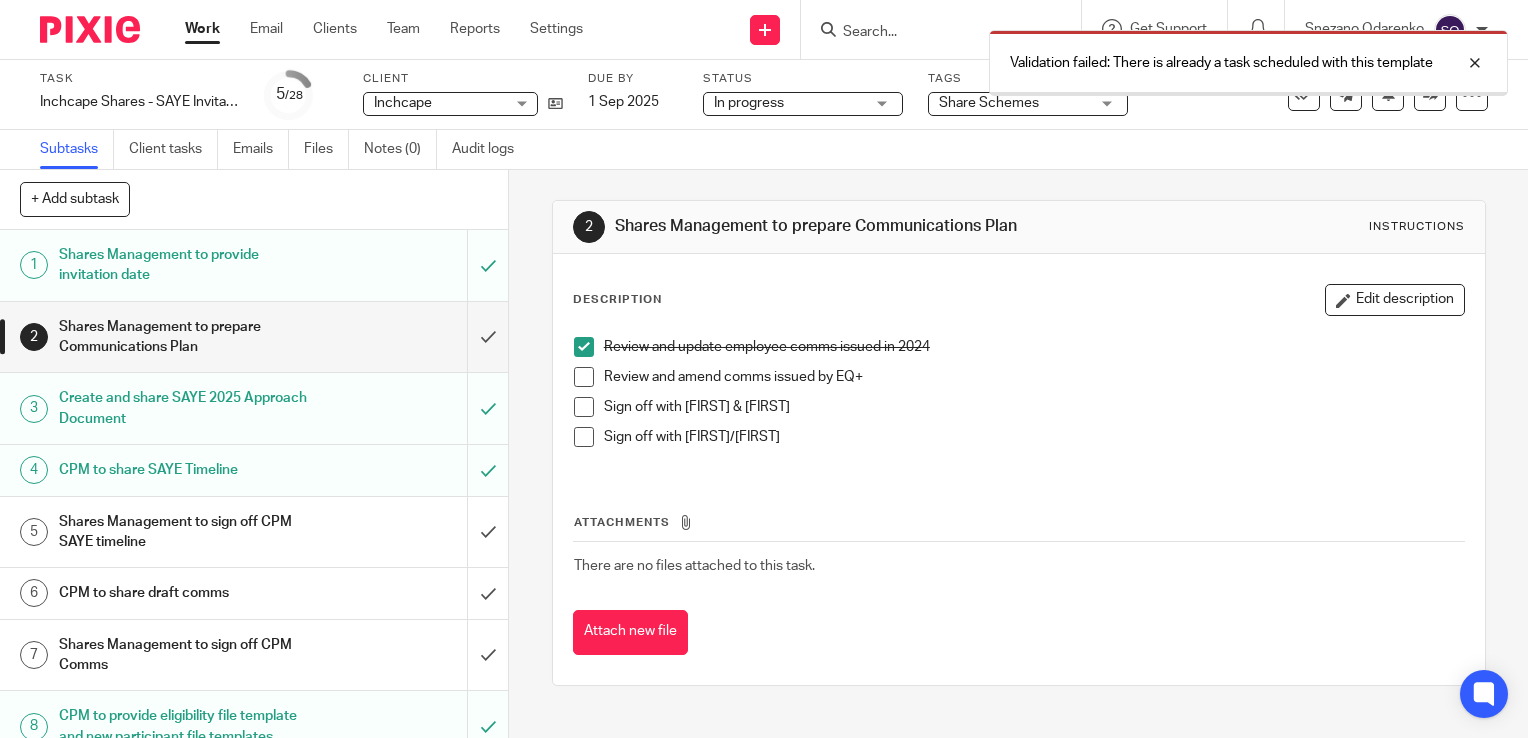 scroll, scrollTop: 0, scrollLeft: 0, axis: both 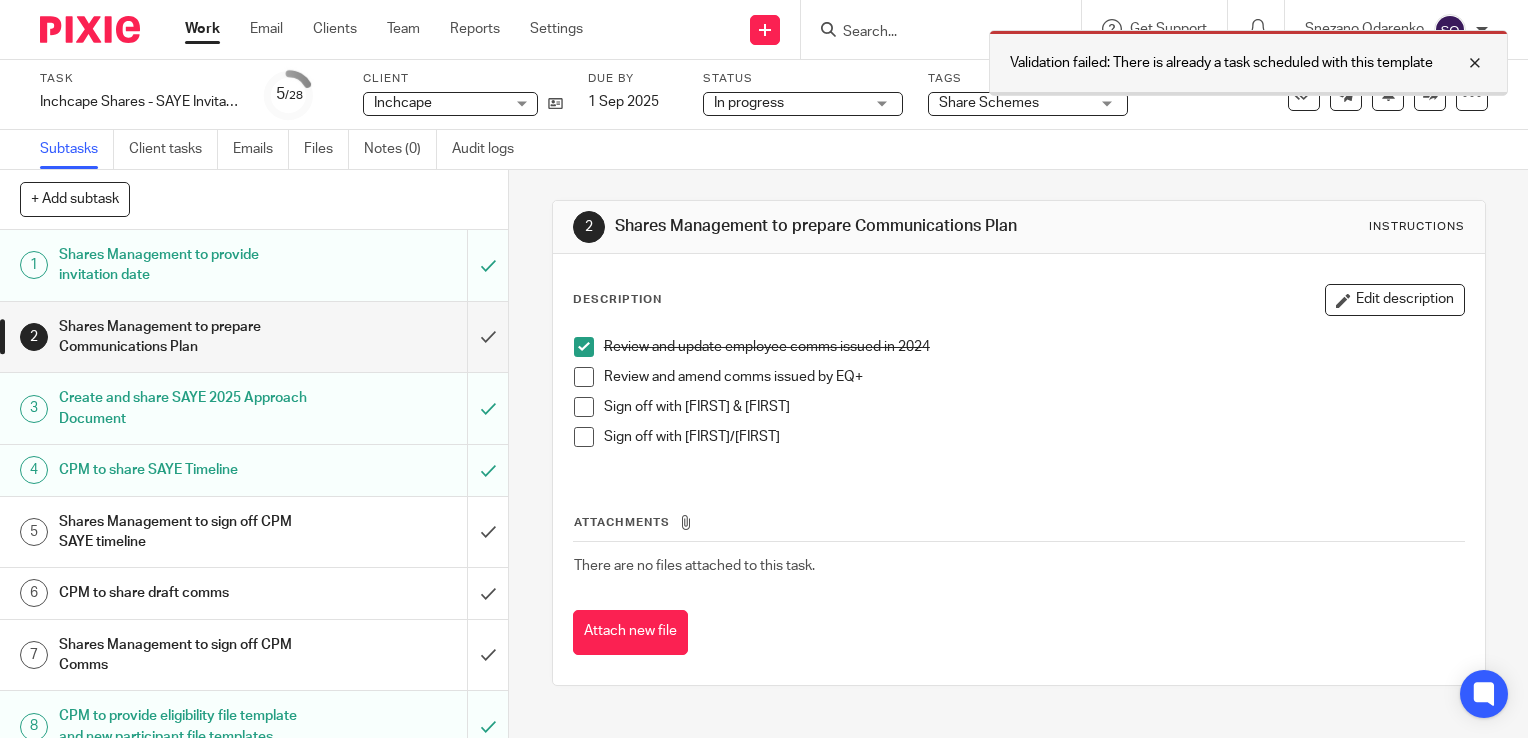 click on "Validation failed: There is already a task scheduled with this template" at bounding box center (1221, 63) 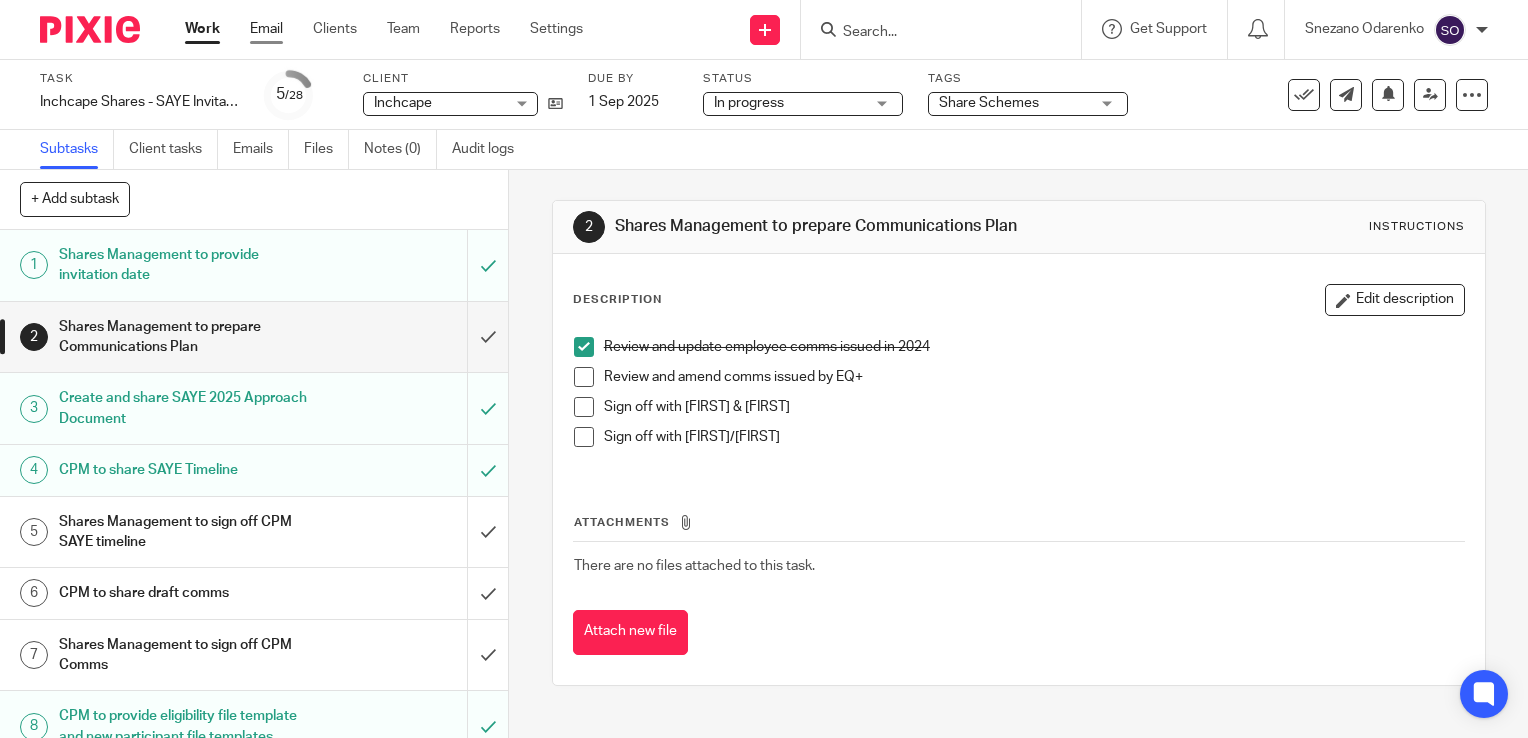 click on "Email" at bounding box center (266, 29) 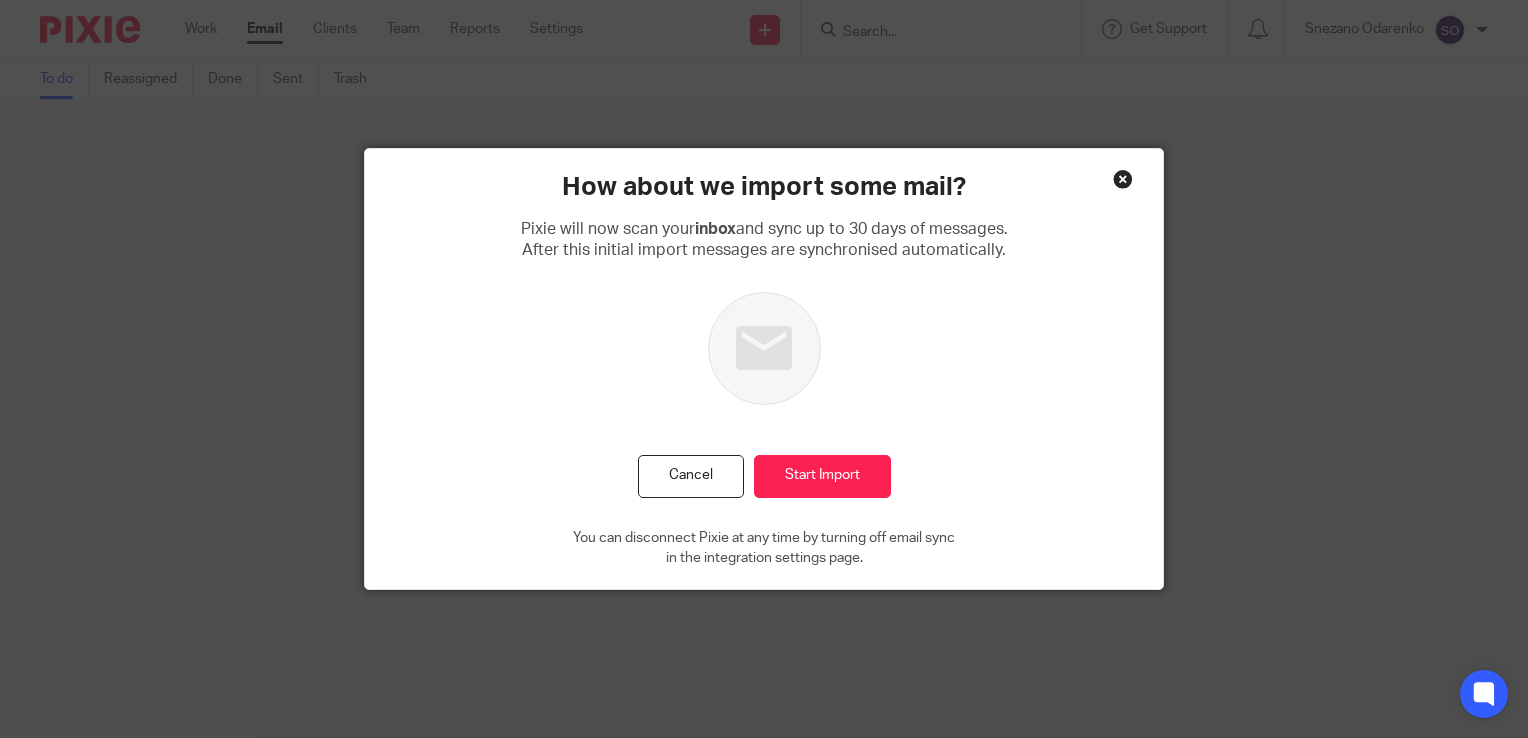 scroll, scrollTop: 0, scrollLeft: 0, axis: both 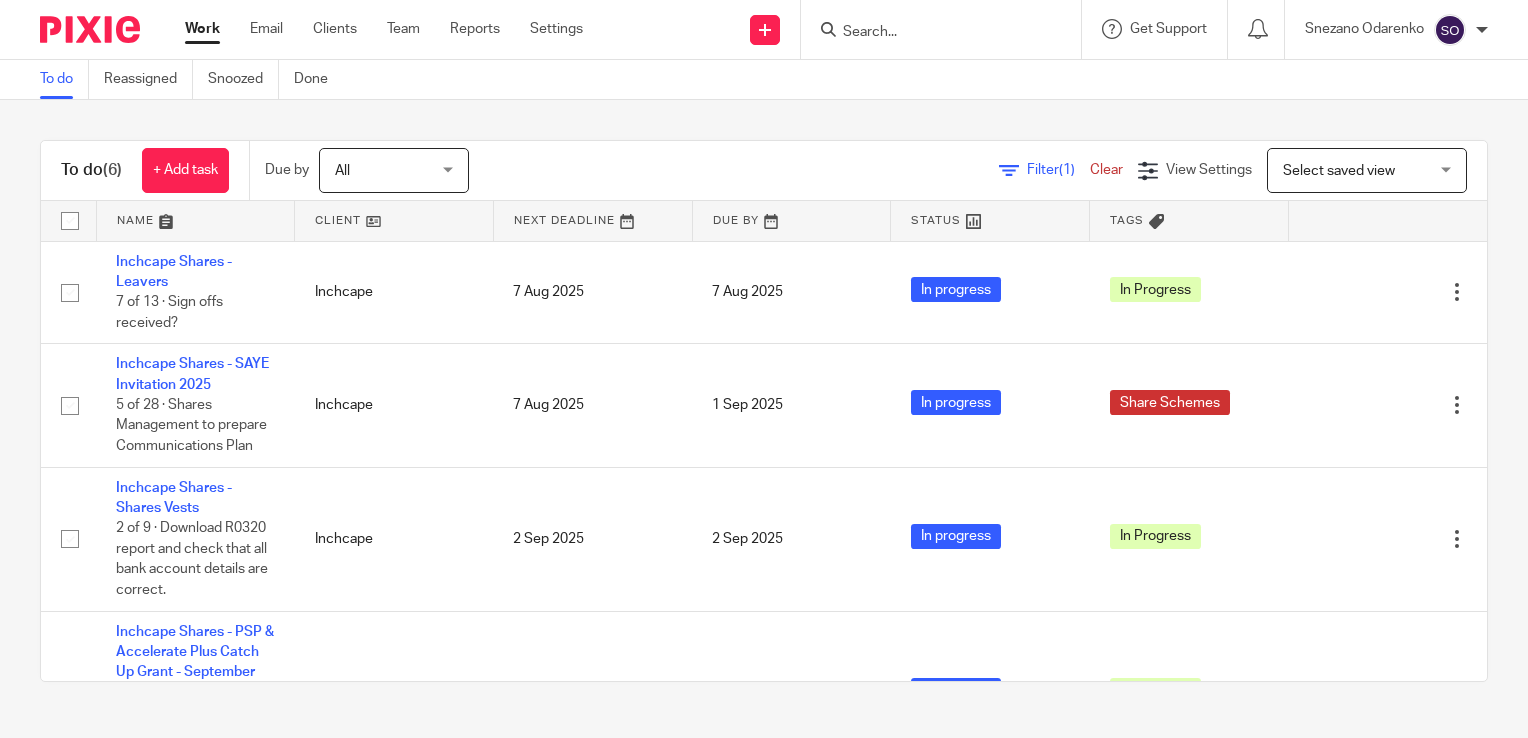 click on "Settings" at bounding box center (556, 29) 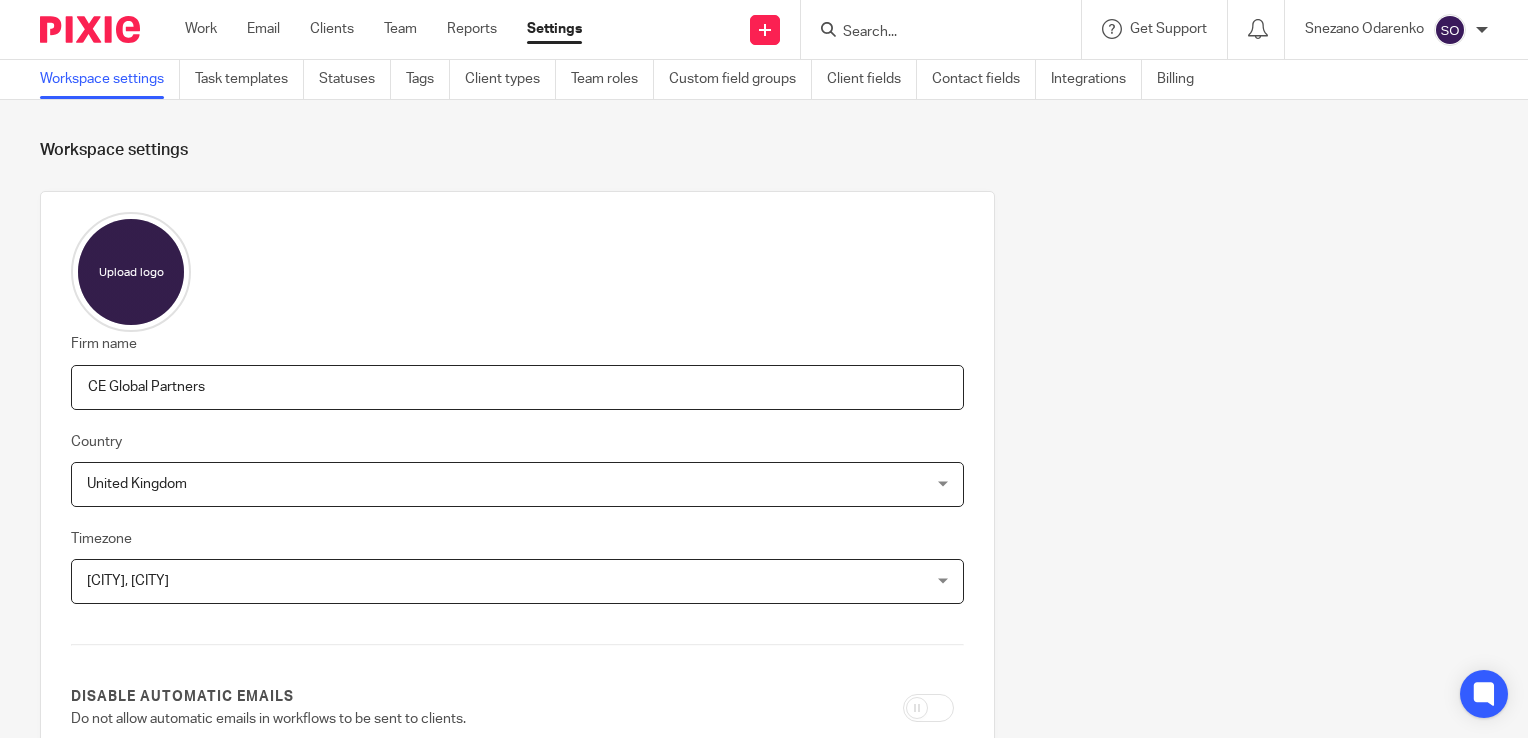 scroll, scrollTop: 0, scrollLeft: 0, axis: both 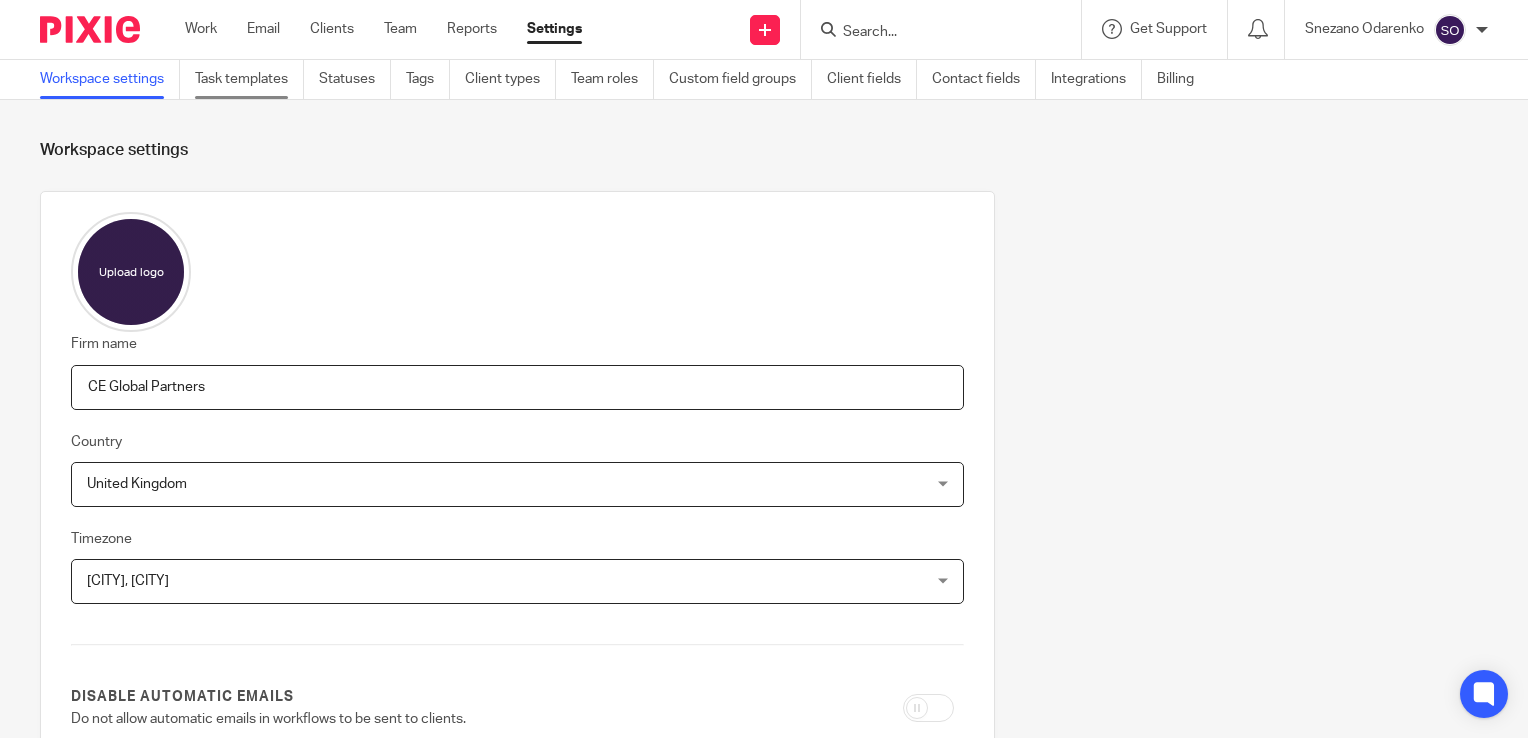 click on "Task templates" at bounding box center (249, 79) 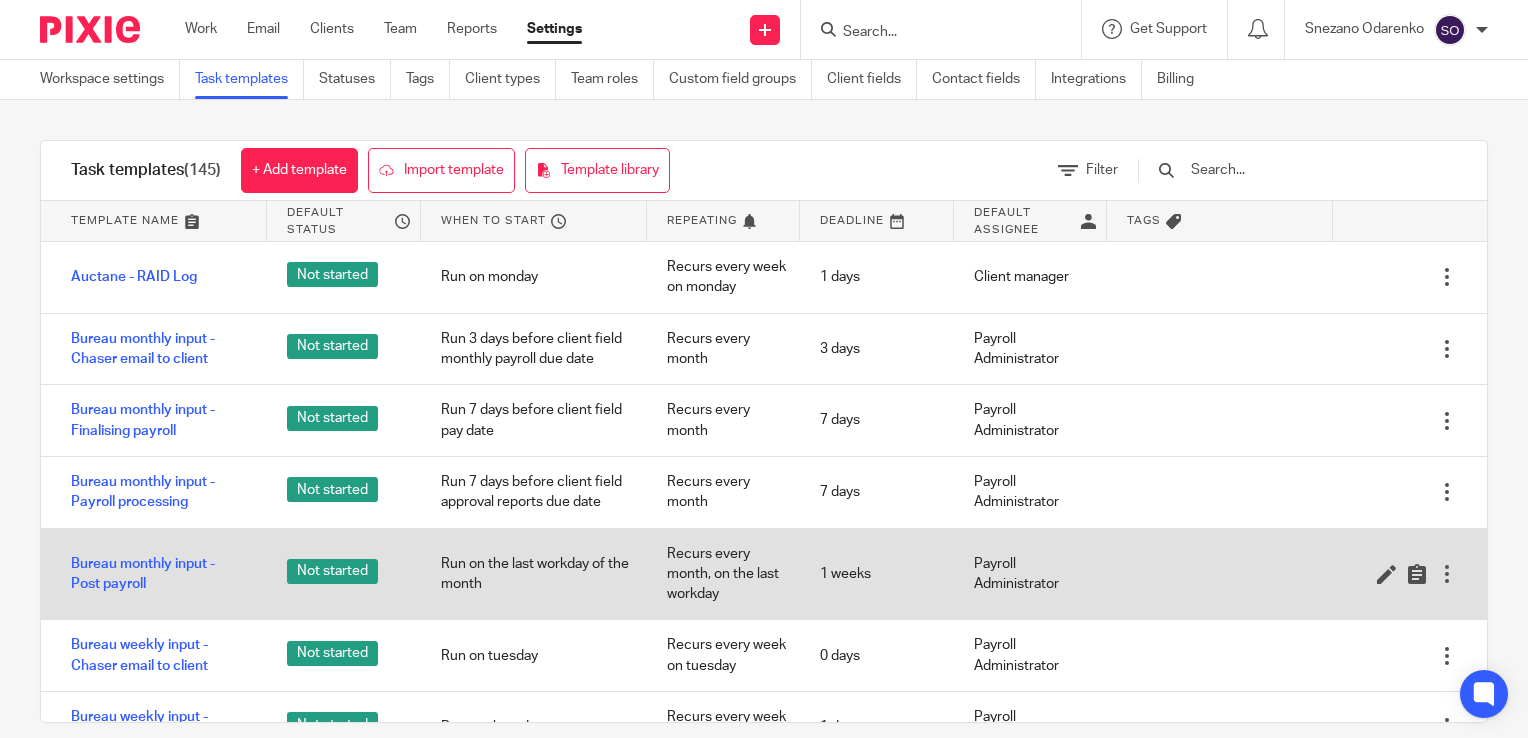 scroll, scrollTop: 0, scrollLeft: 0, axis: both 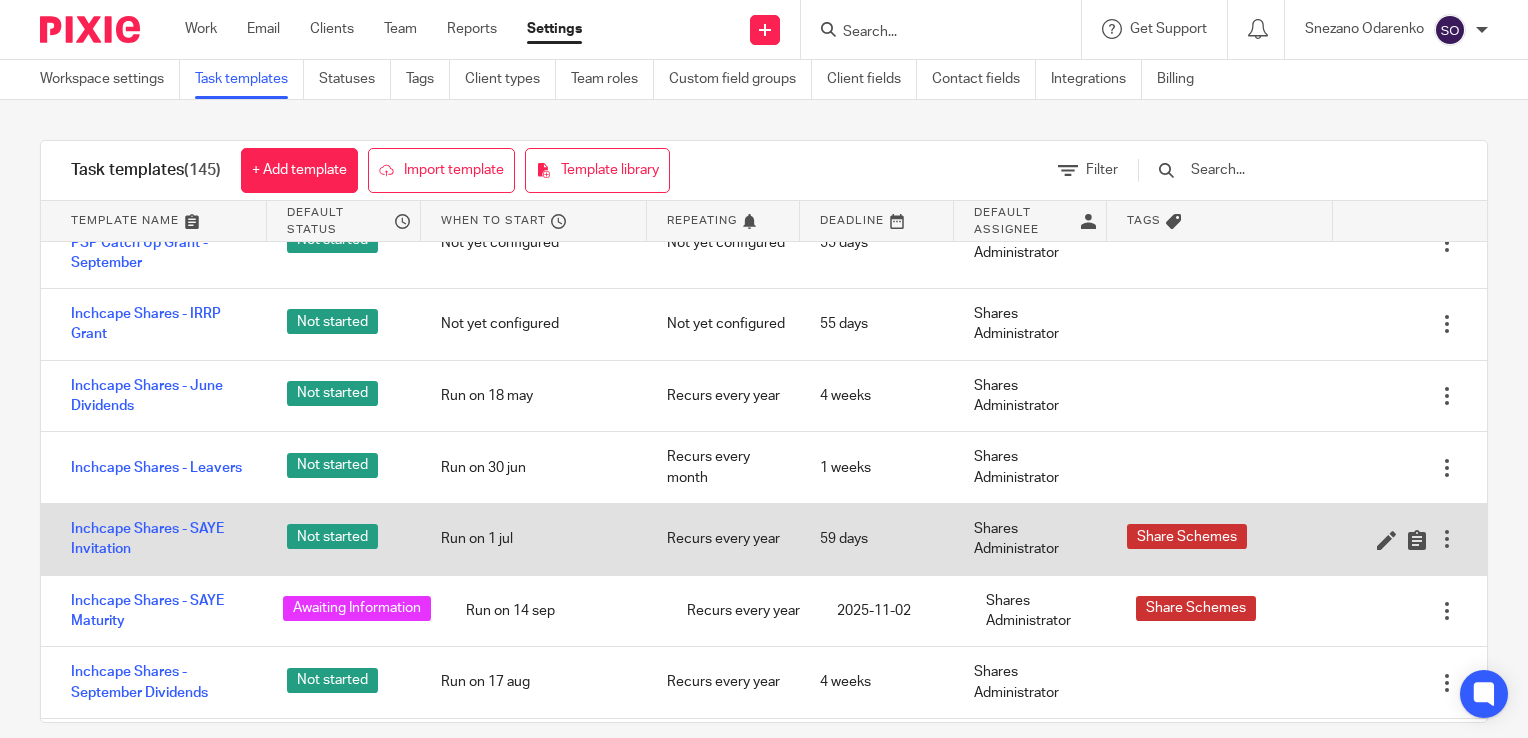 click at bounding box center [1447, 539] 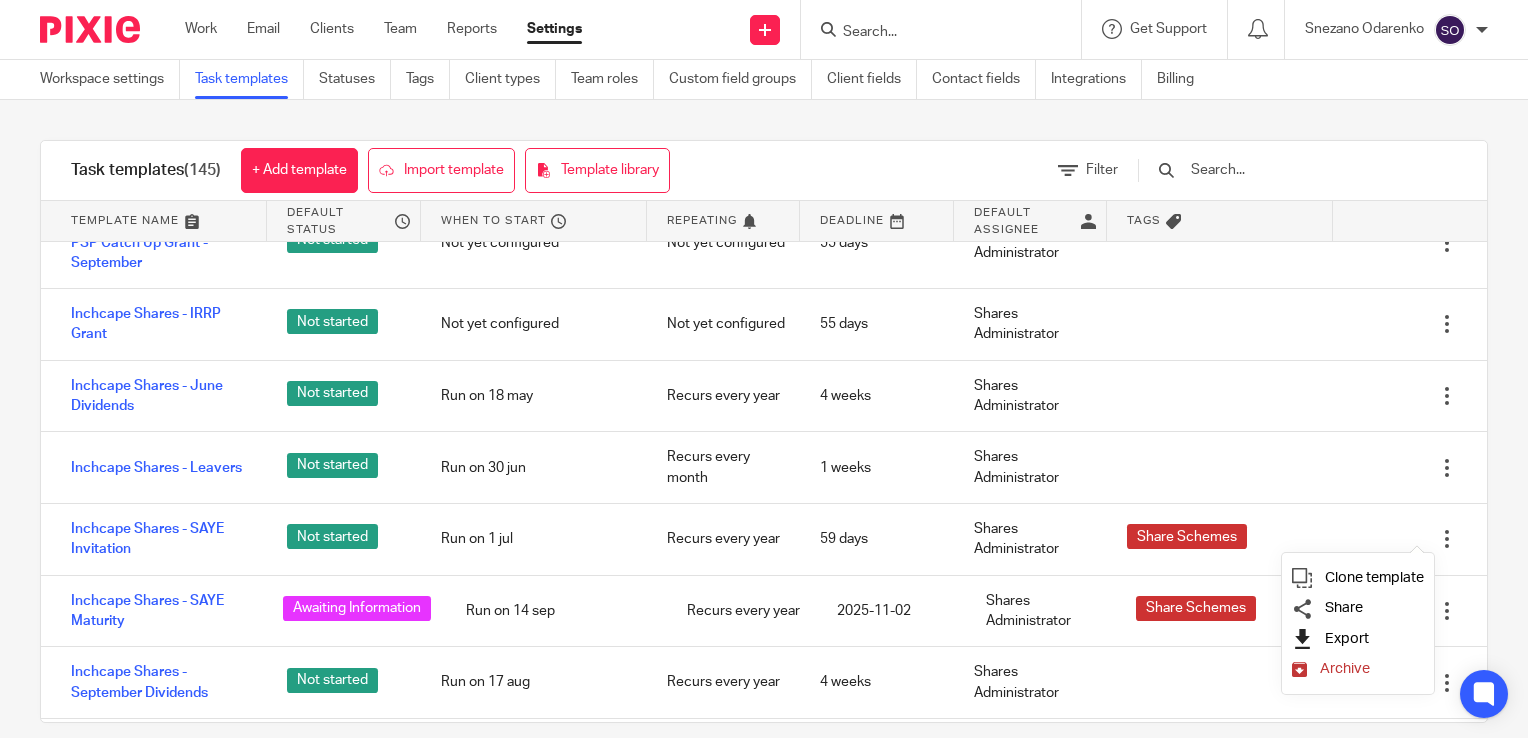 click on "Export" at bounding box center (1347, 638) 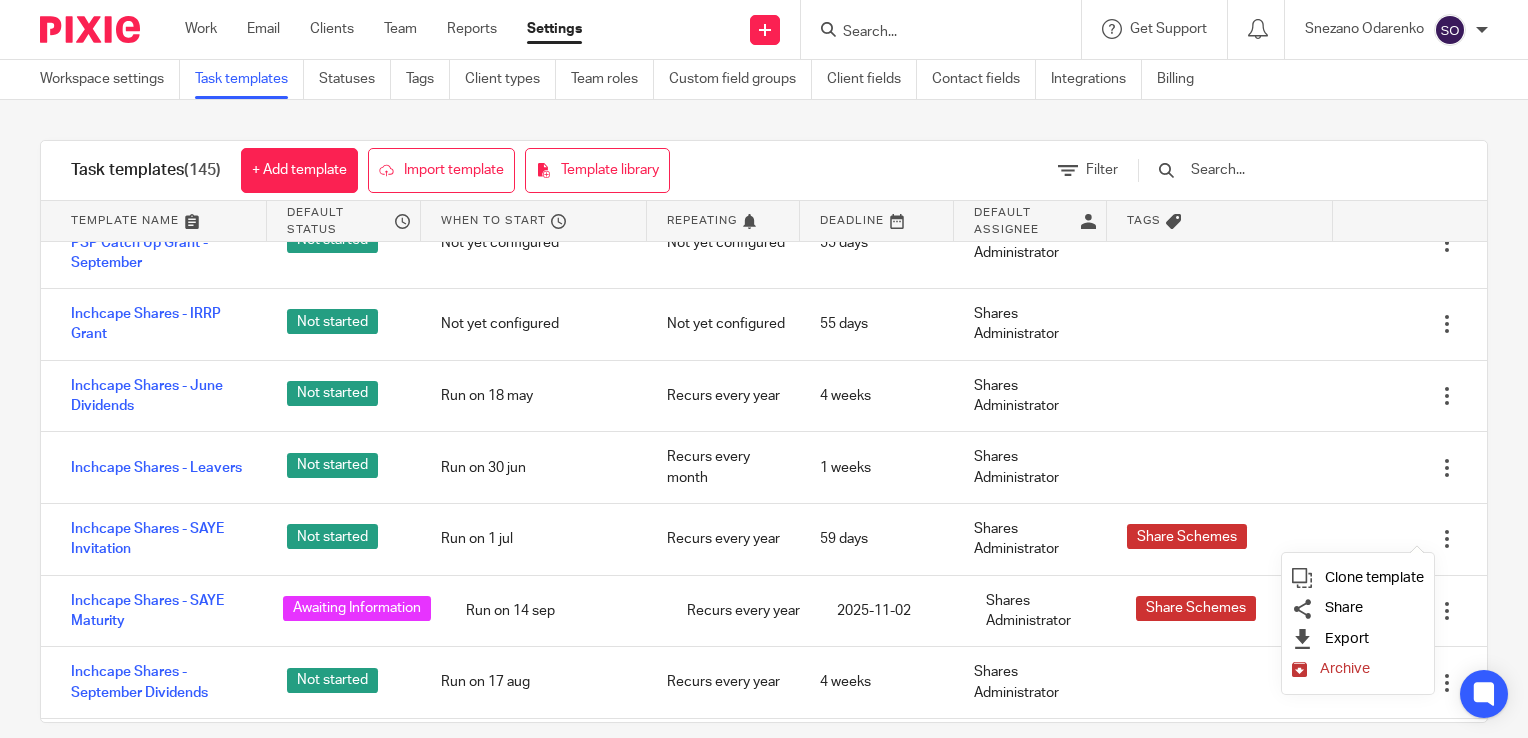 click on "Archive" at bounding box center (1345, 668) 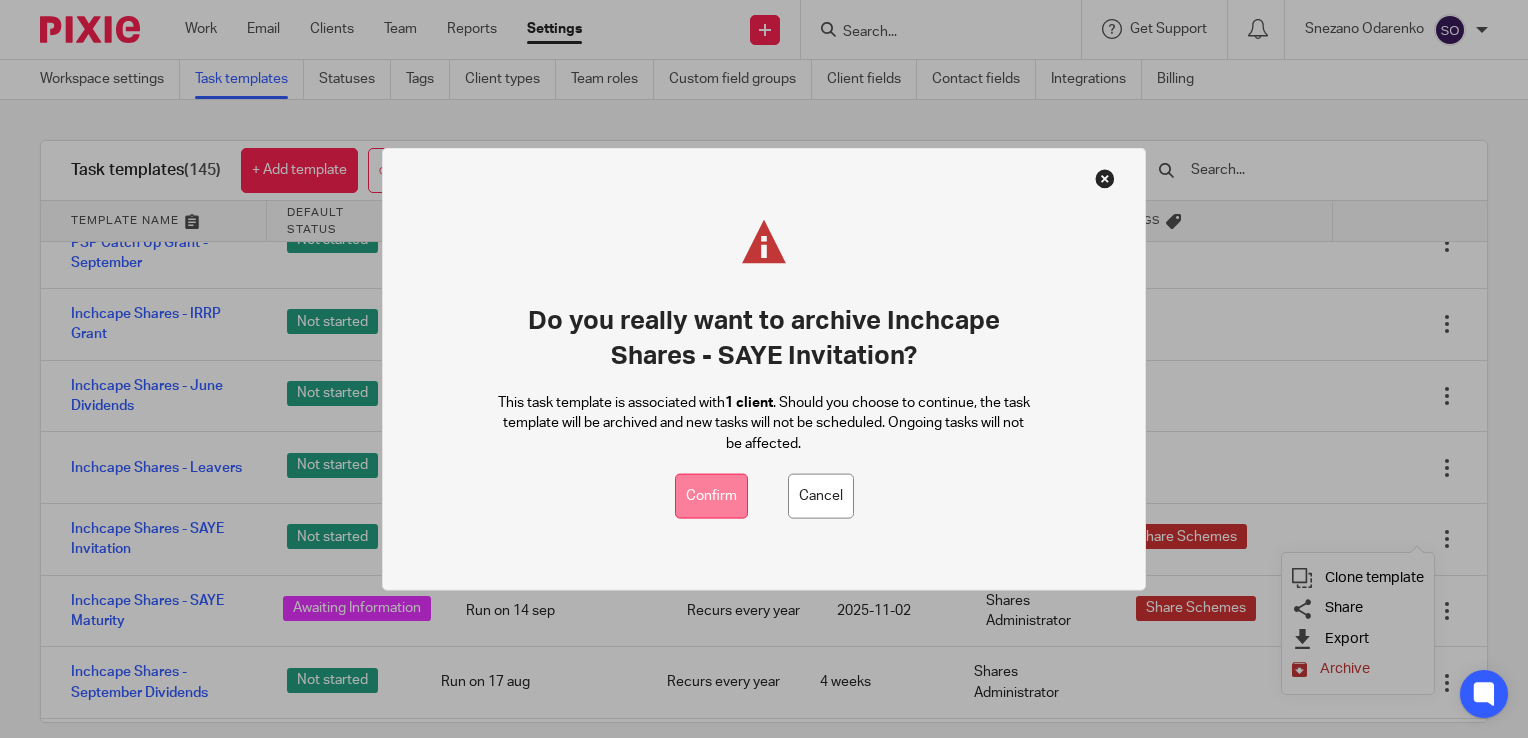 click on "Confirm" at bounding box center (711, 496) 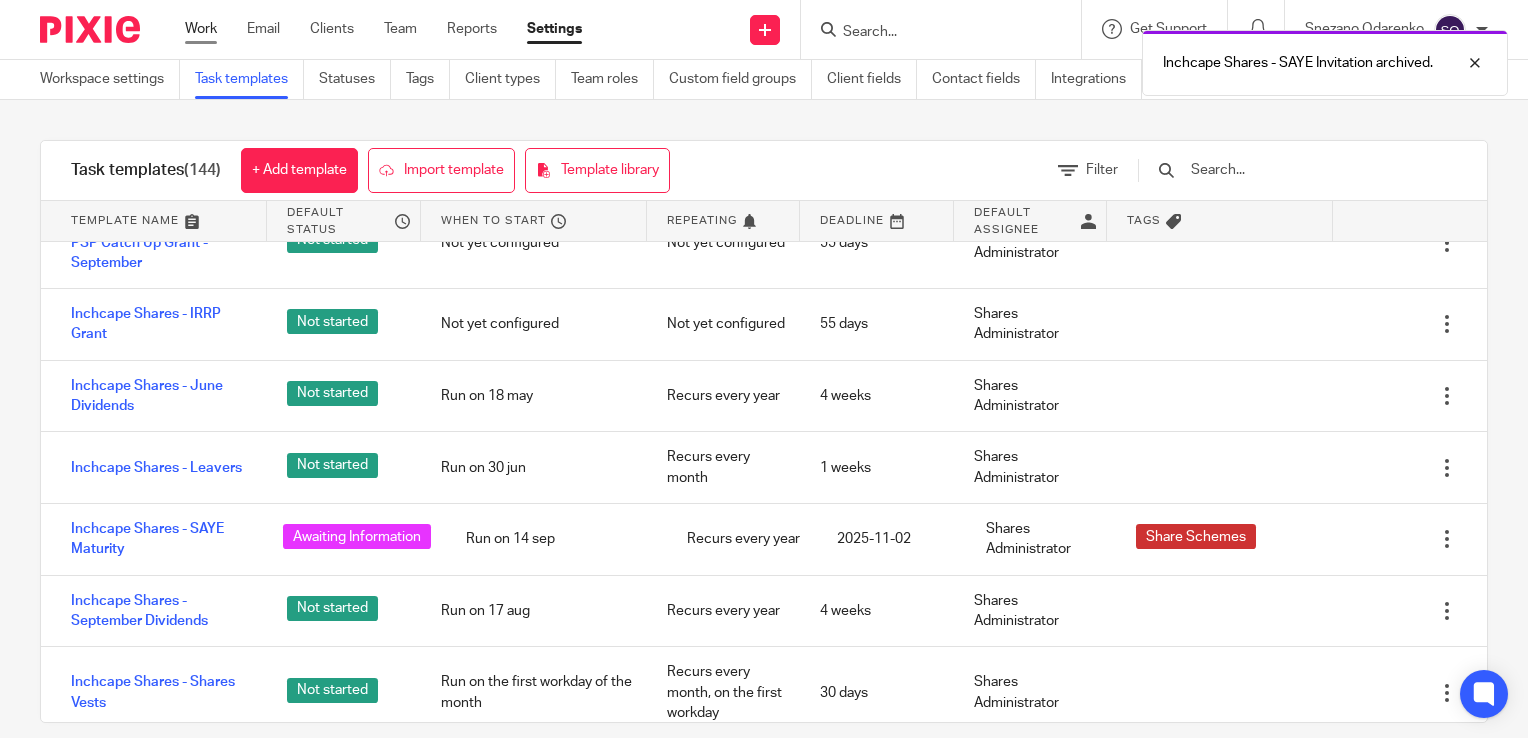 click on "Work" at bounding box center [201, 29] 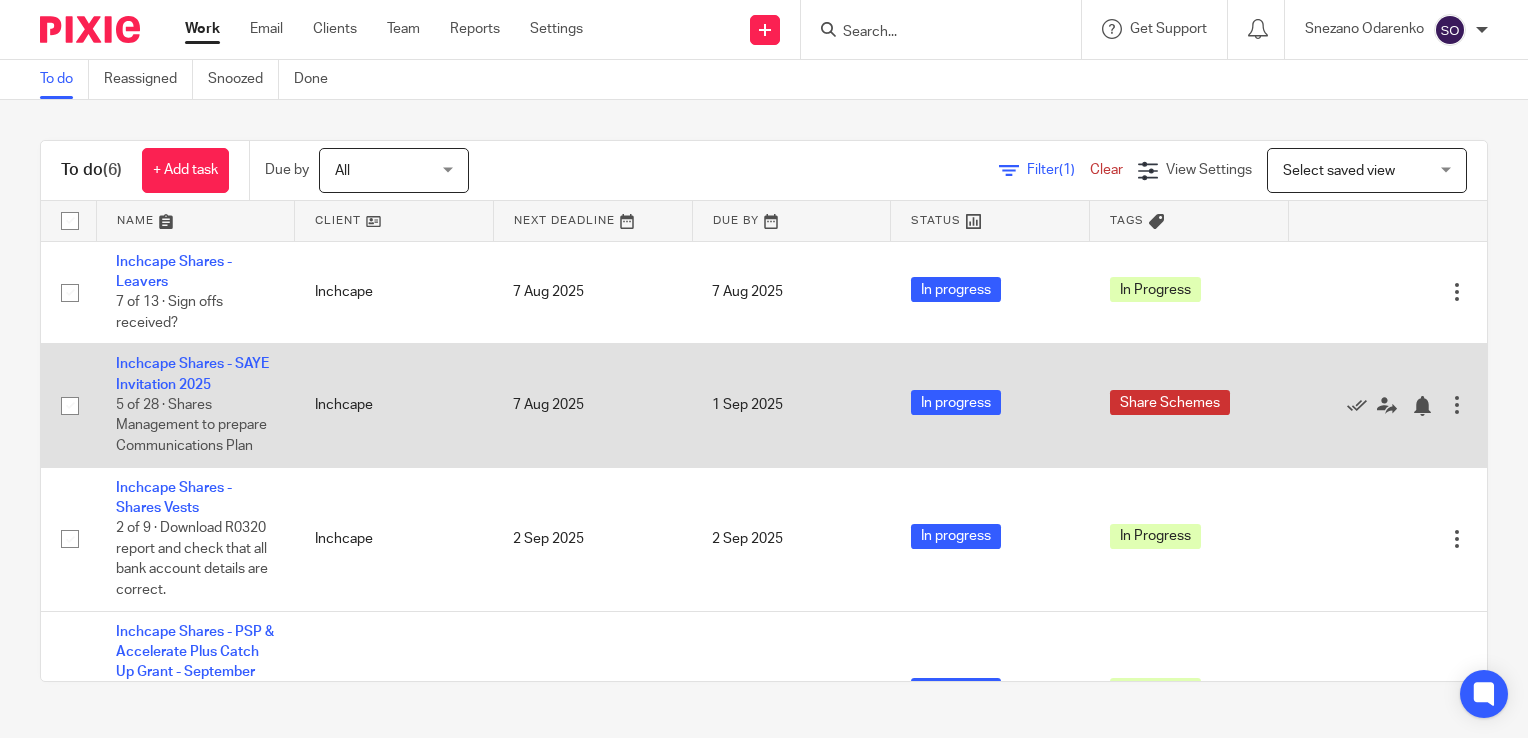 scroll, scrollTop: 0, scrollLeft: 0, axis: both 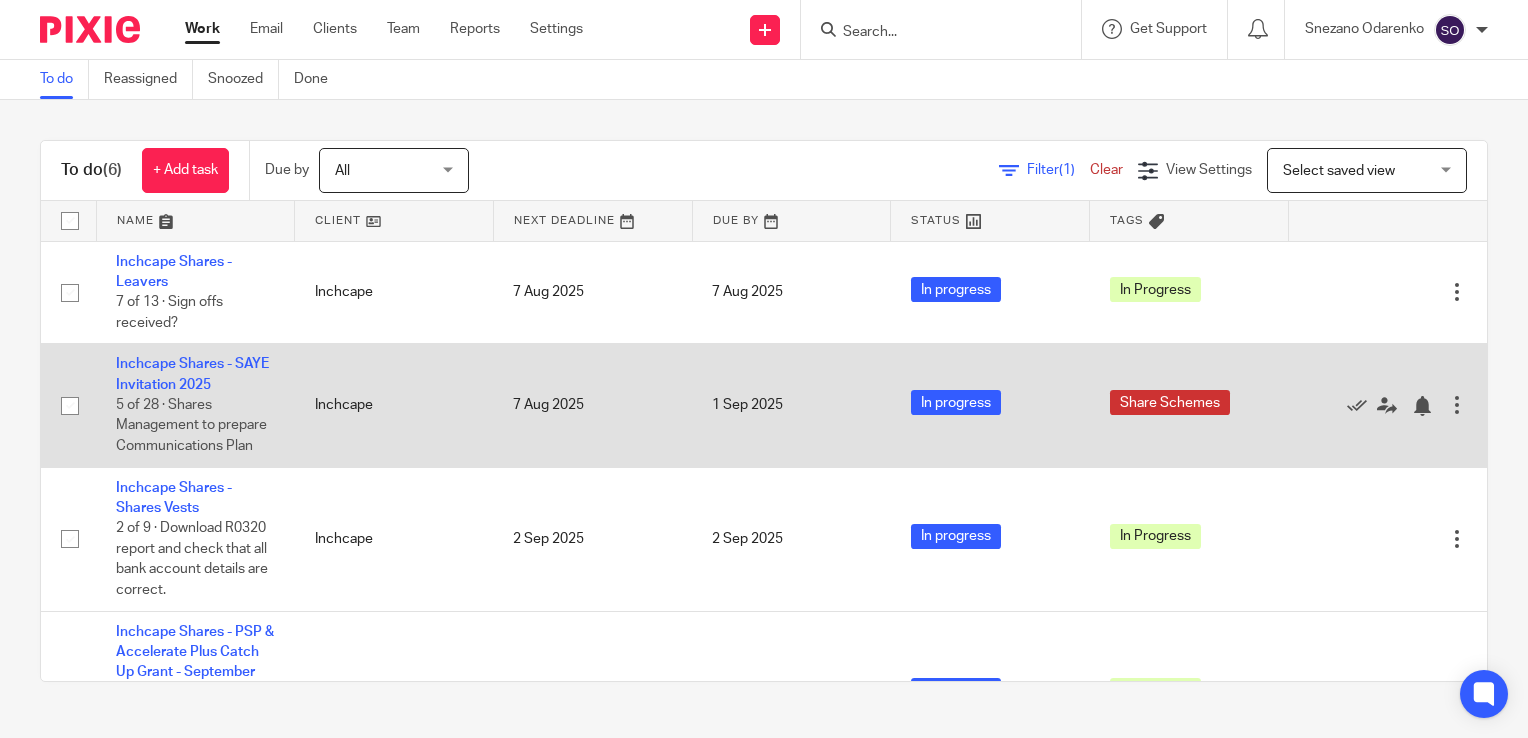 click at bounding box center [1457, 405] 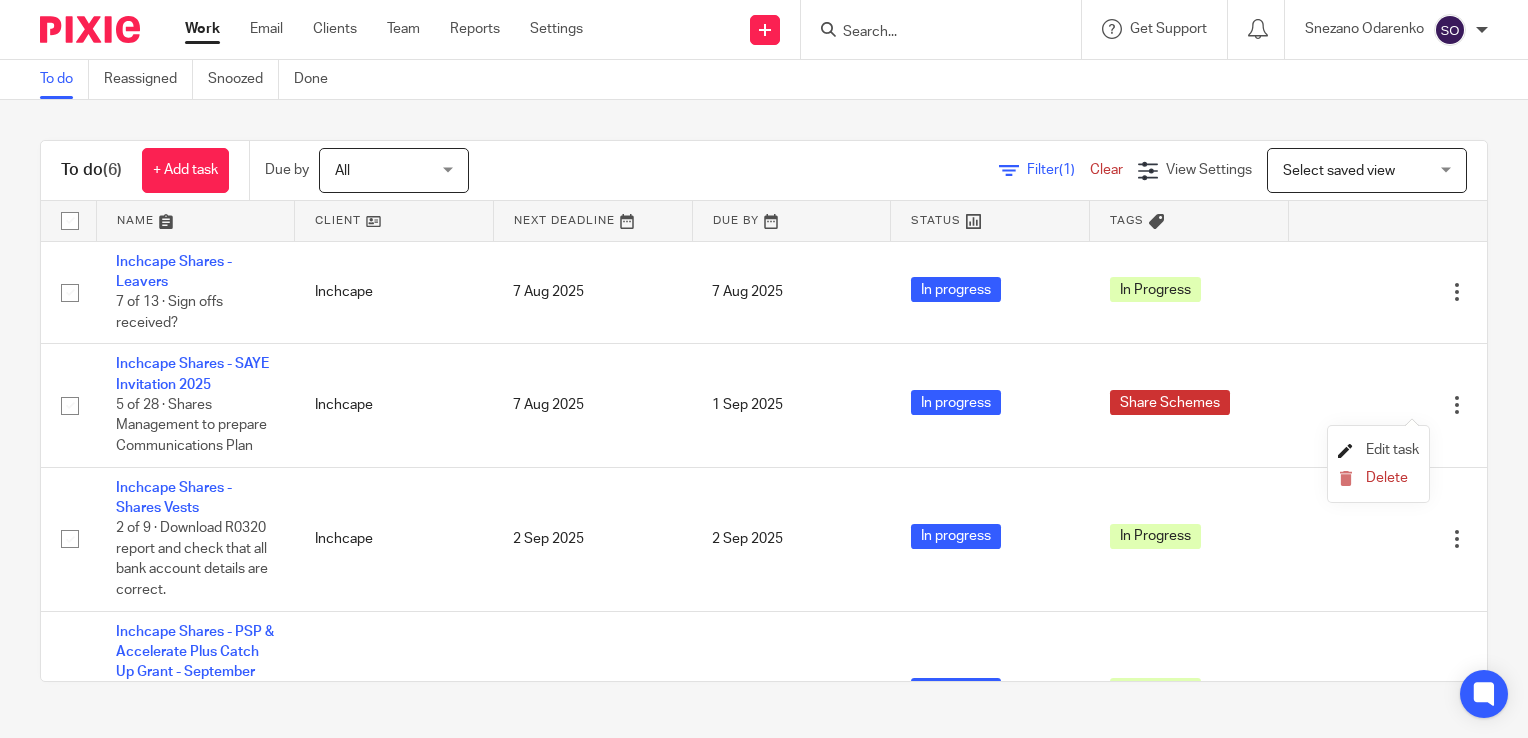 click on "Edit task" at bounding box center (1392, 450) 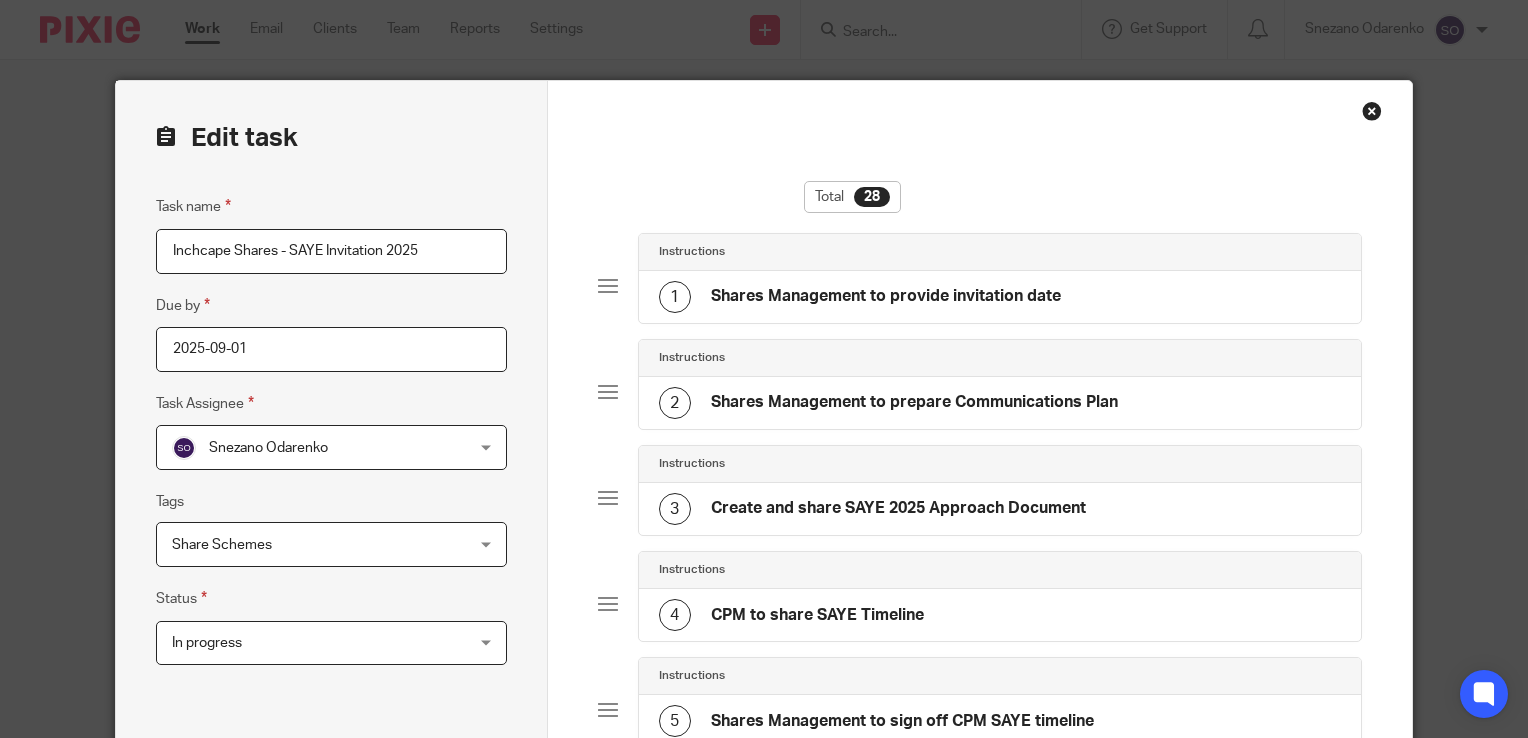 scroll, scrollTop: 0, scrollLeft: 0, axis: both 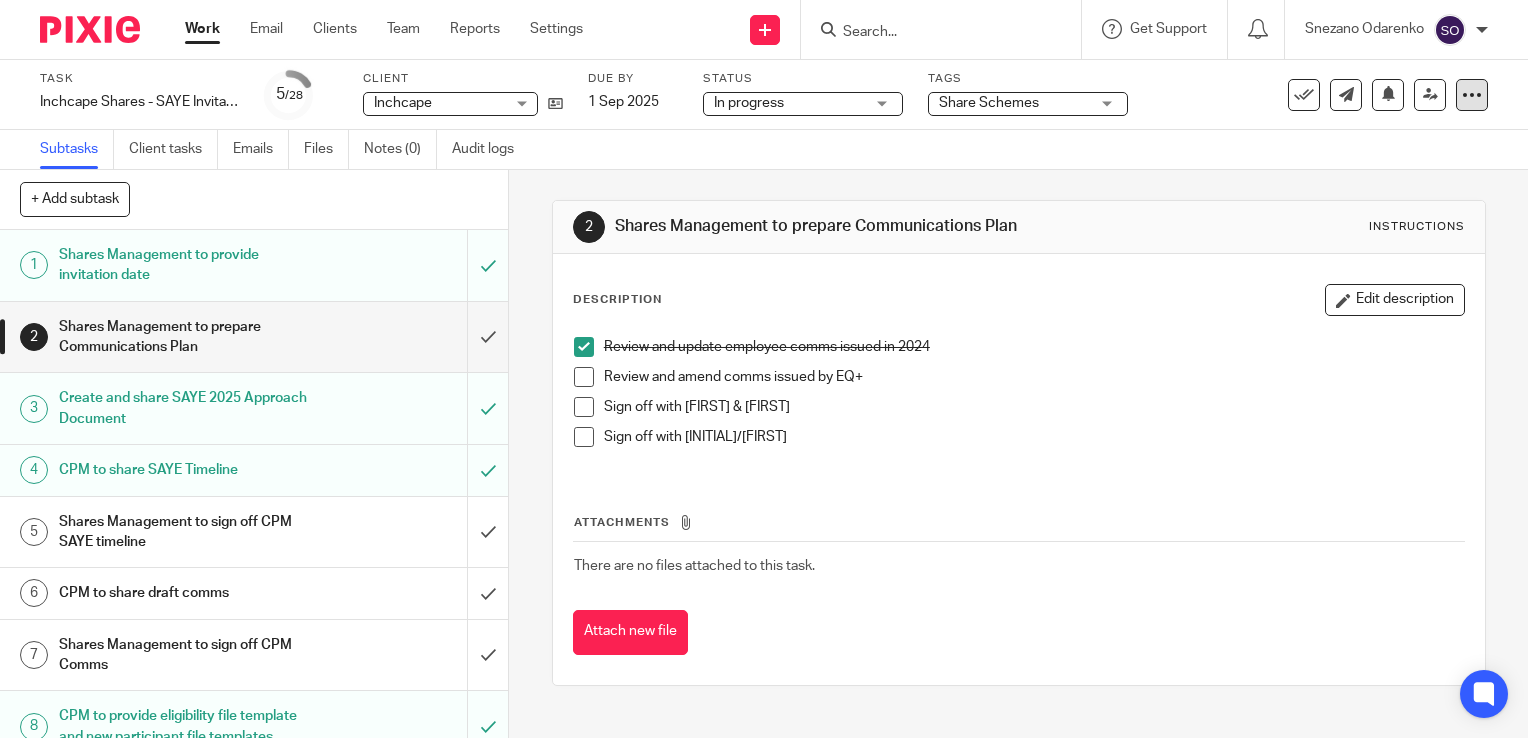 click at bounding box center (1472, 95) 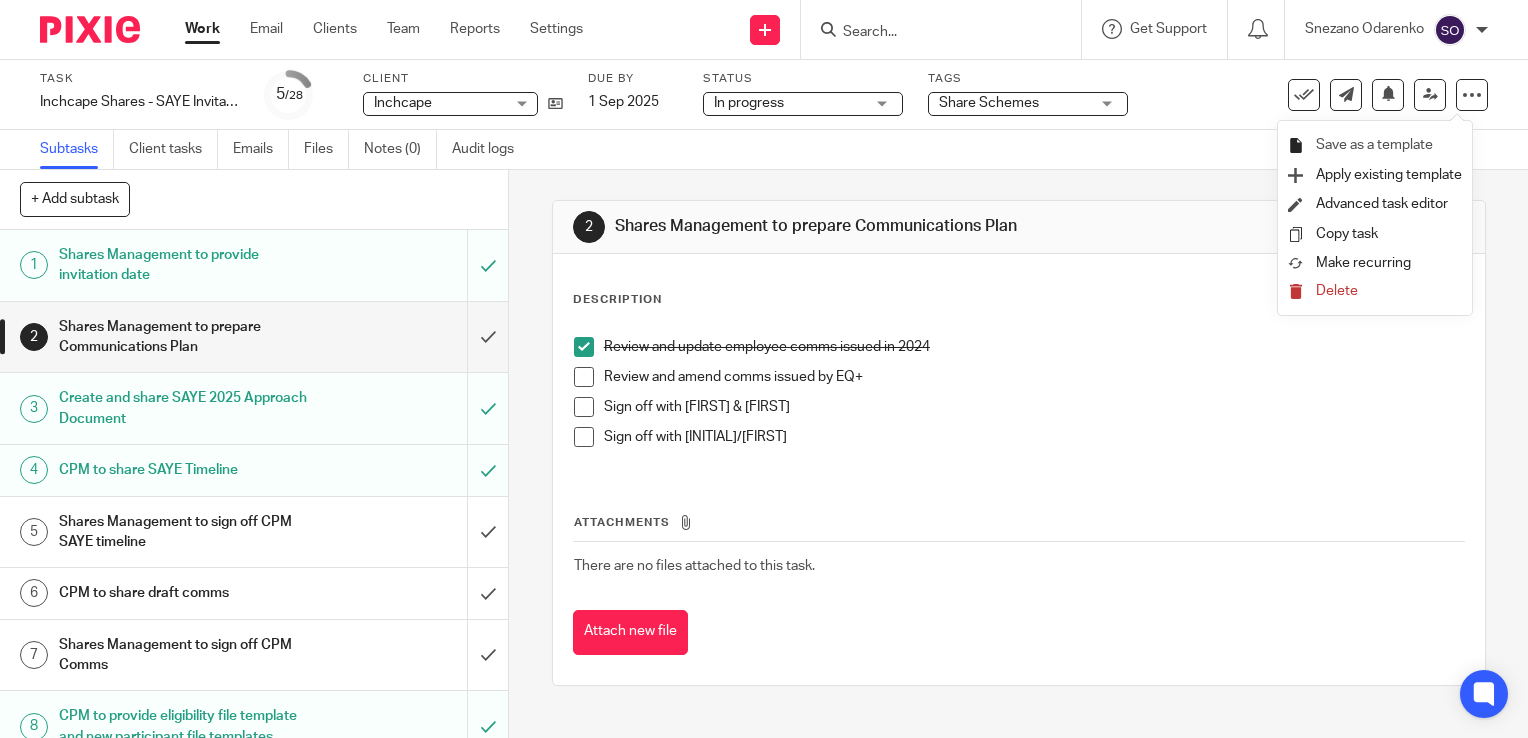 click on "Save as a template" at bounding box center [1375, 146] 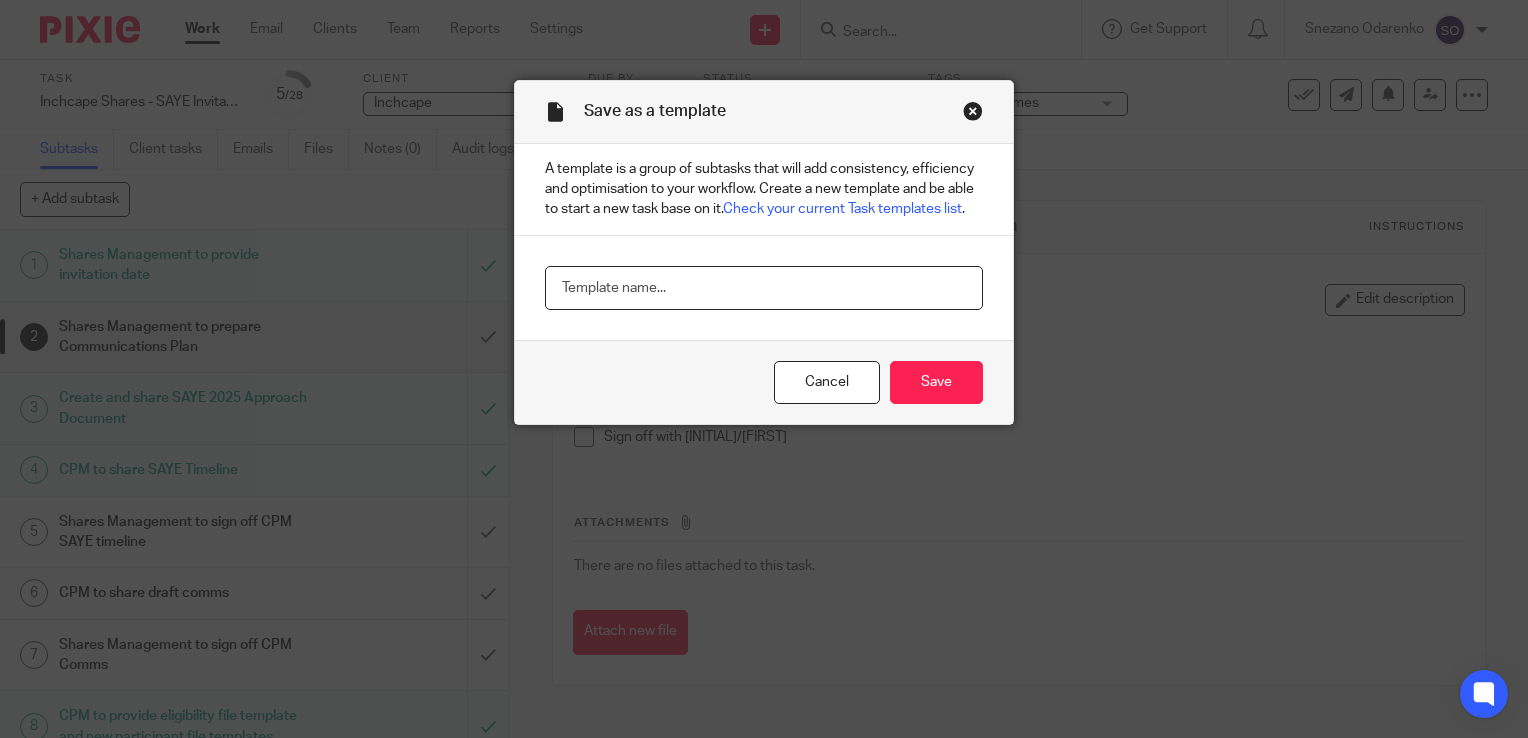 click at bounding box center (764, 288) 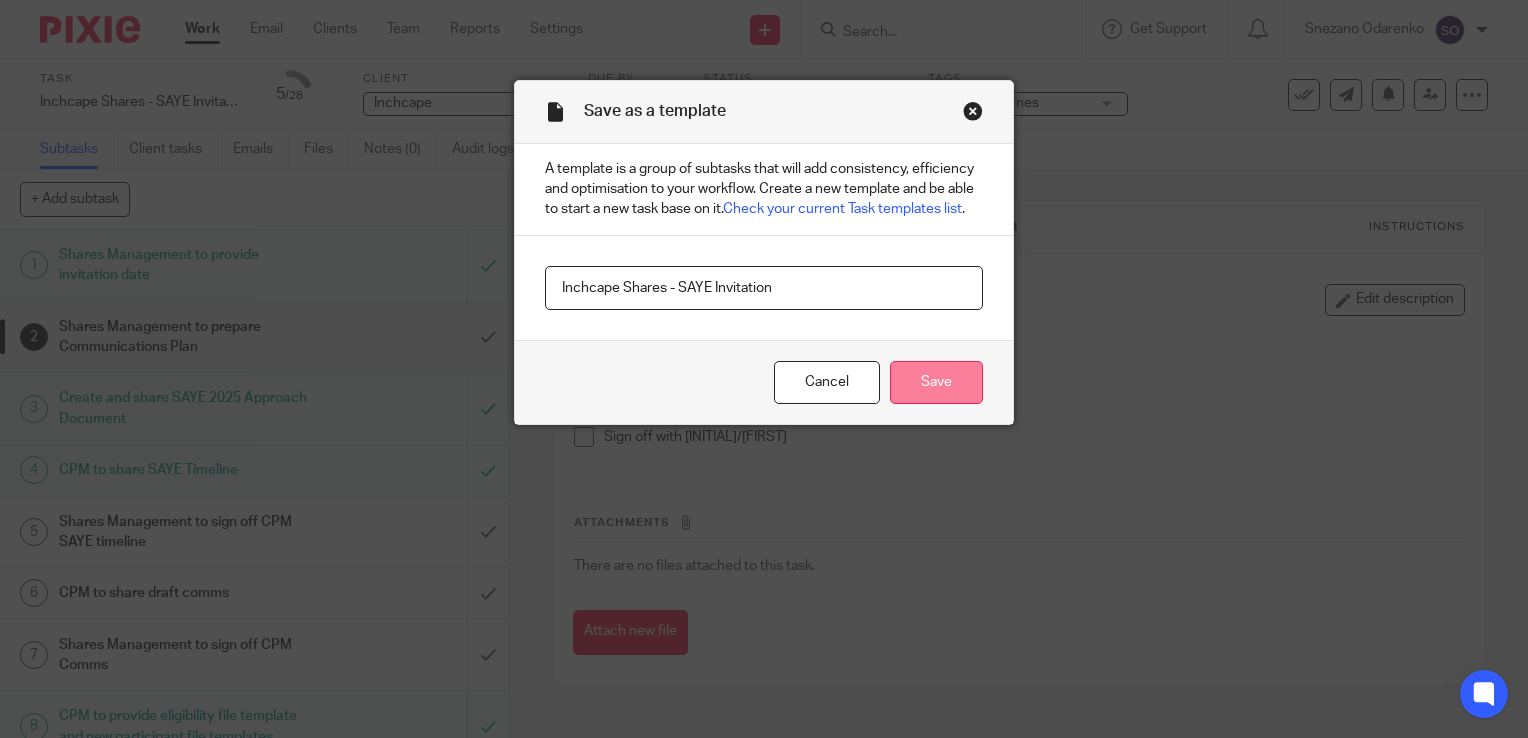 type on "Inchcape Shares - SAYE Invitation" 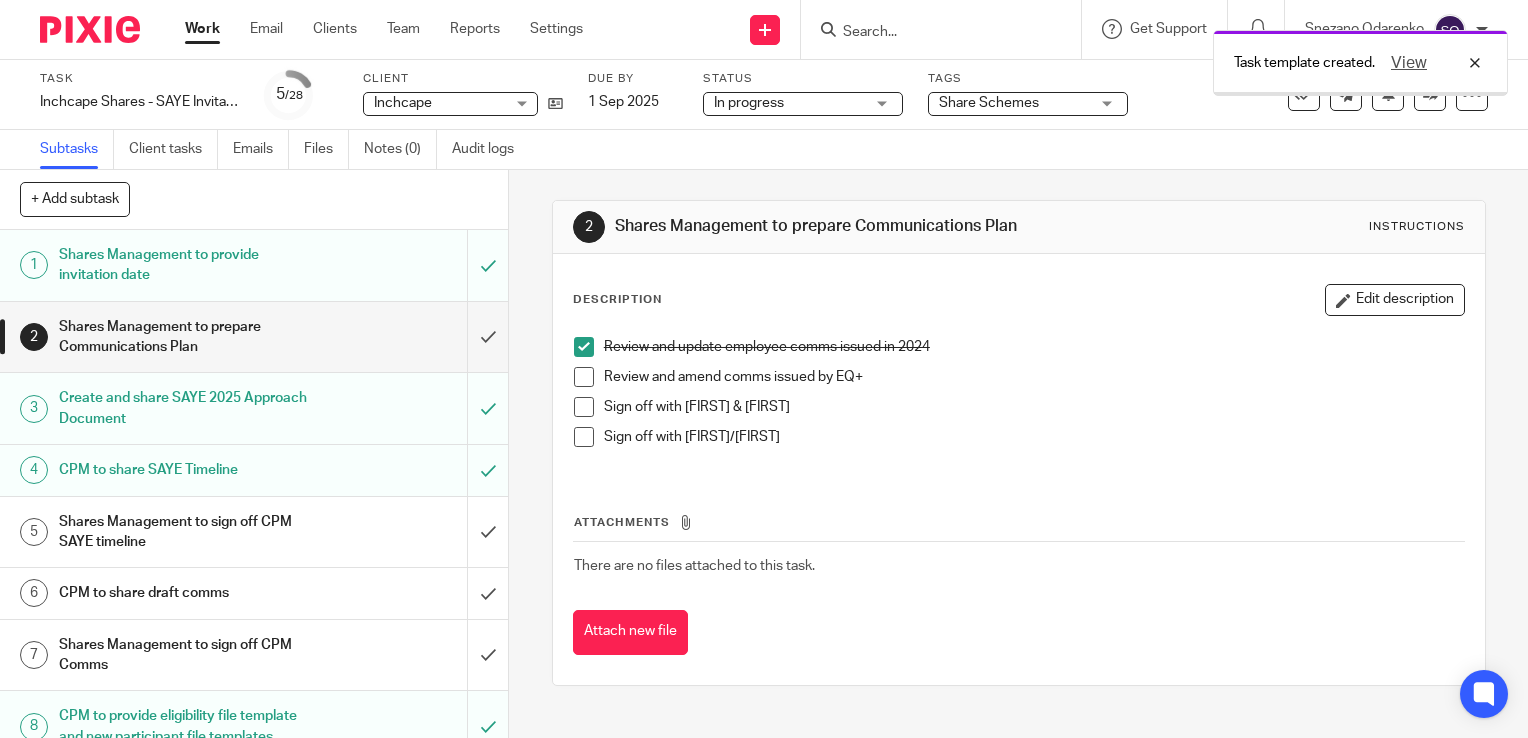 scroll, scrollTop: 0, scrollLeft: 0, axis: both 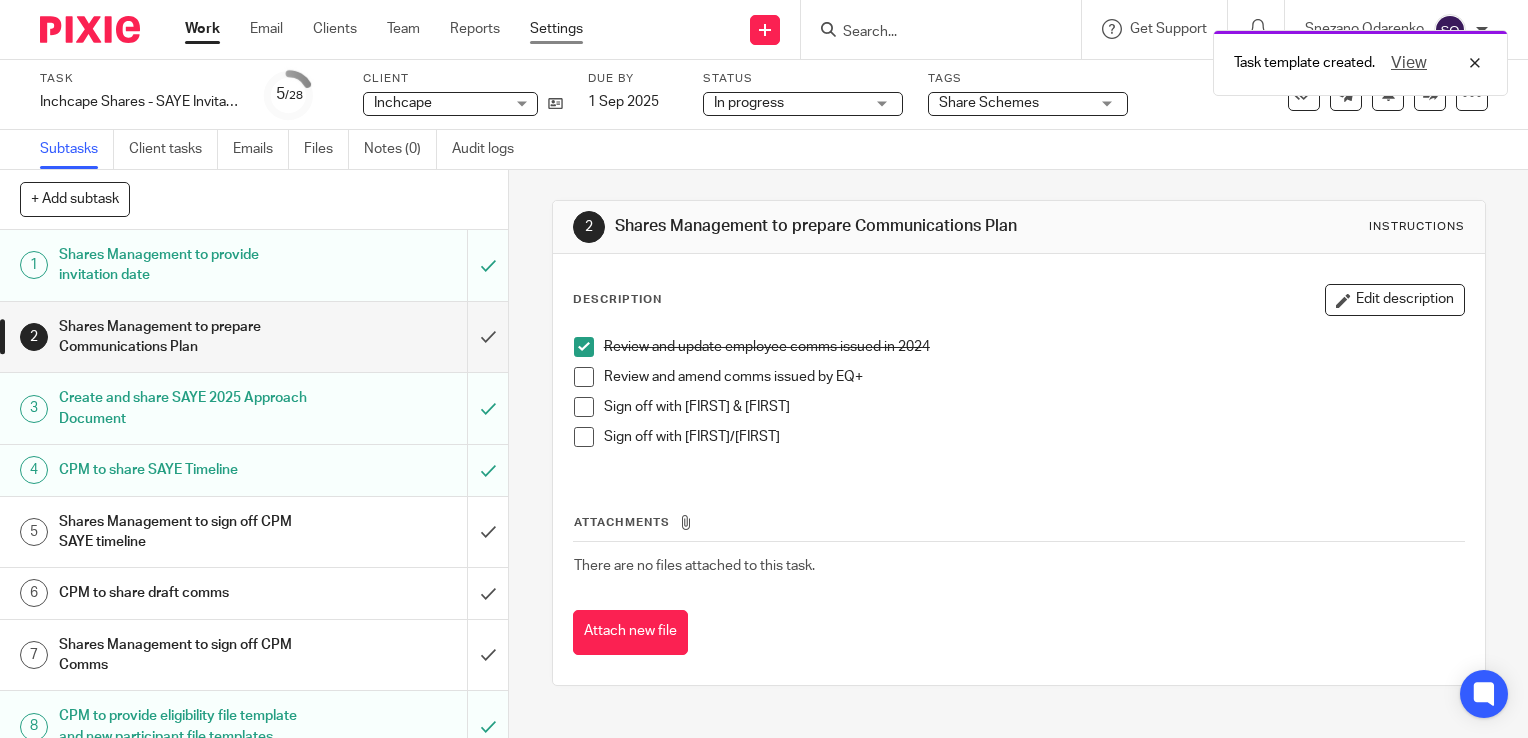 click on "Settings" at bounding box center [556, 29] 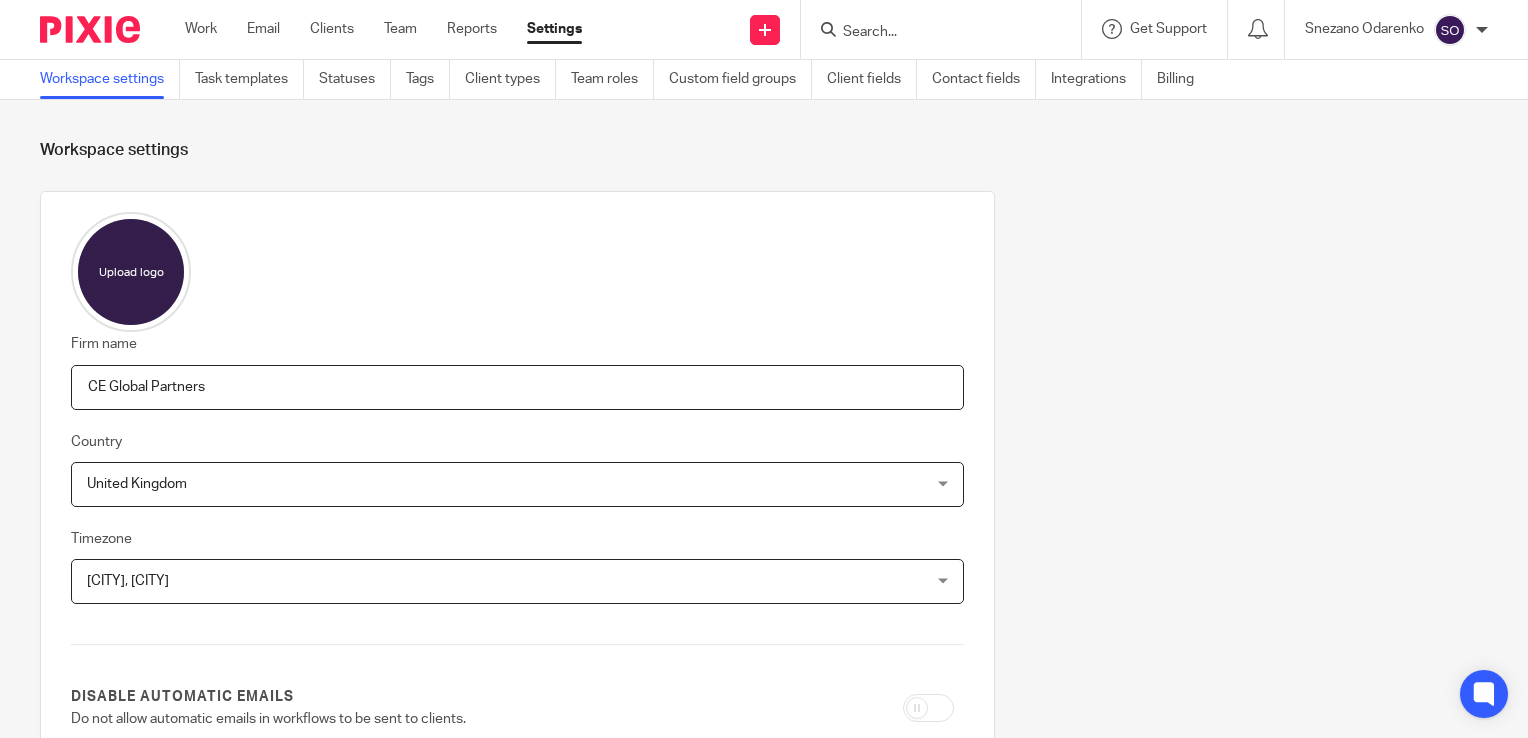 scroll, scrollTop: 0, scrollLeft: 0, axis: both 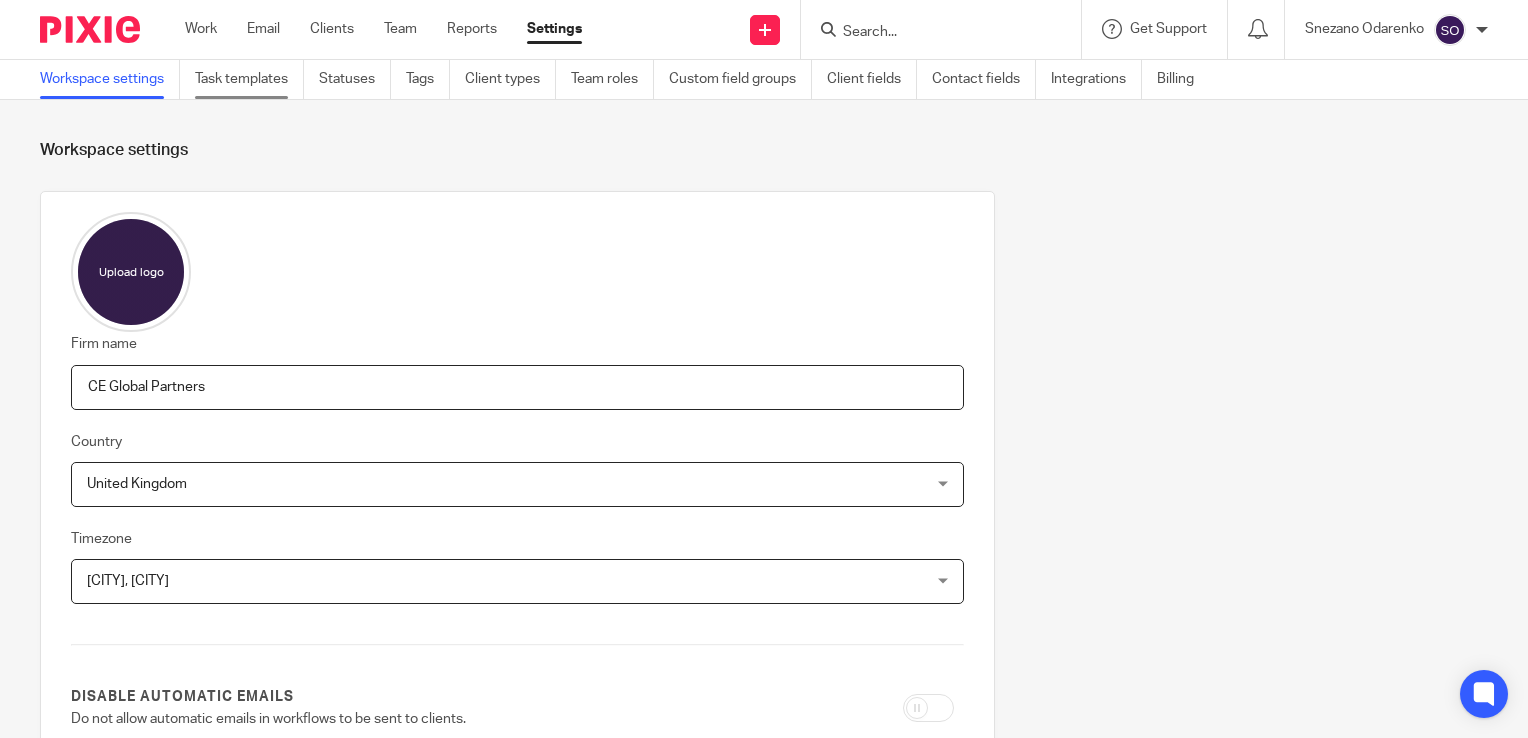 click on "Task templates" at bounding box center [249, 79] 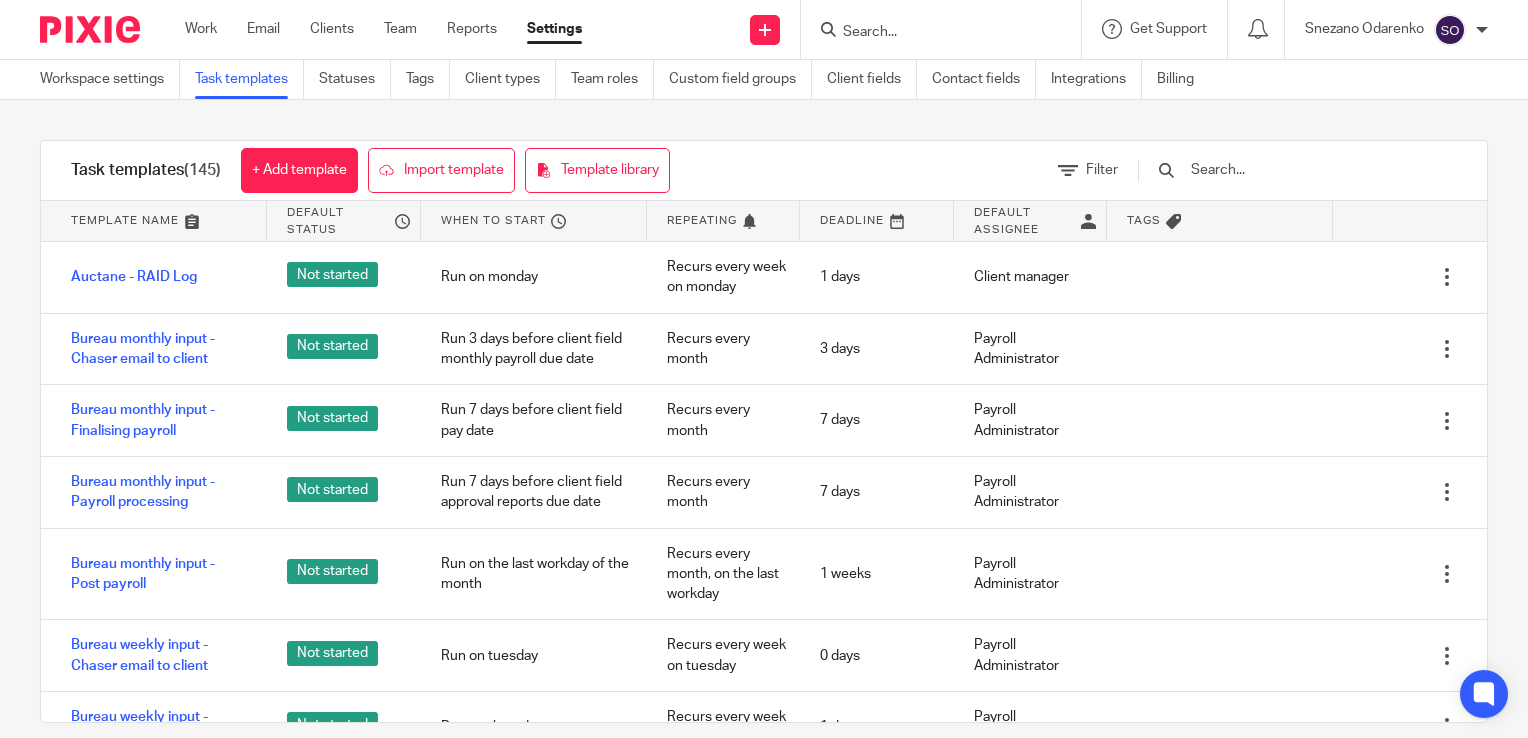 scroll, scrollTop: 0, scrollLeft: 0, axis: both 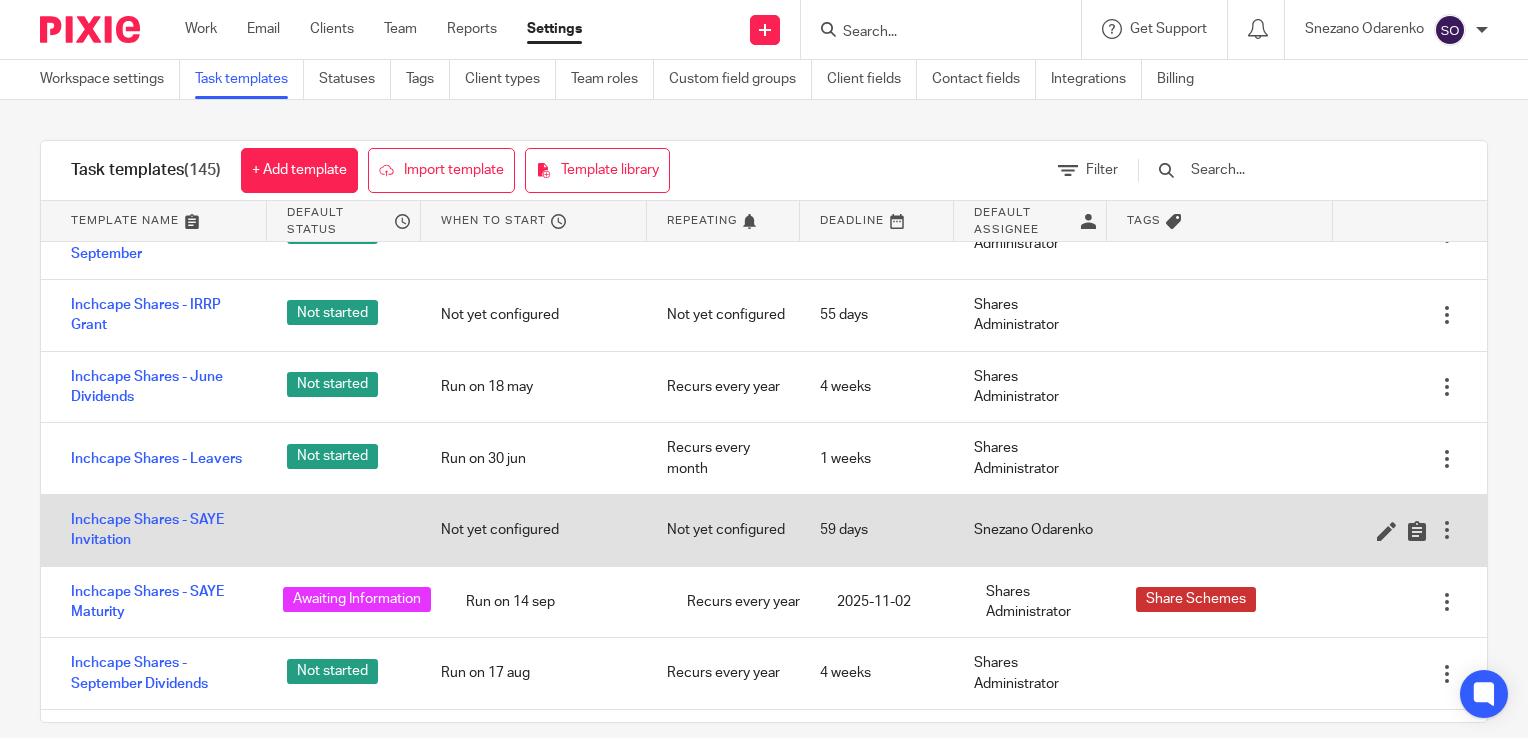 click at bounding box center (1447, 530) 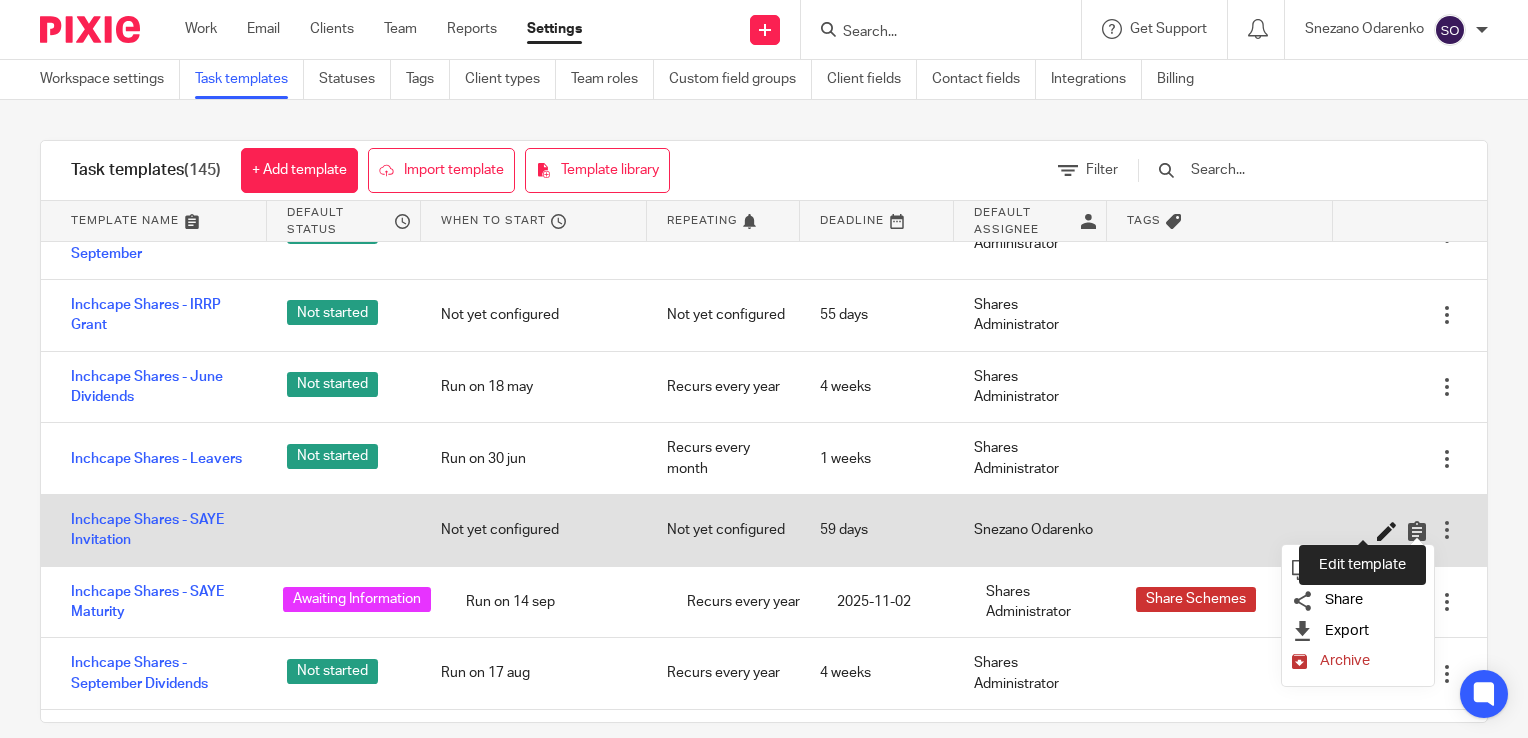 click at bounding box center (1392, 530) 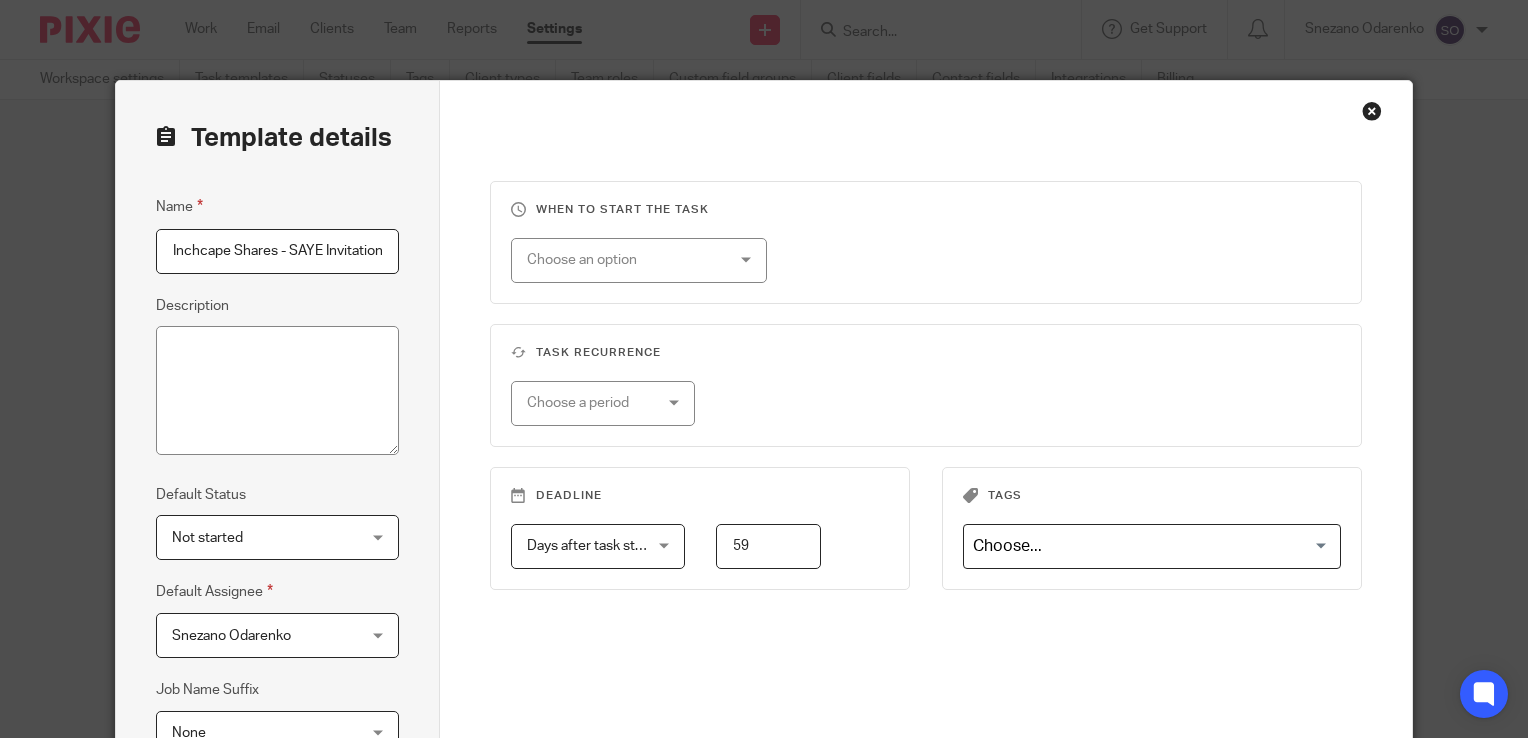 scroll, scrollTop: 0, scrollLeft: 0, axis: both 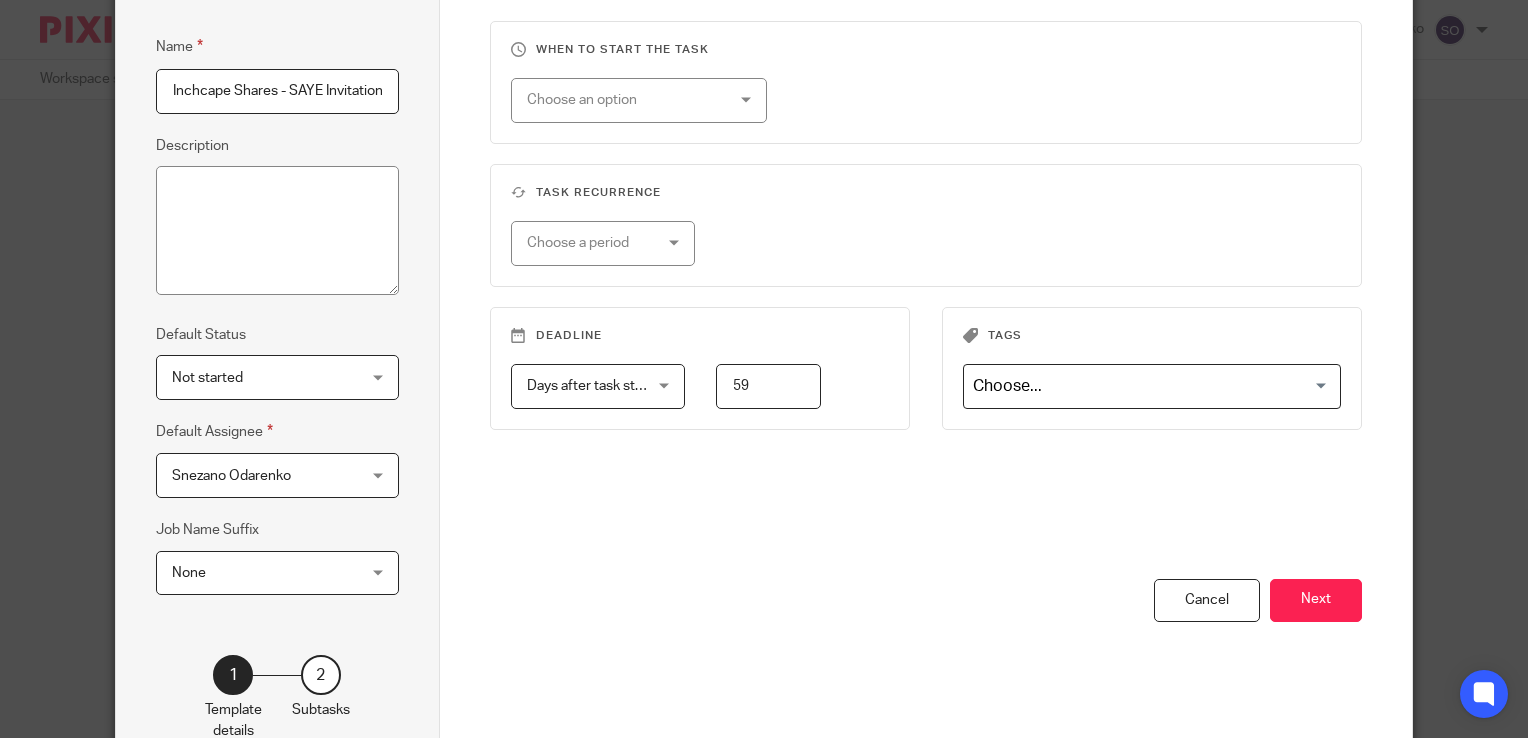click on "Not started" at bounding box center (262, 377) 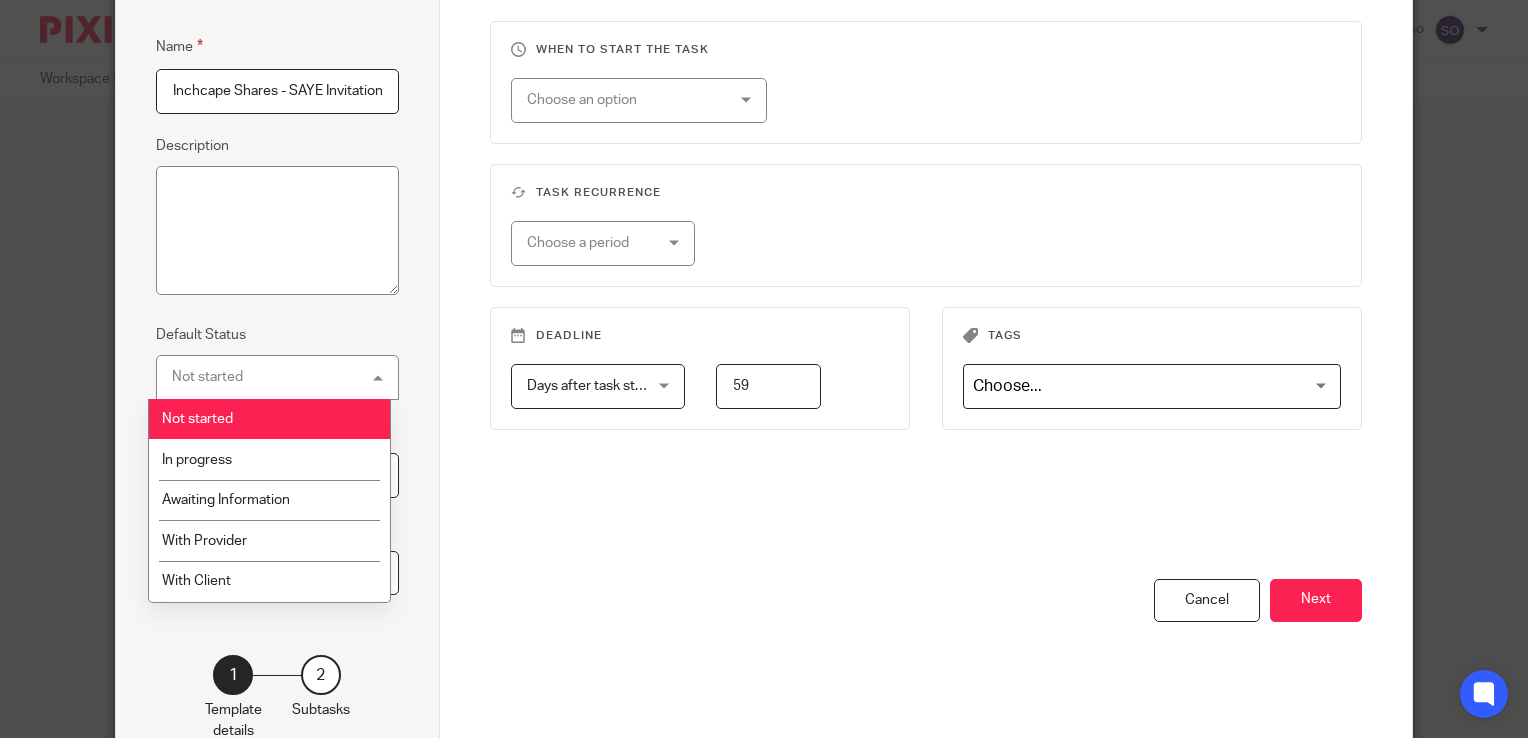 click on "Not started
Not started" at bounding box center [277, 377] 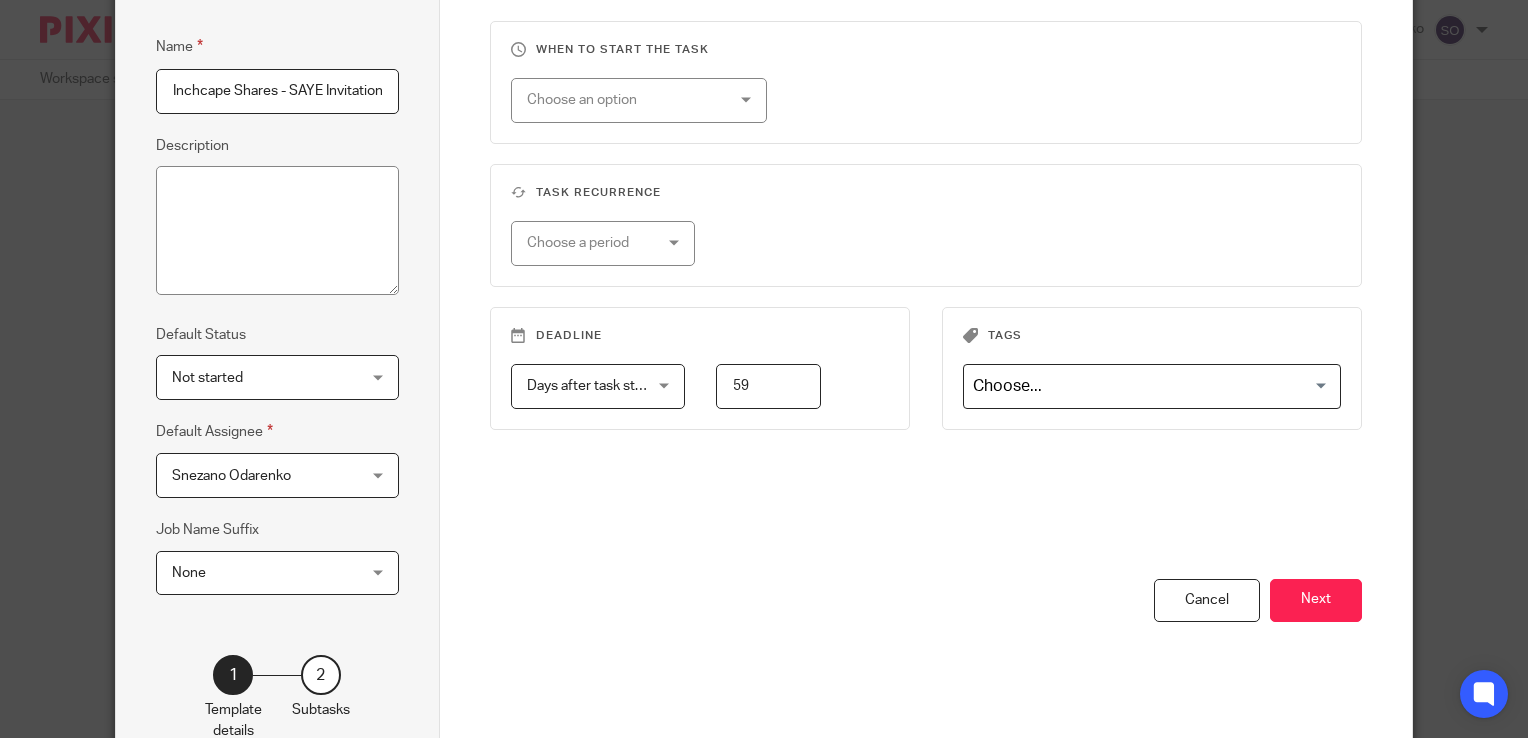 click on "Snezano Odarenko" at bounding box center (262, 475) 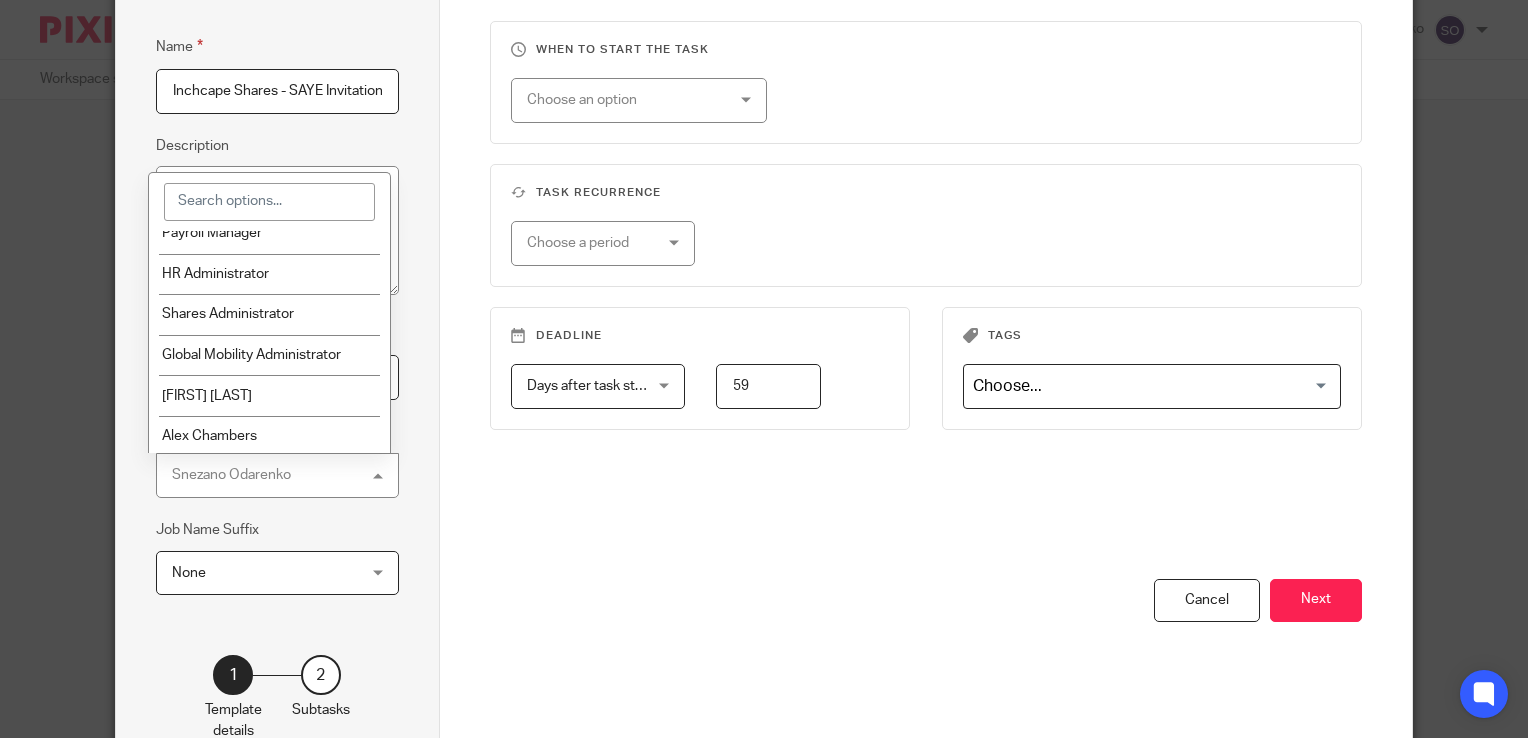 scroll, scrollTop: 140, scrollLeft: 0, axis: vertical 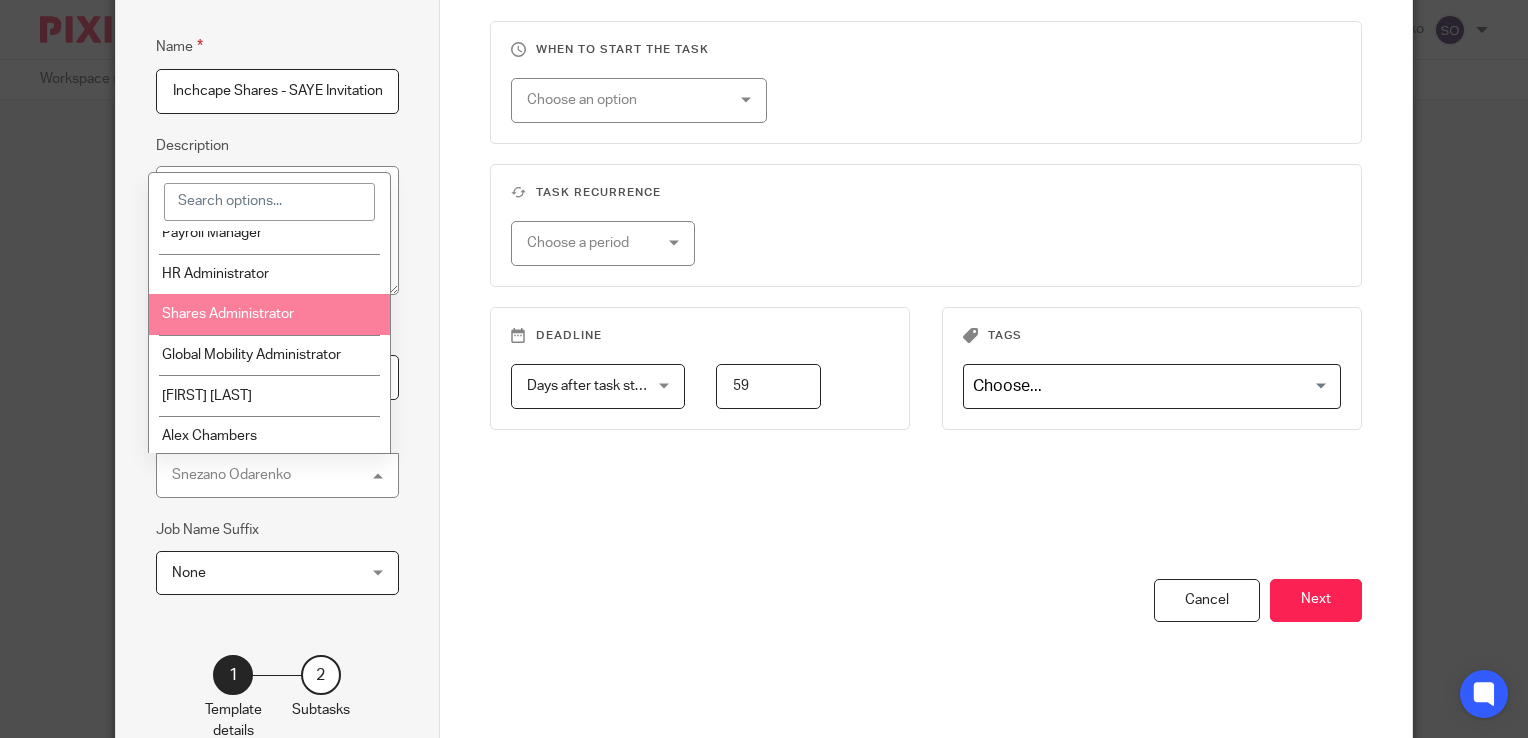 click on "Shares Administrator" at bounding box center [228, 314] 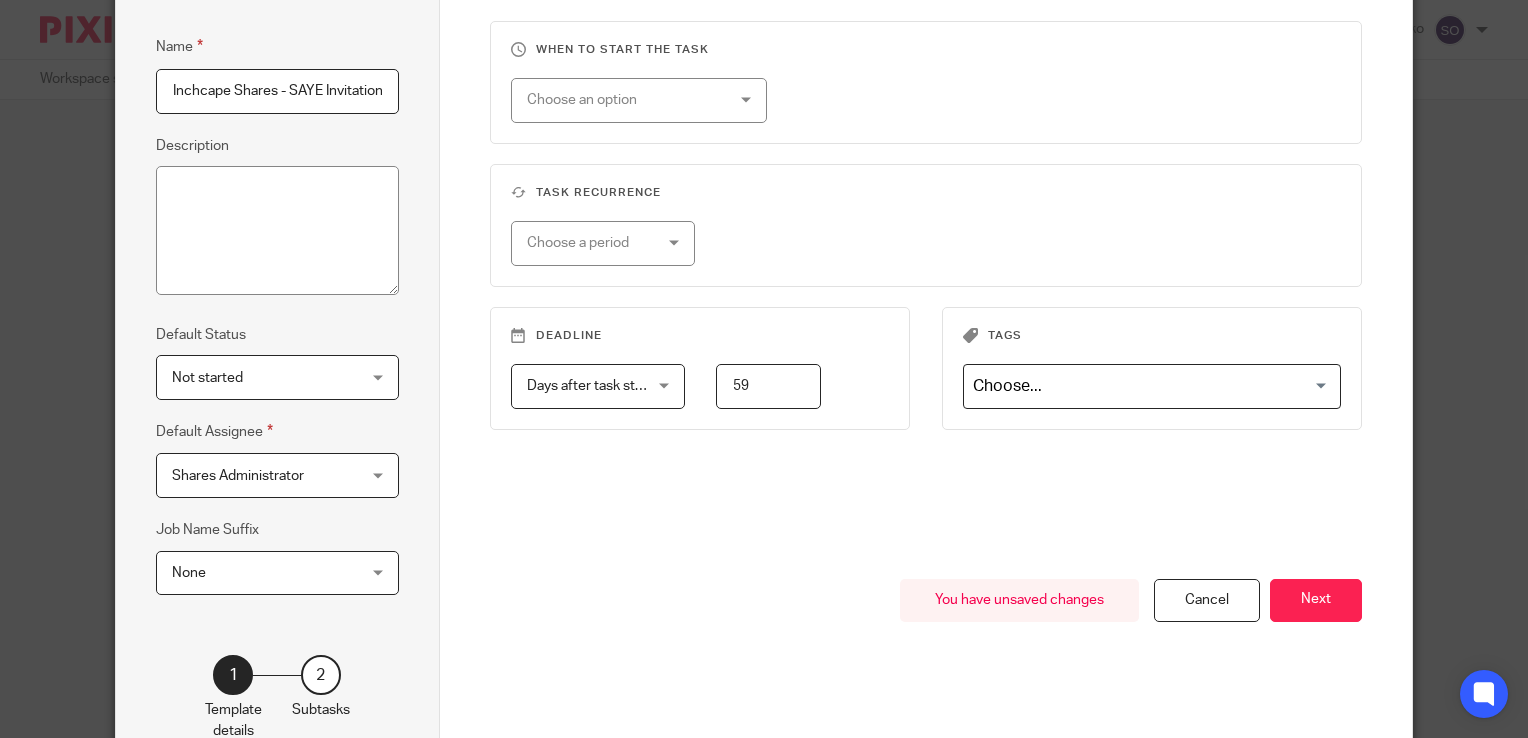 click on "When to start the task
Choose an option
On date
Week day
Month day
On client date field
Task recurrence
Choose a period
No repeat
Weekly
Monthly
Yearly
Deadline
Days after task starts
Days after task starts
Days after task starts
Weeks after task starts
Months after task starts
day   59
Tags
Loading..." at bounding box center [926, 300] 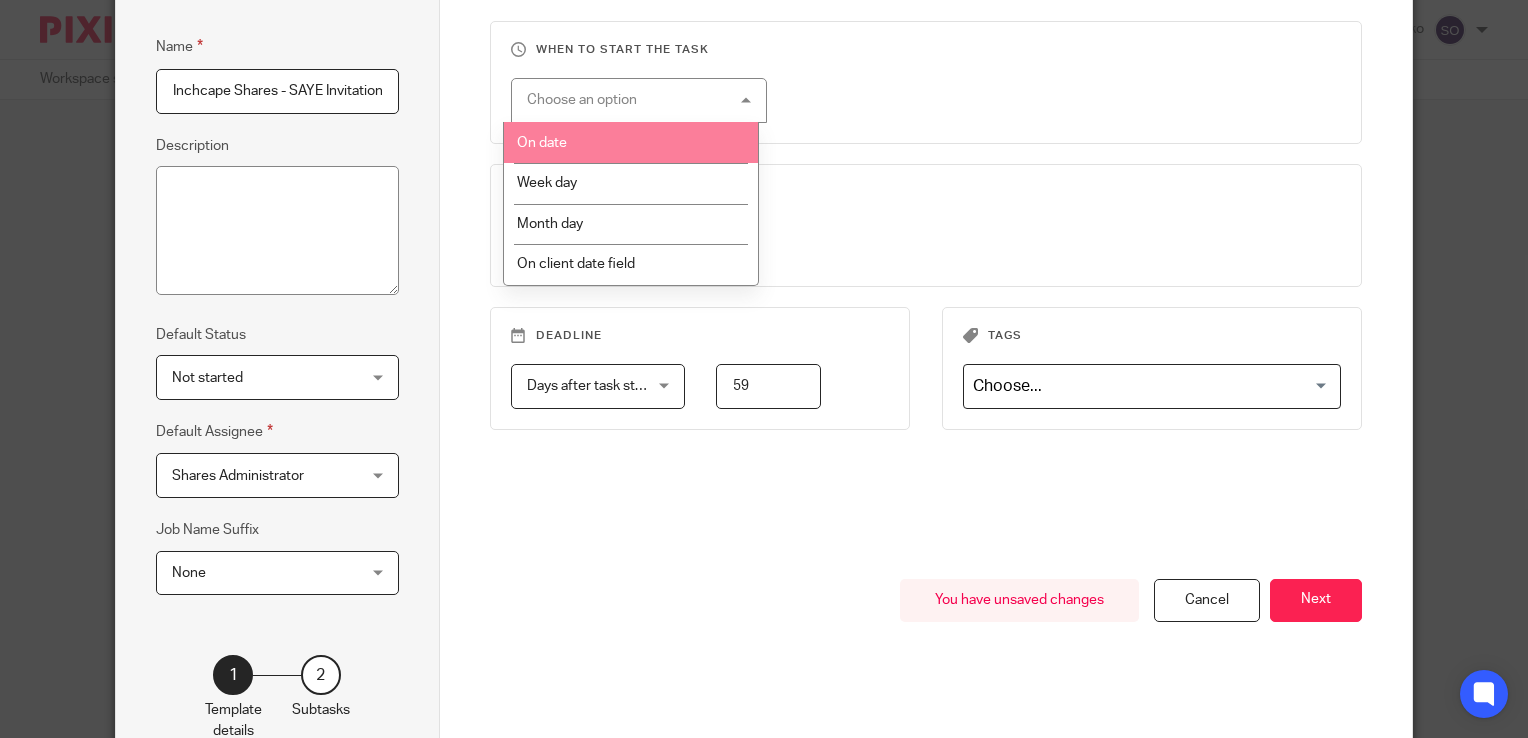 click on "On date" at bounding box center [631, 142] 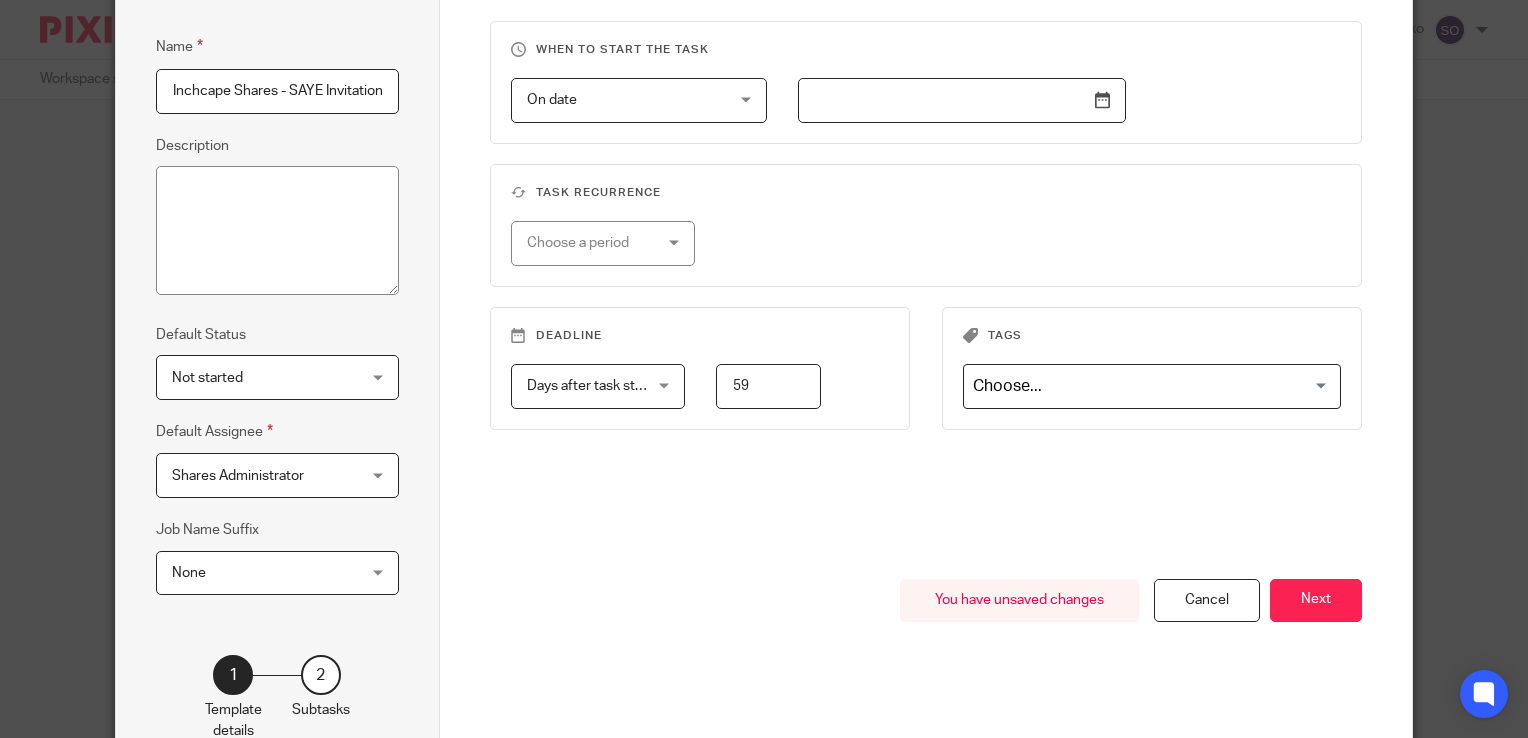 click at bounding box center [962, 100] 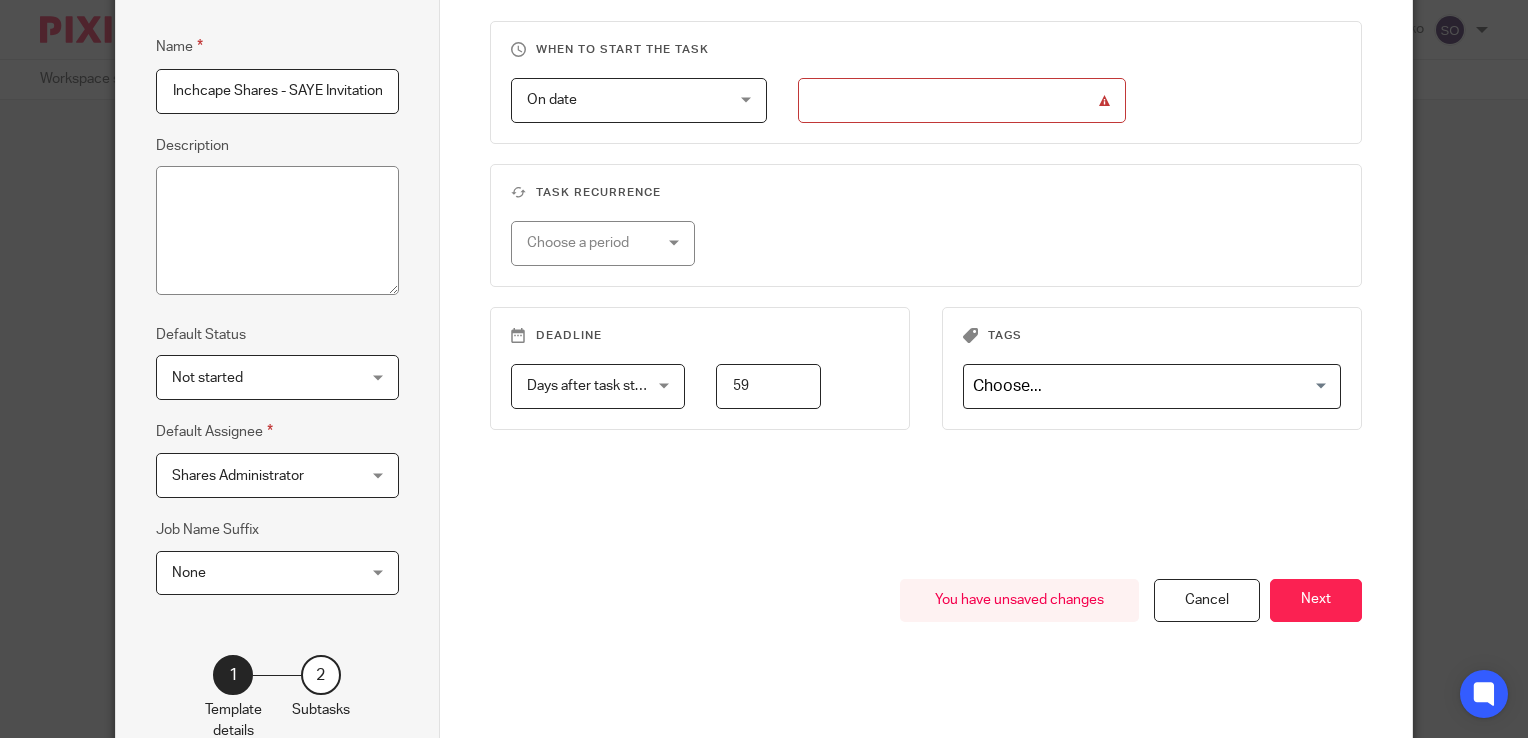click on "Task recurrence
Choose a period
No repeat
Weekly
Monthly
Yearly" at bounding box center [926, 225] 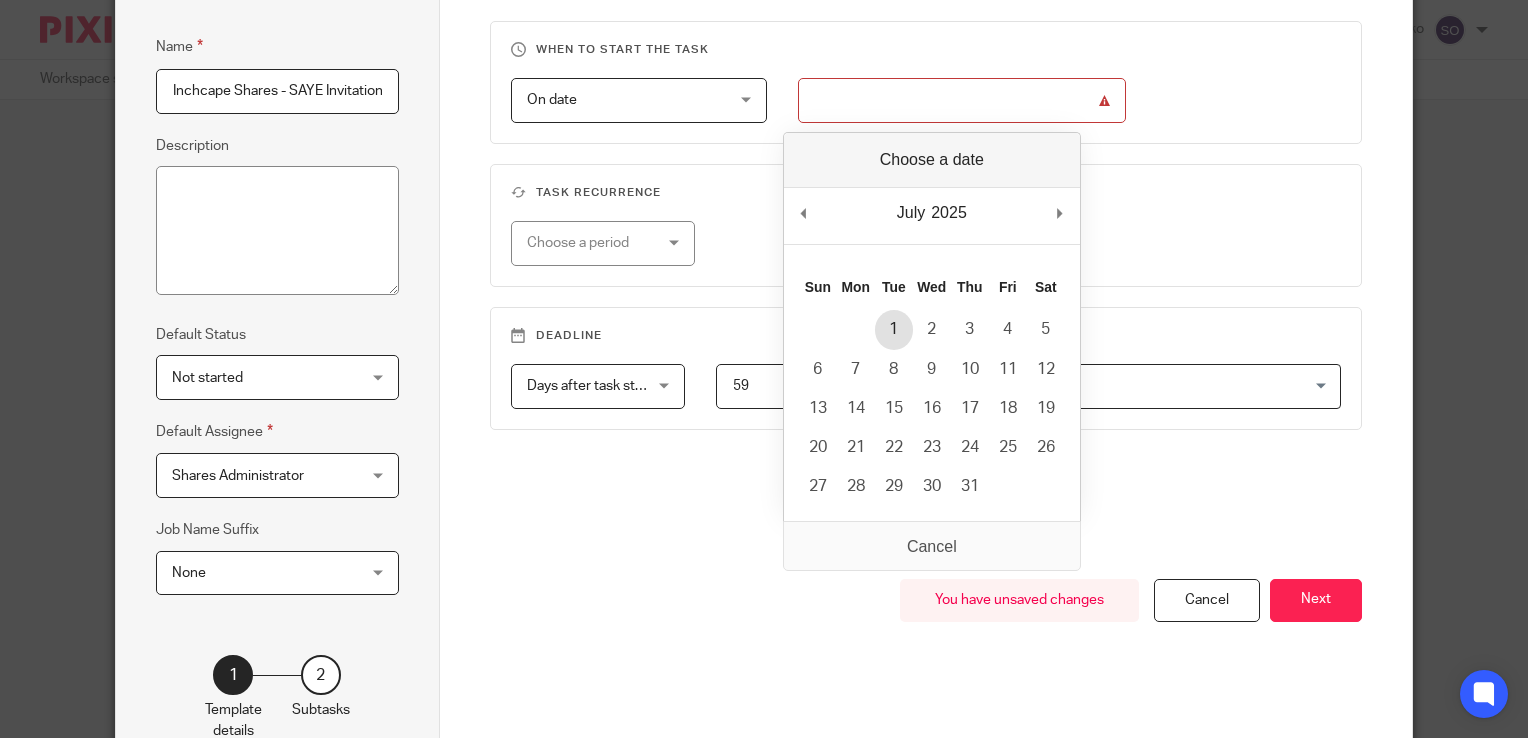 type on "2025-07-01" 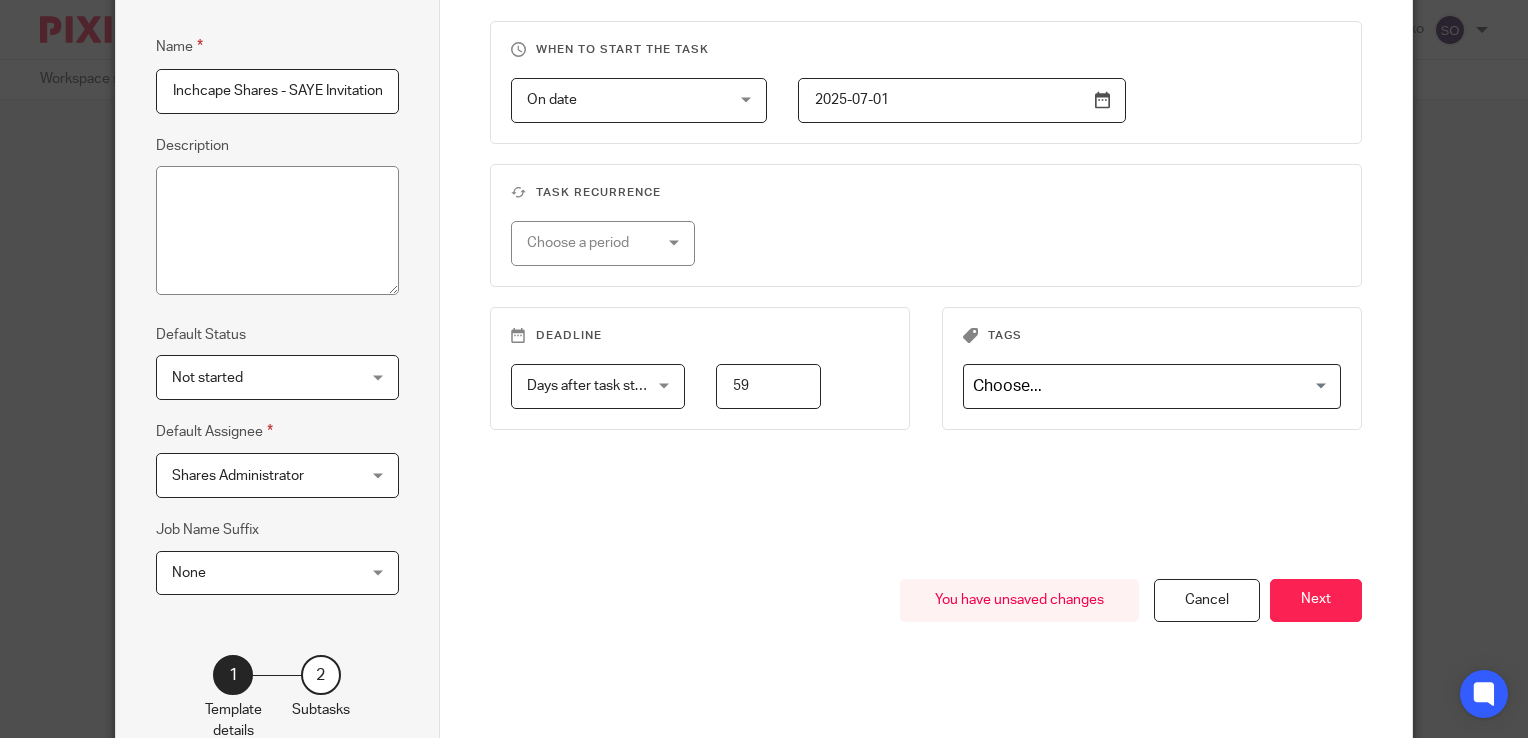 click on "Choose a period" at bounding box center [594, 243] 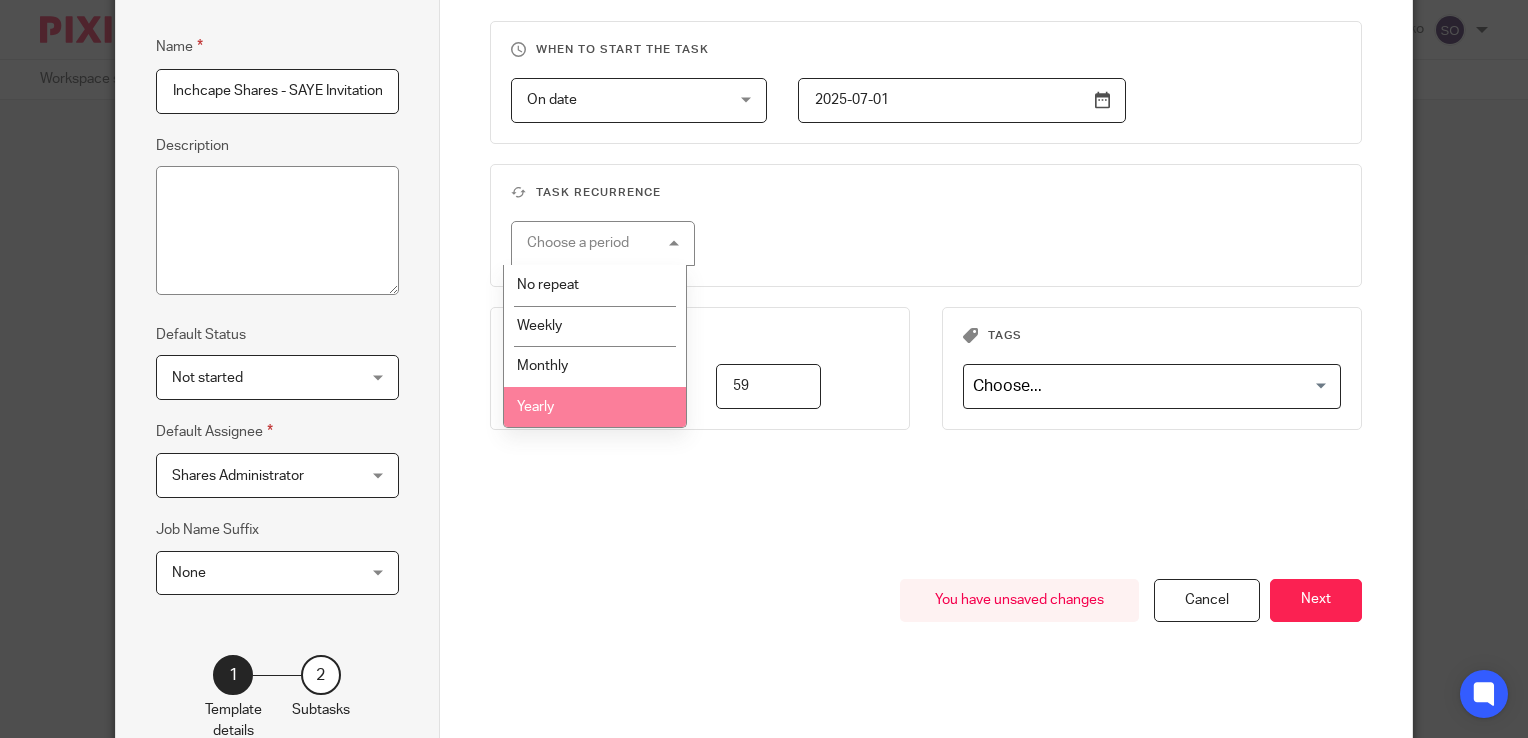 click on "Yearly" at bounding box center [595, 407] 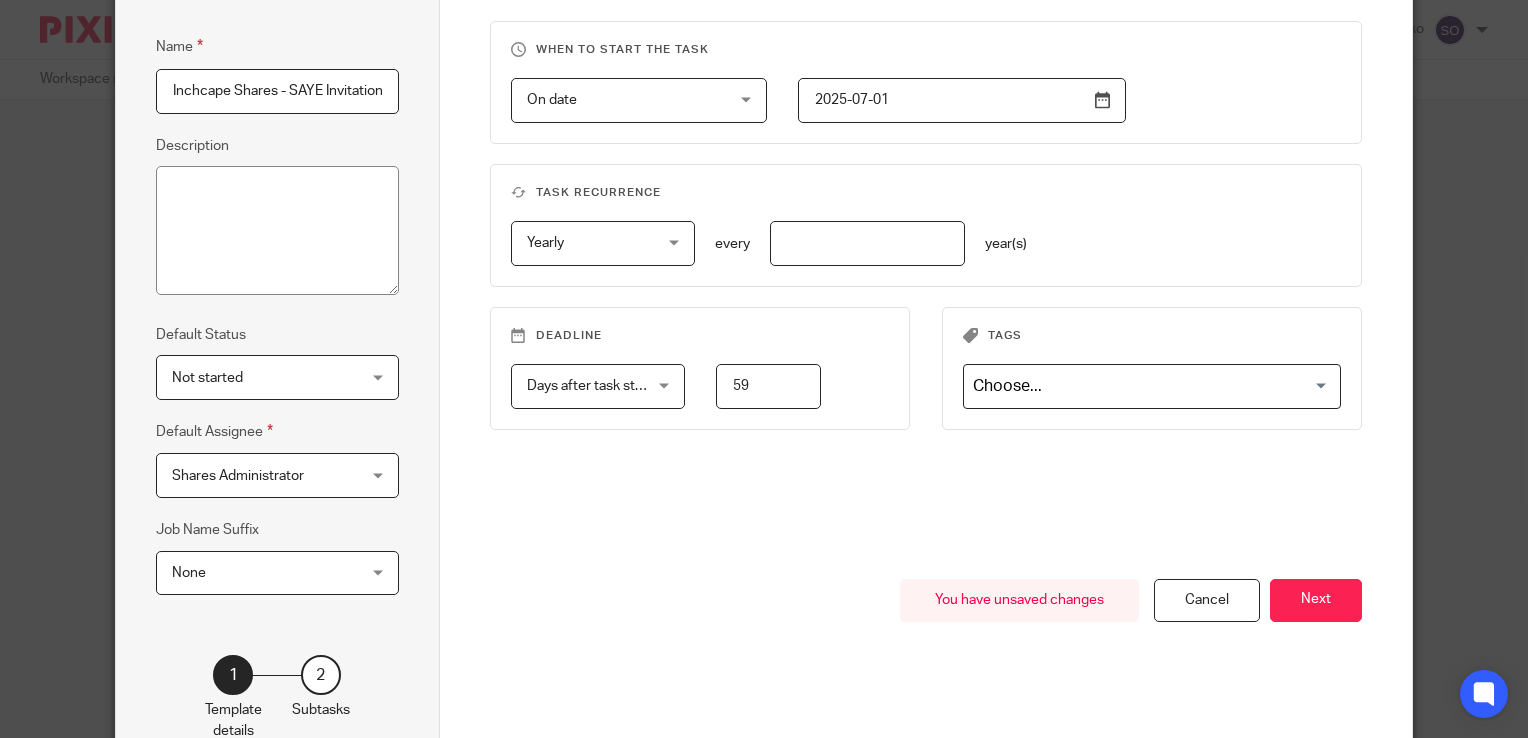 click at bounding box center [867, 243] 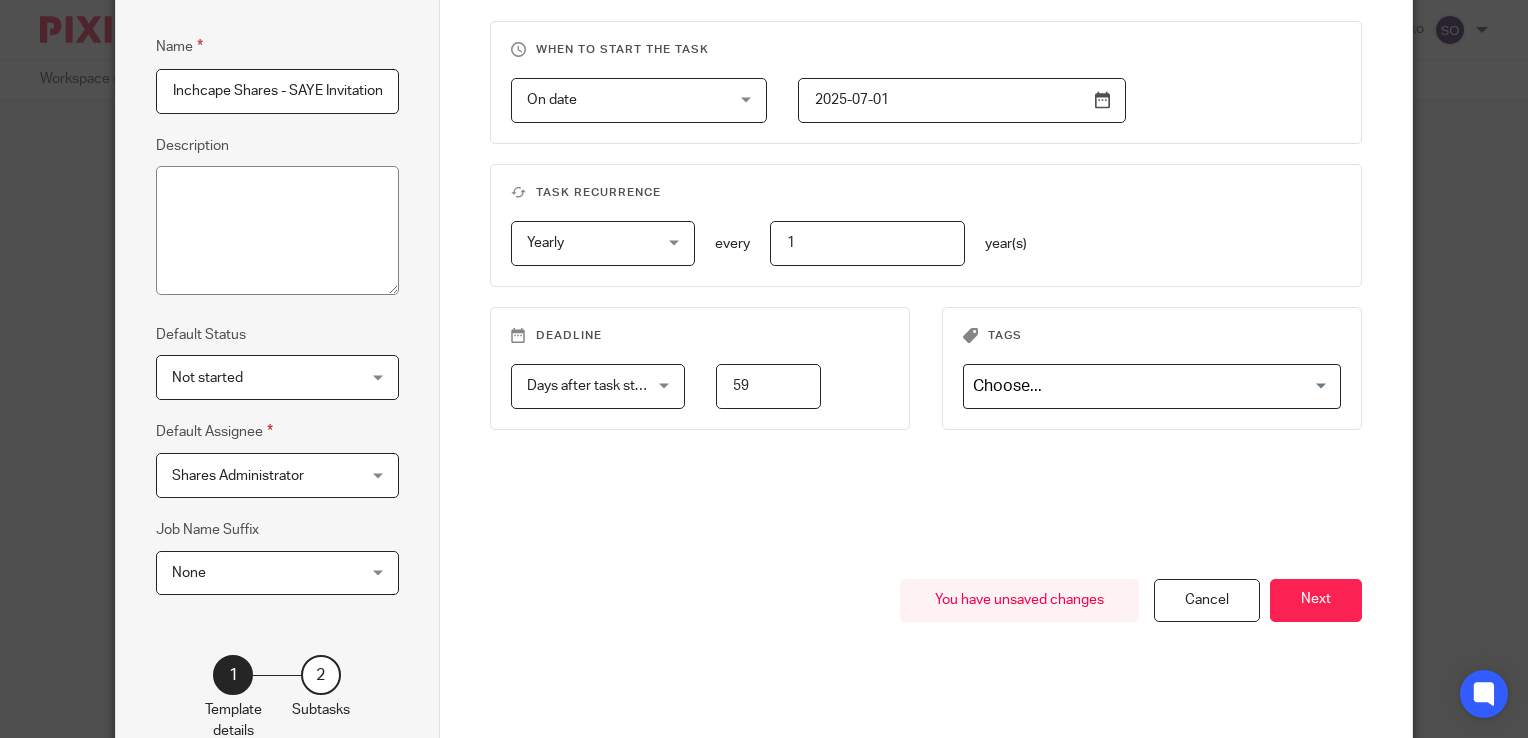 type on "1" 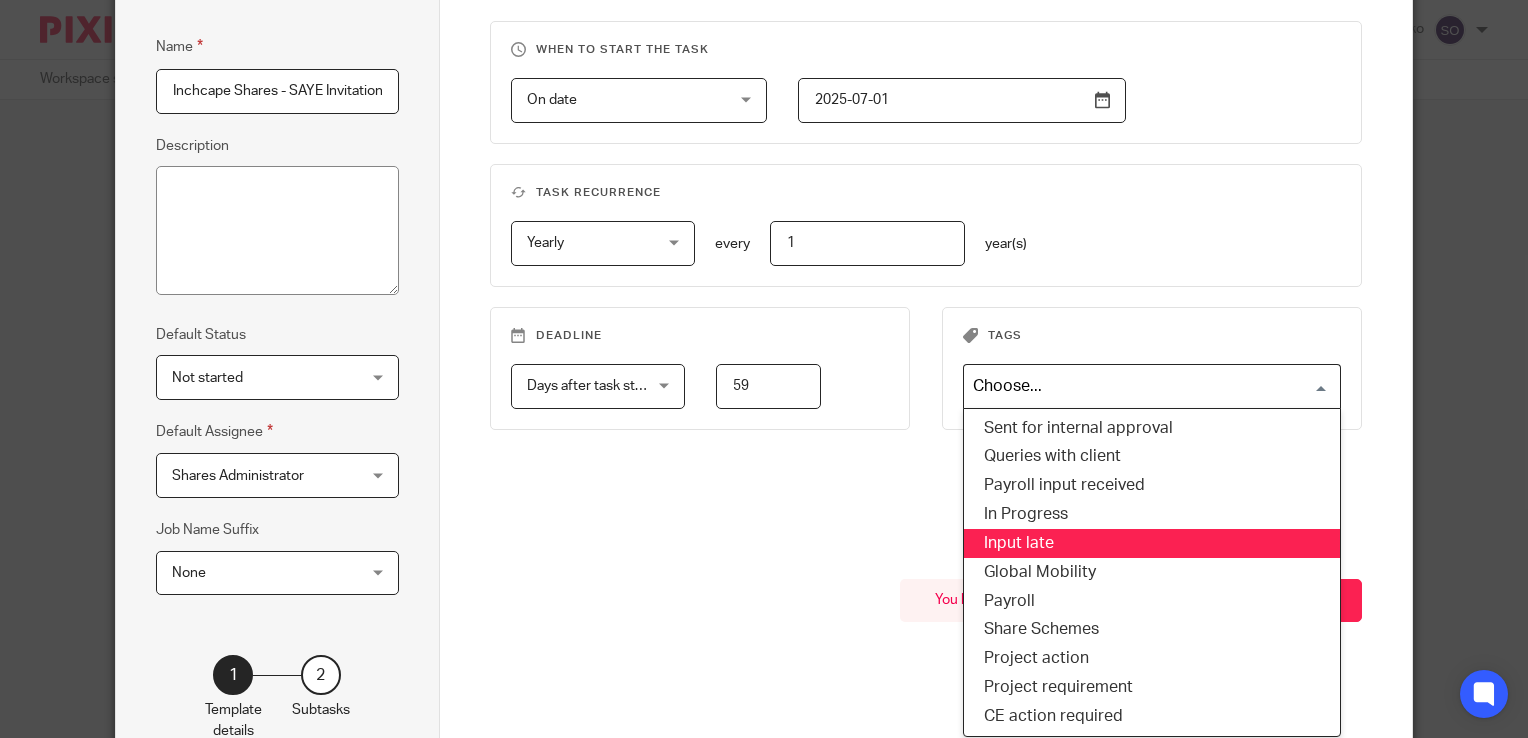 scroll, scrollTop: 281, scrollLeft: 0, axis: vertical 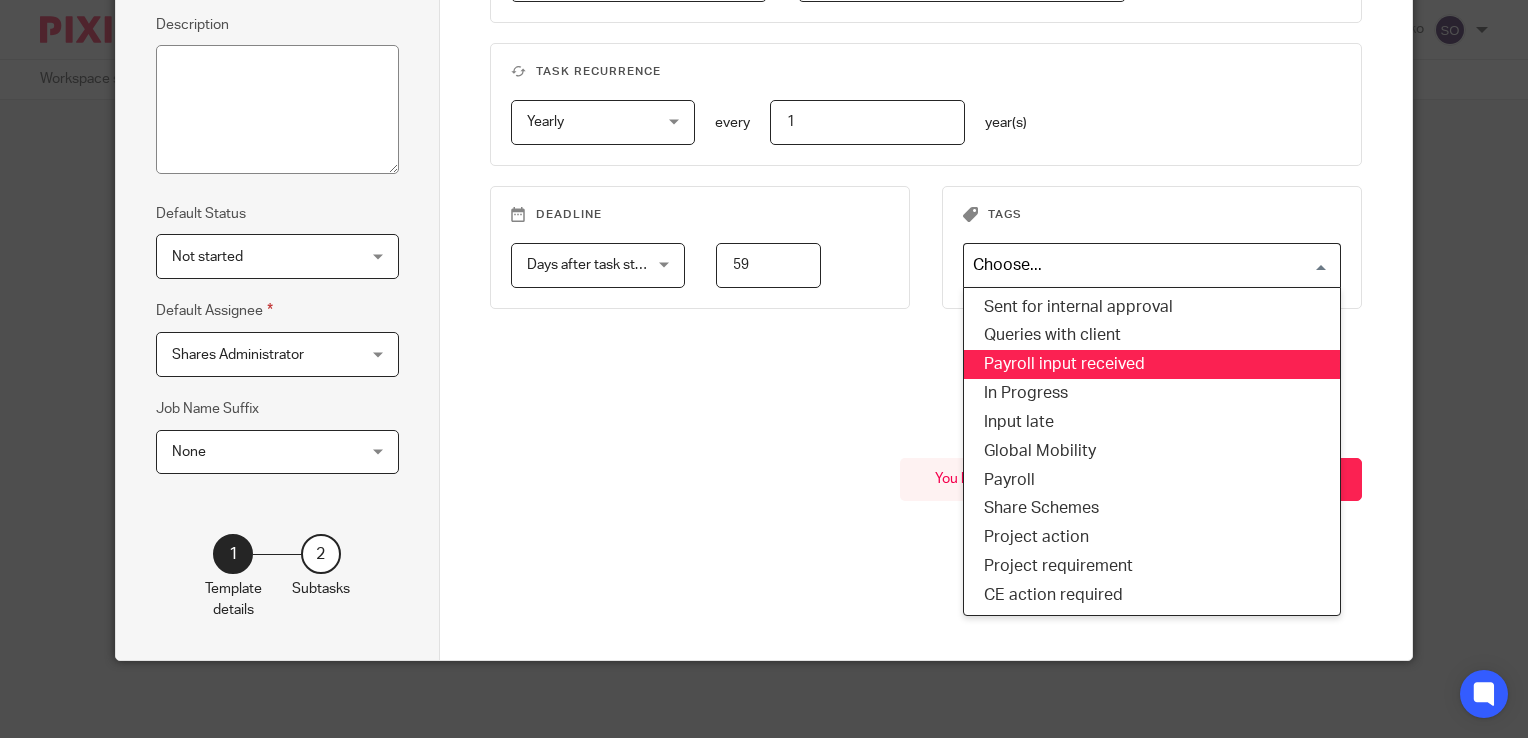 click on "When to start the task
On date
On date
Disable
On date
Week day
Month day
On client date field
JobTemplate::TriggerDate   2025-07-01         Task recurrence
Yearly
Yearly
No repeat
Weekly
Monthly
Yearly
yearly   every   1       year(s)
Deadline
Days after task starts
Days after task starts
Days after task starts
Weeks after task starts
Months after task starts
Fixed deadline
day   59
Tags
Loading...
Sent for internal approval
Queries with client
Payroll" at bounding box center (926, 179) 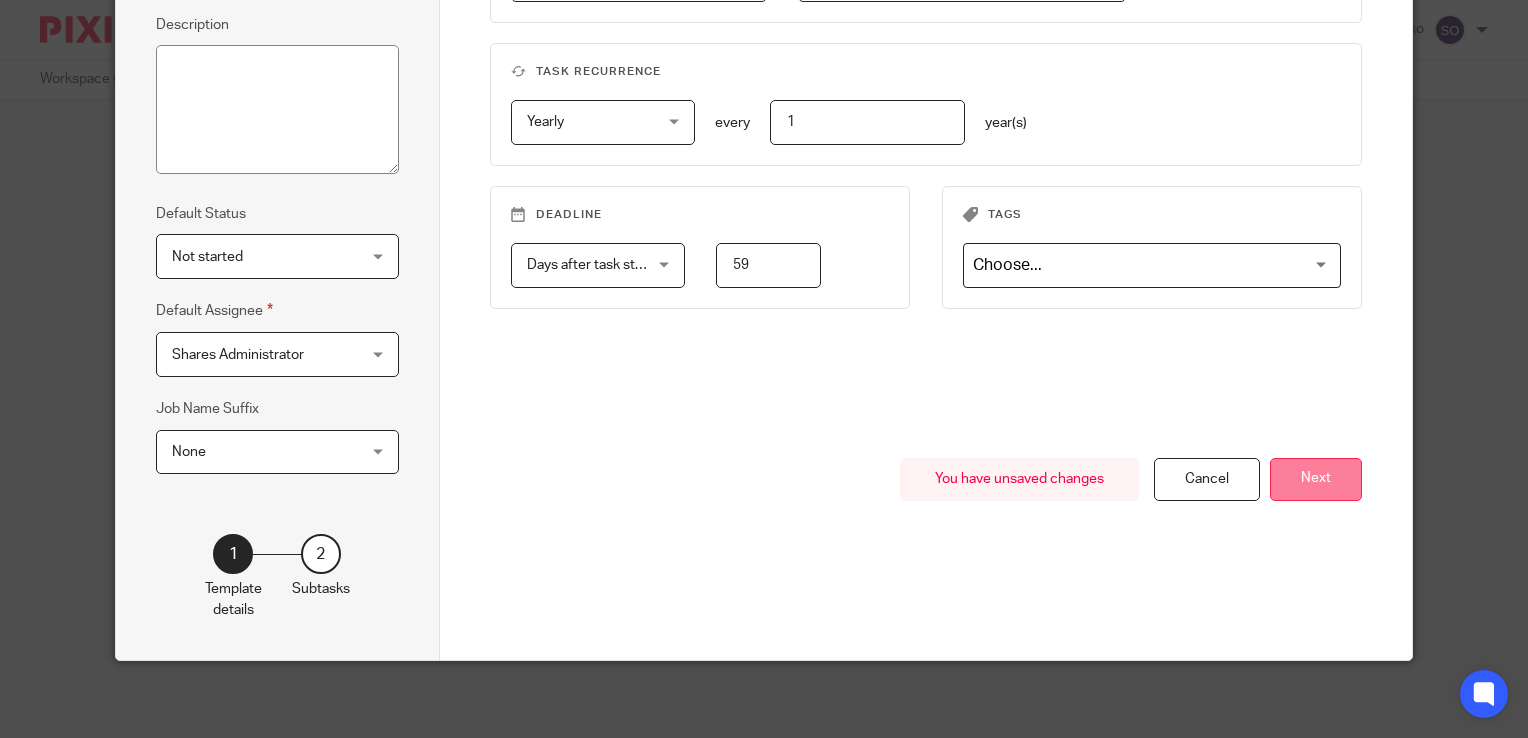 click on "Next" at bounding box center [1316, 479] 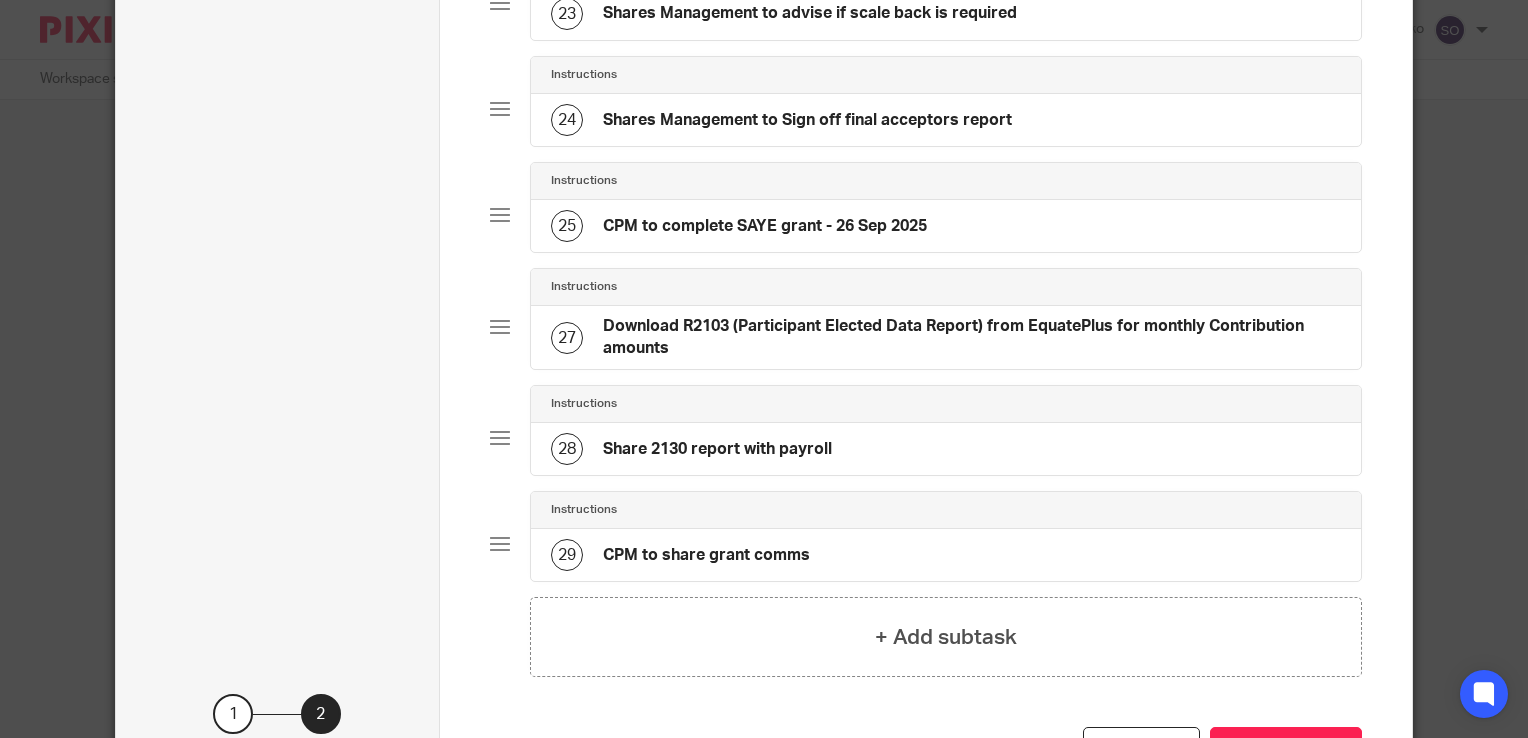 scroll, scrollTop: 2651, scrollLeft: 0, axis: vertical 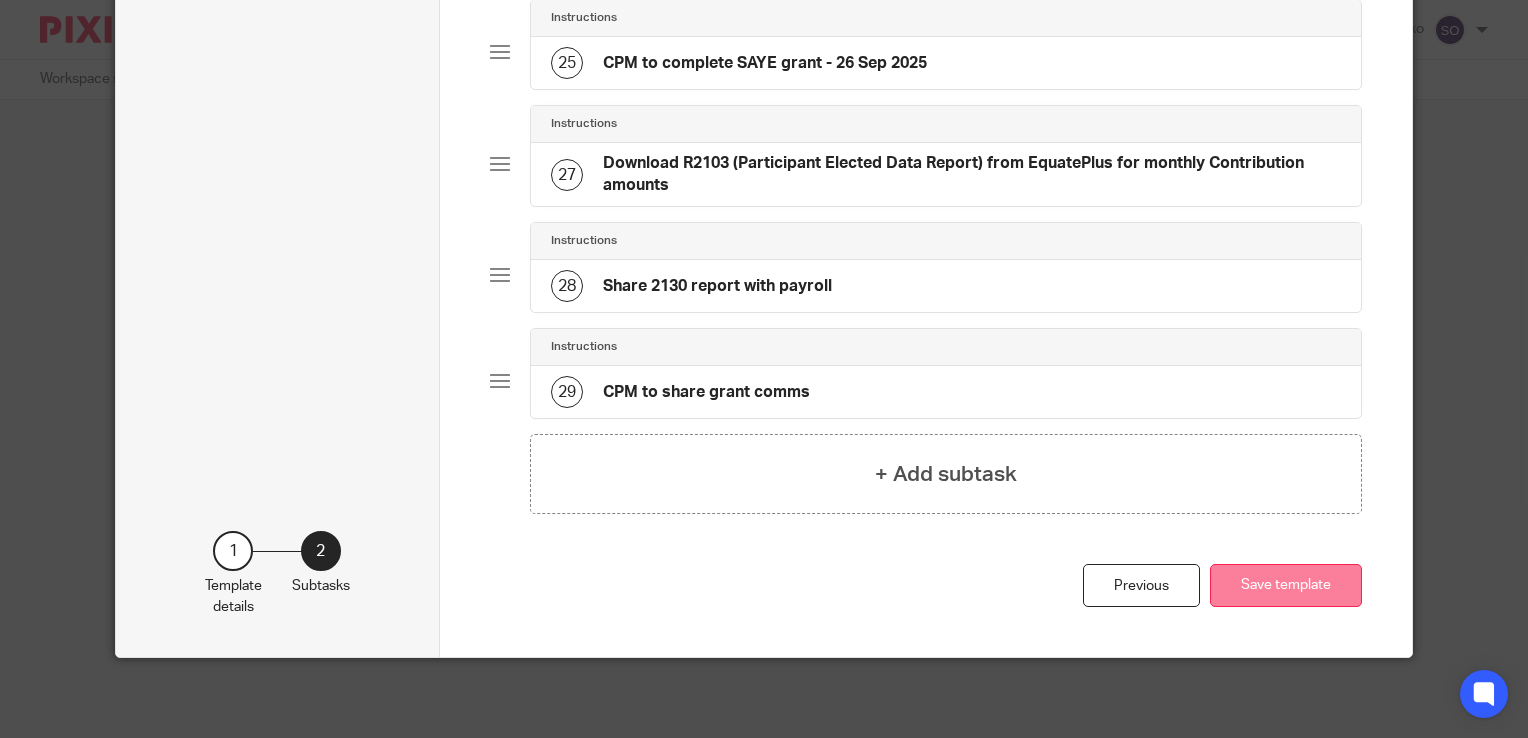 click on "Save template" at bounding box center (1286, 585) 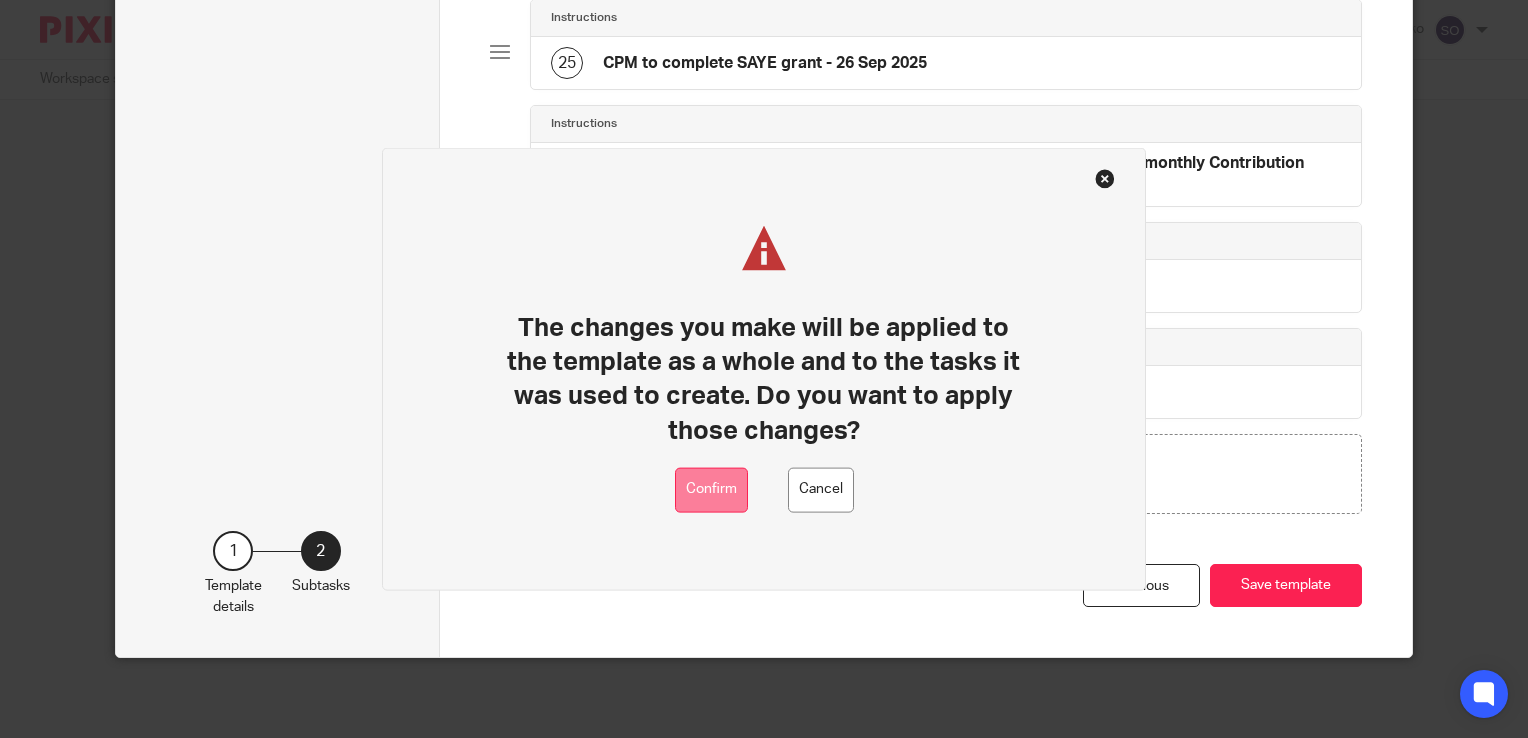 click on "Confirm" at bounding box center (711, 489) 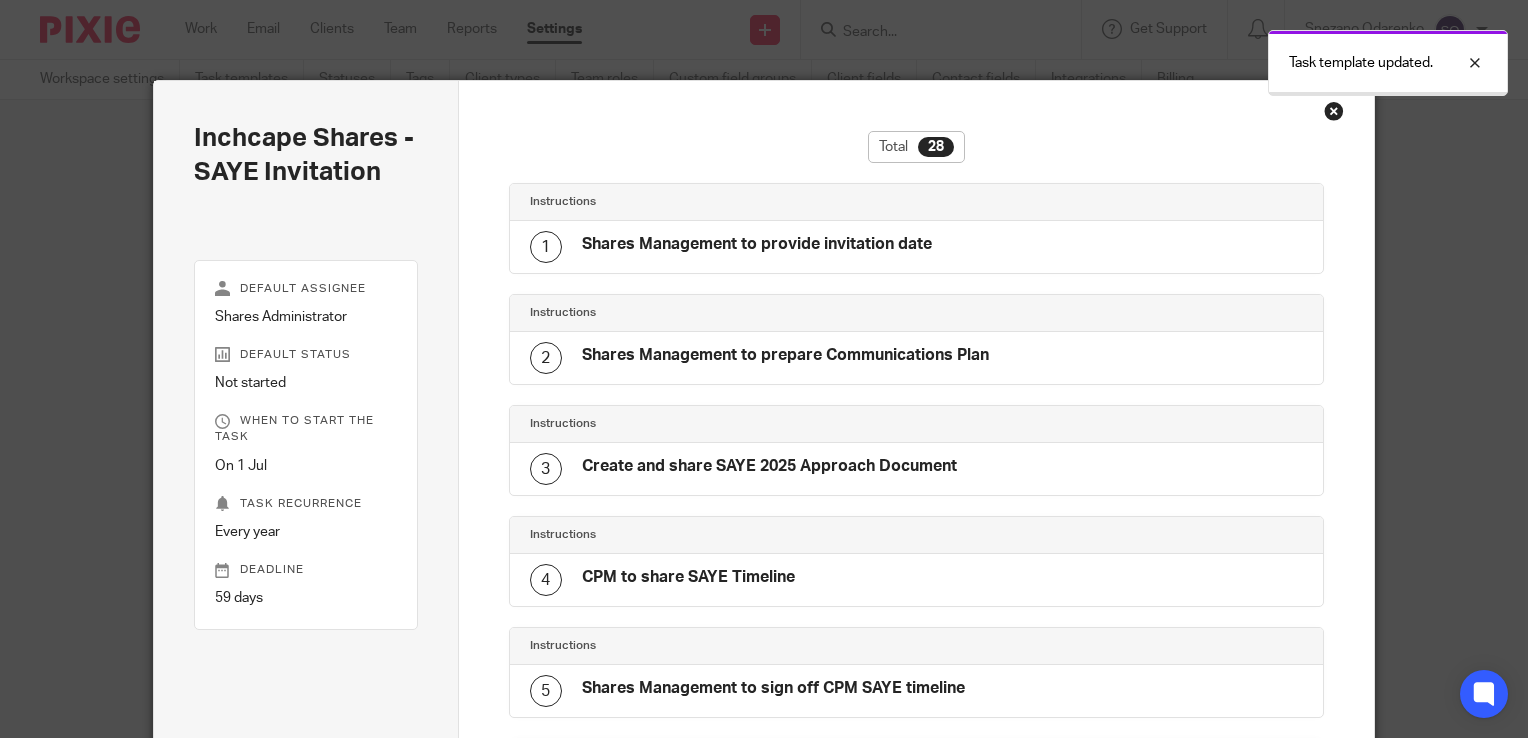 scroll, scrollTop: 0, scrollLeft: 0, axis: both 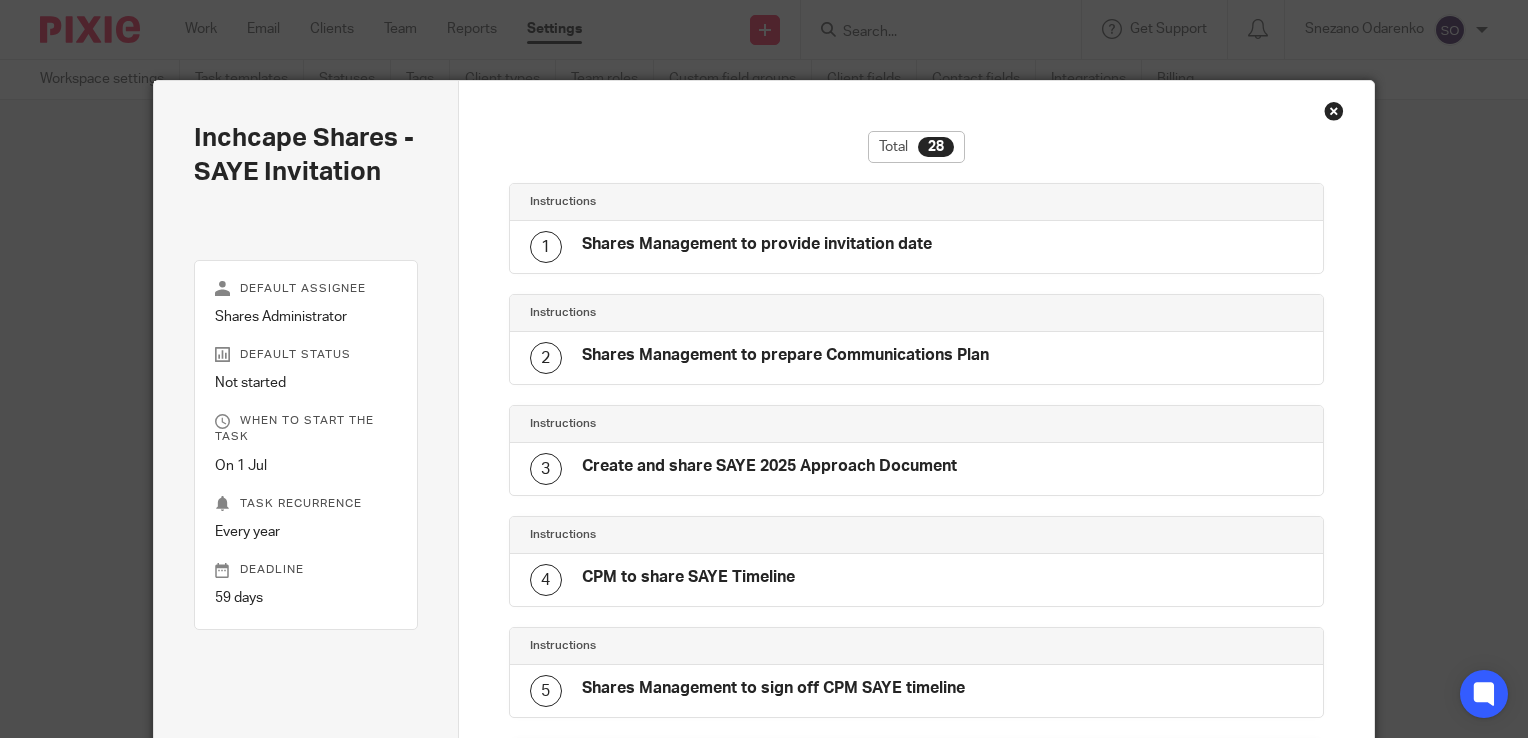 click at bounding box center [1334, 111] 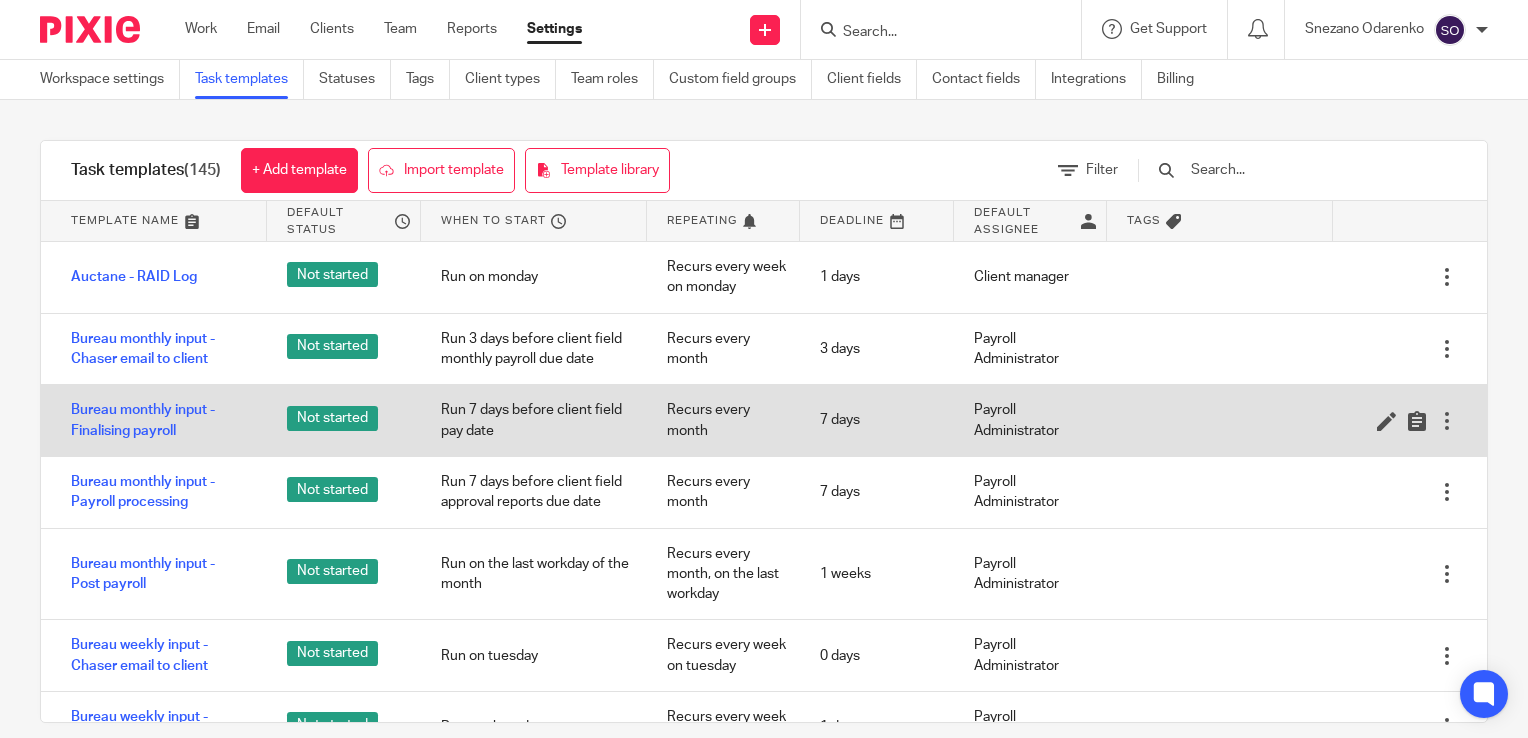 scroll, scrollTop: 0, scrollLeft: 0, axis: both 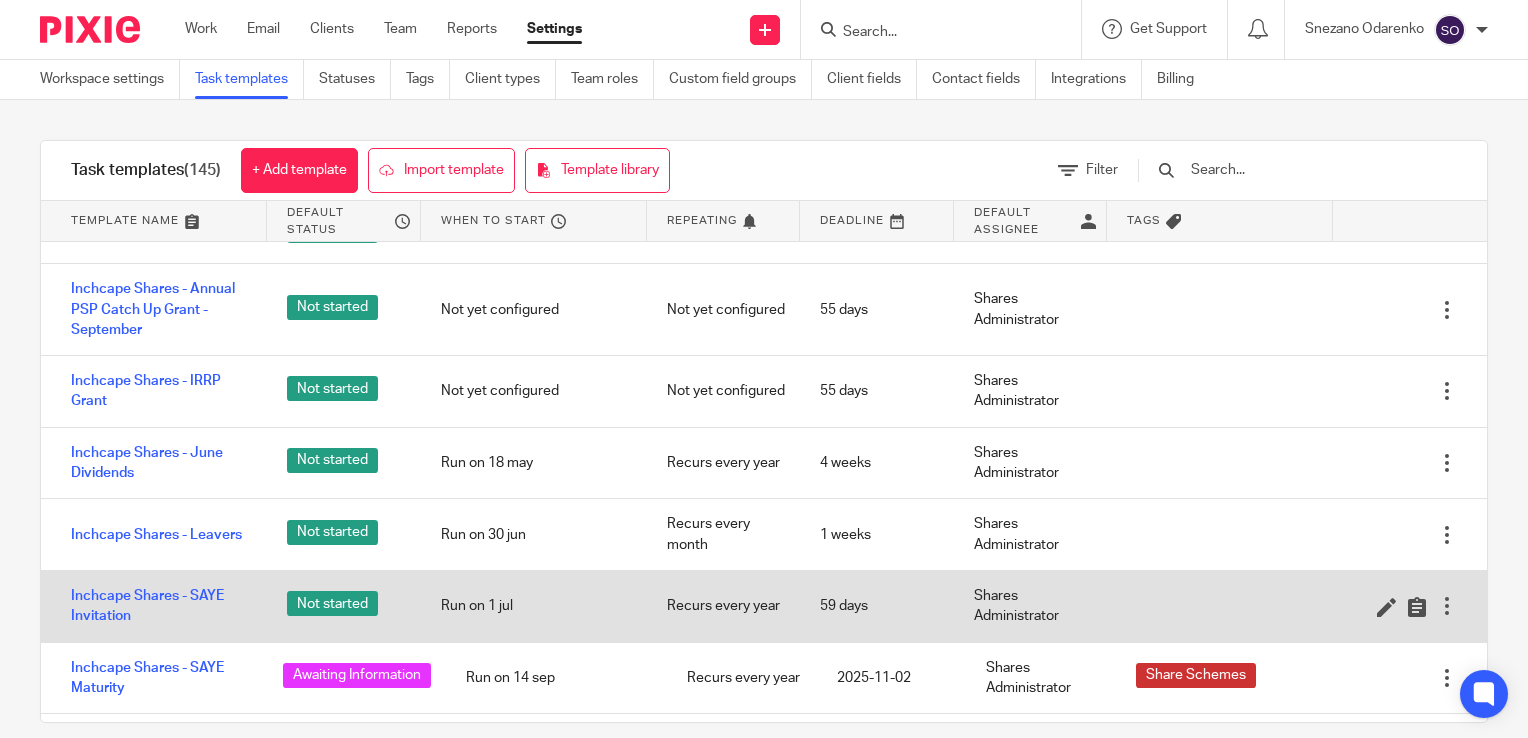click at bounding box center (1447, 606) 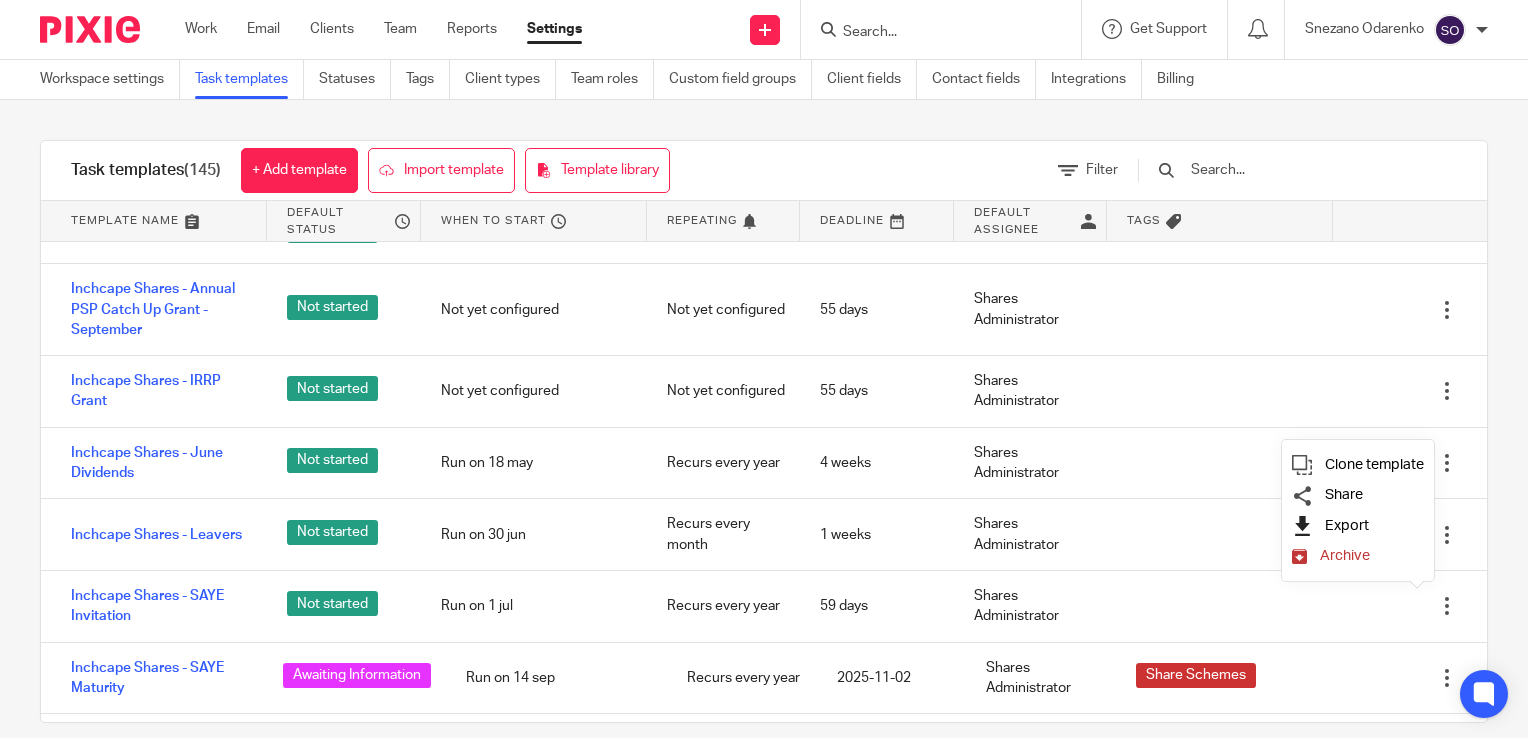 click on "Export" at bounding box center (1347, 525) 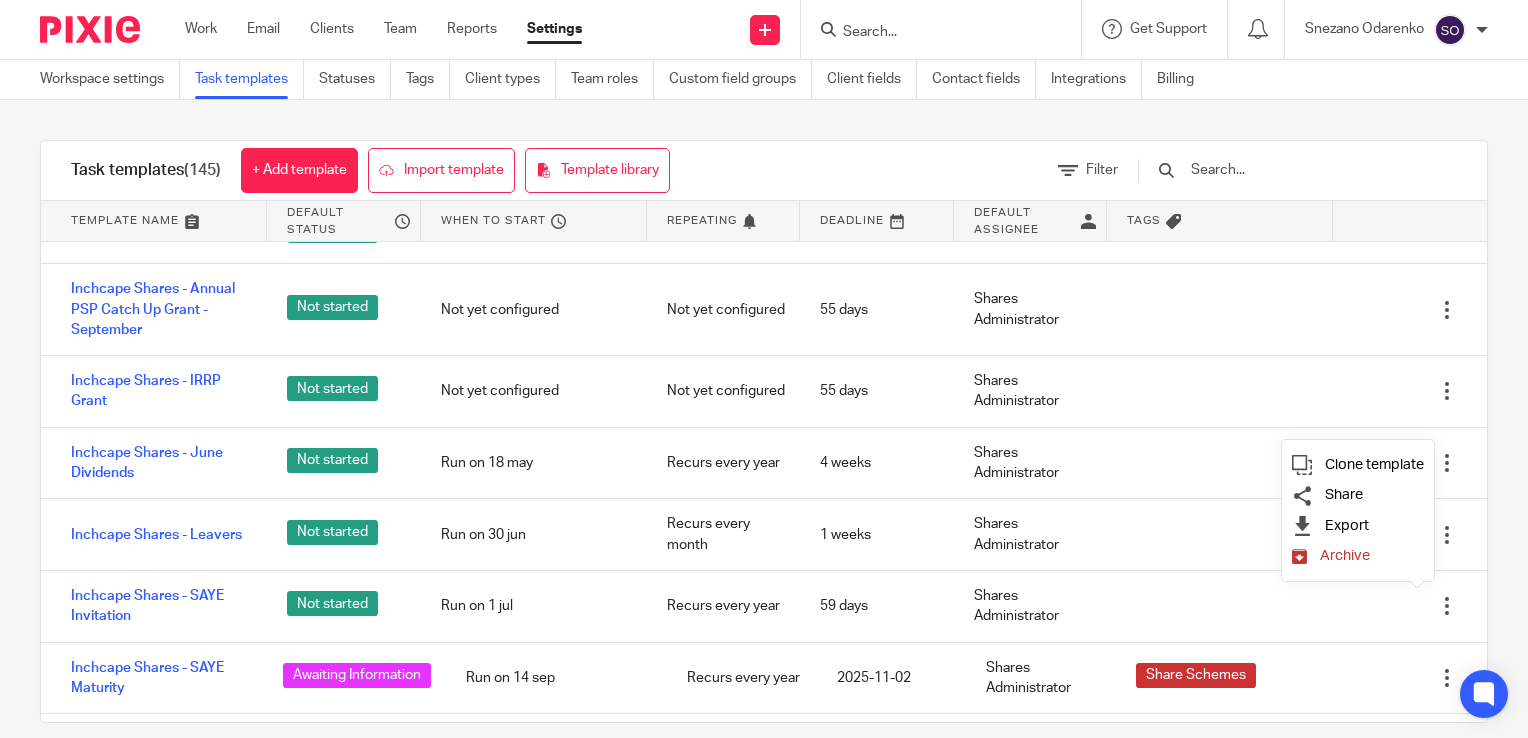 click on "Task templates
(145)
+ Add template
Import template
Template library
Filter
Template name
Default status
When to start
Repeating
Deadline
Default assignee
Tags
Auctane - RAID Log
Not started
Run on monday
Recurs every week on monday
1 days
Client manager
Bureau monthly input - Chaser email to client
Not started
Run 3 days before client field monthly payroll due date
Recurs every month
3 days
Payroll Administrator
Bureau monthly input - Finalising payroll" at bounding box center [764, 431] 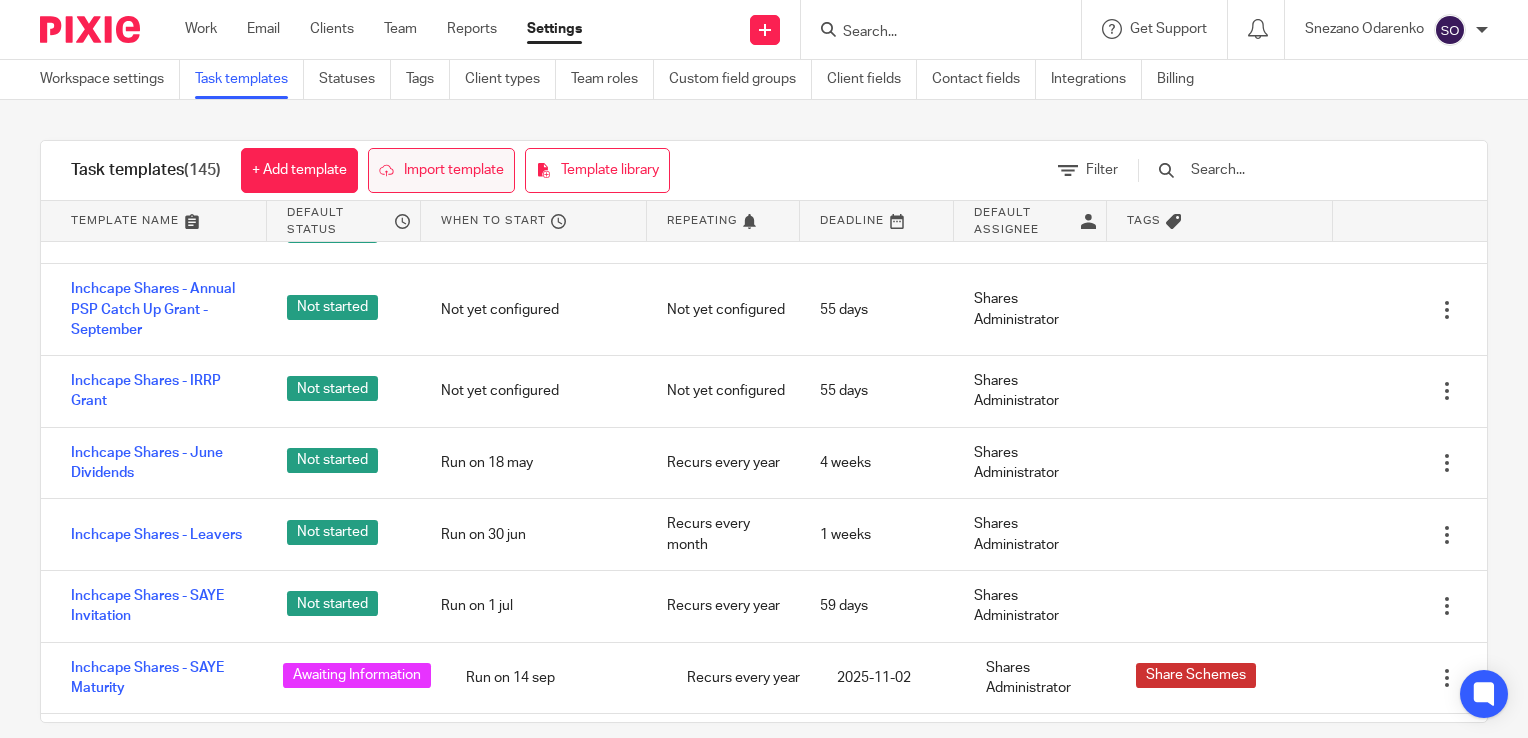 click on "Import template" at bounding box center (441, 170) 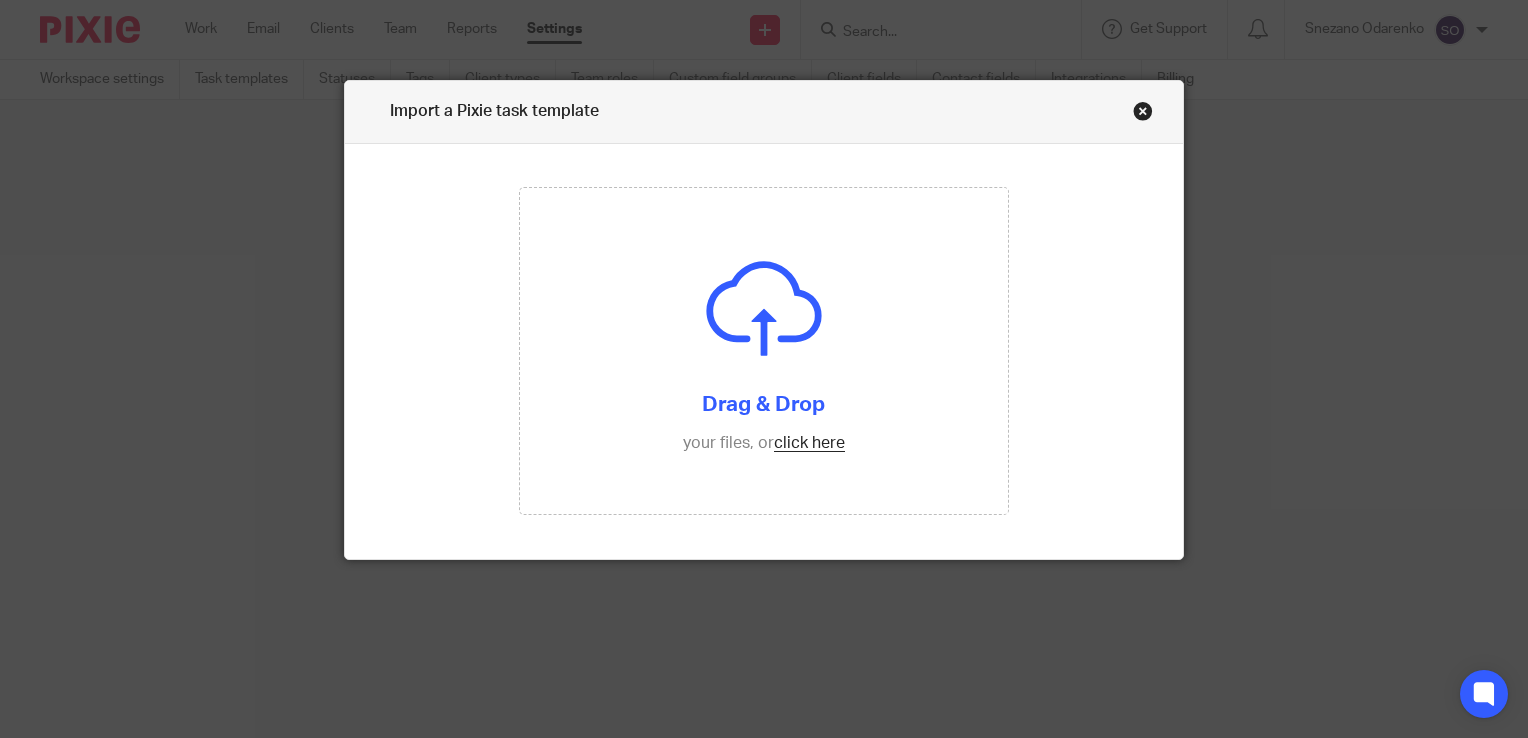 scroll, scrollTop: 0, scrollLeft: 0, axis: both 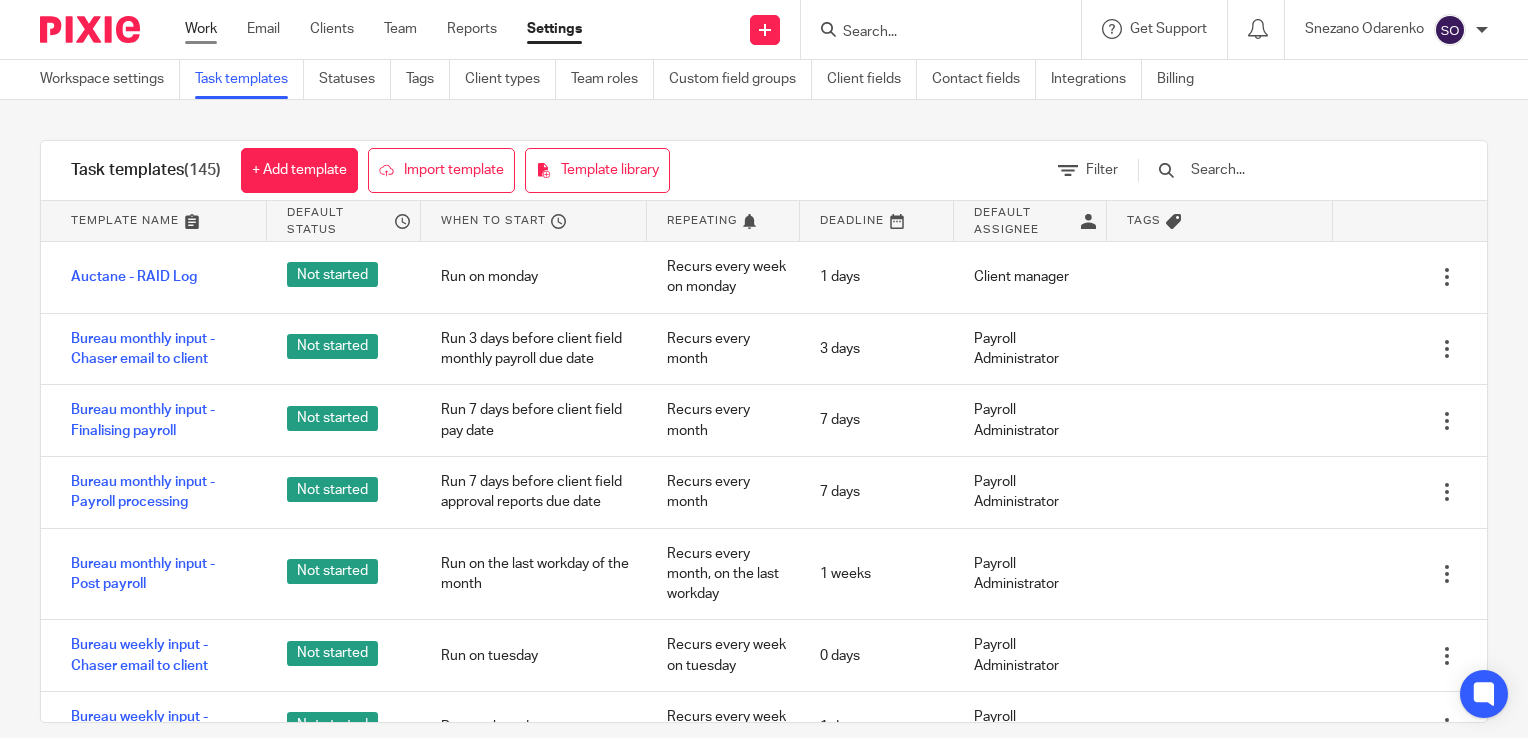 click on "Work" at bounding box center (201, 29) 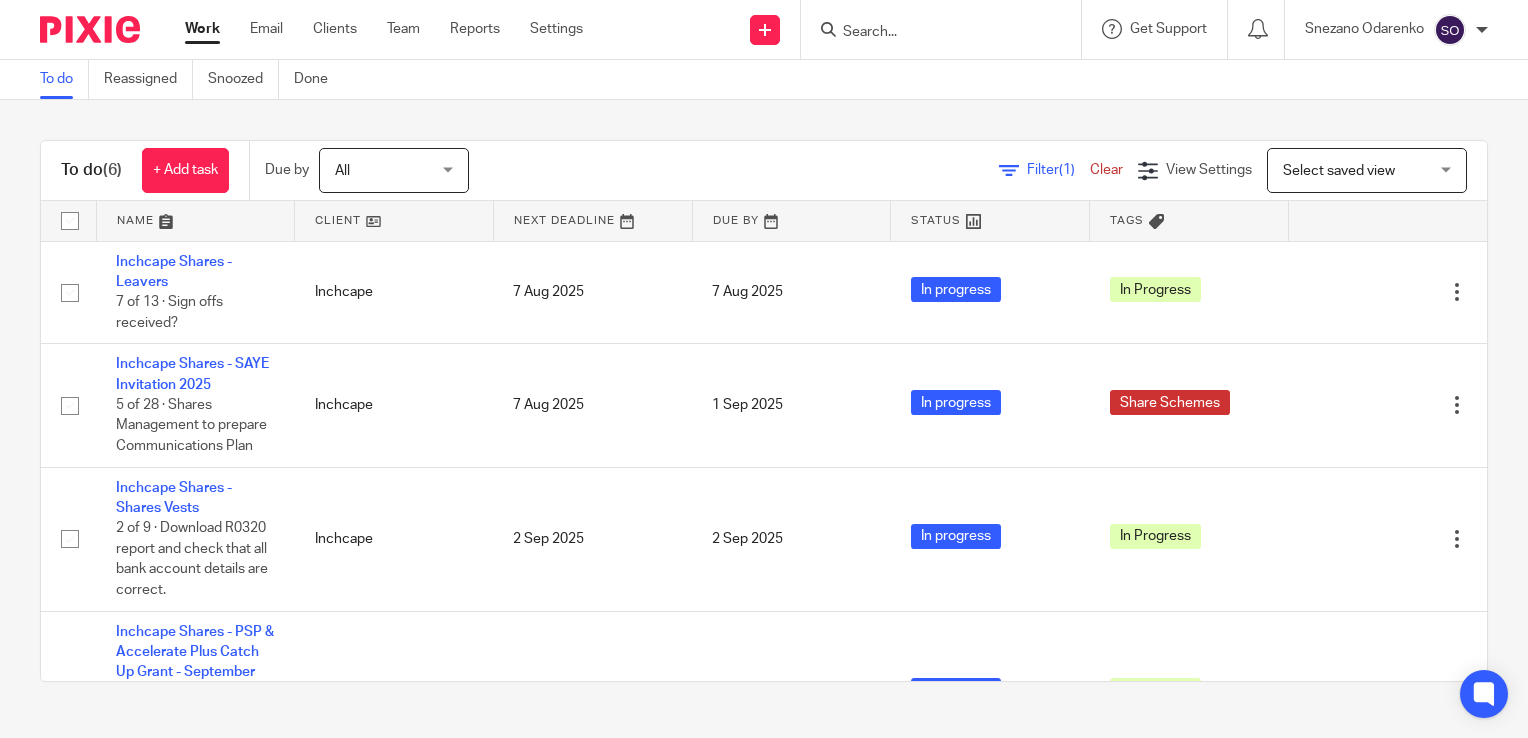 scroll, scrollTop: 0, scrollLeft: 0, axis: both 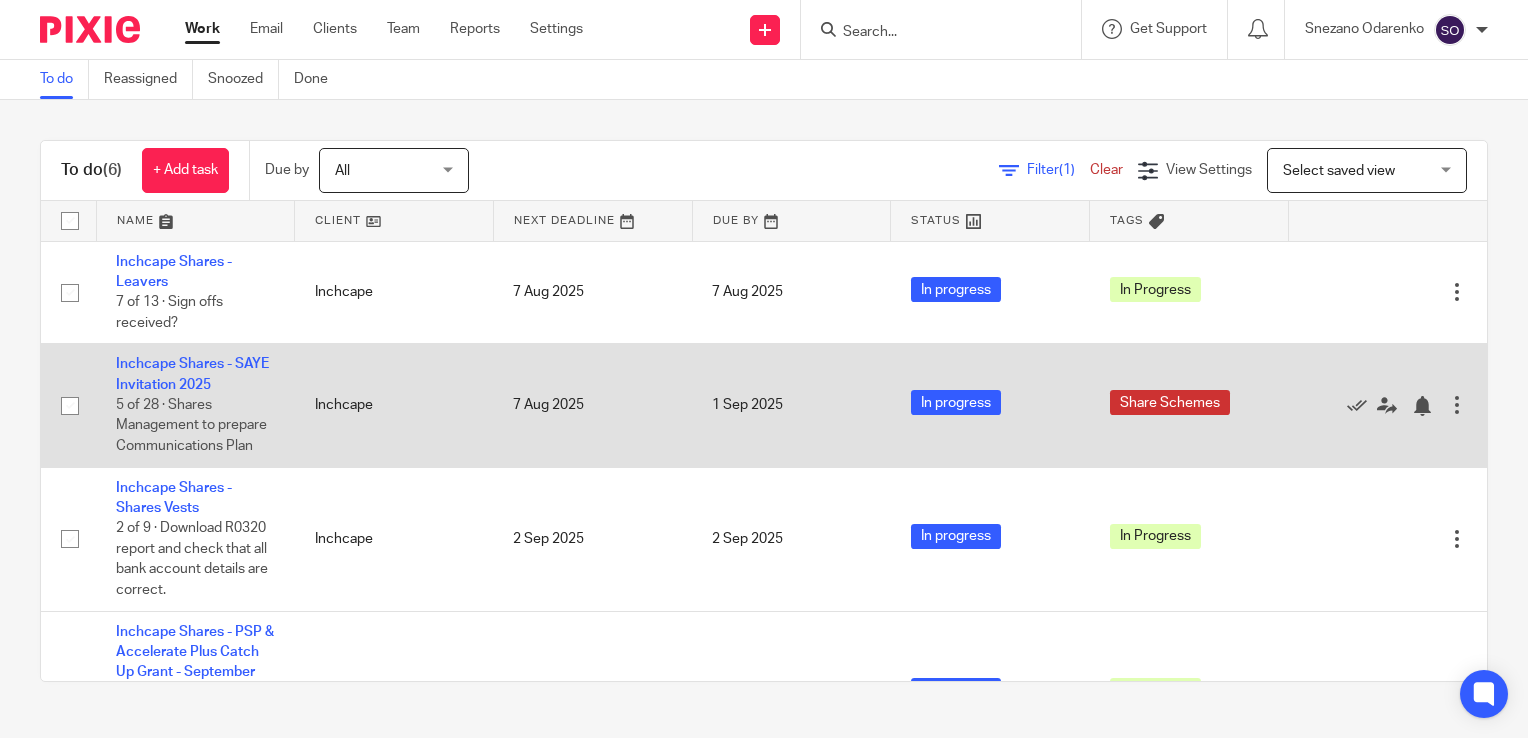 click at bounding box center [1457, 405] 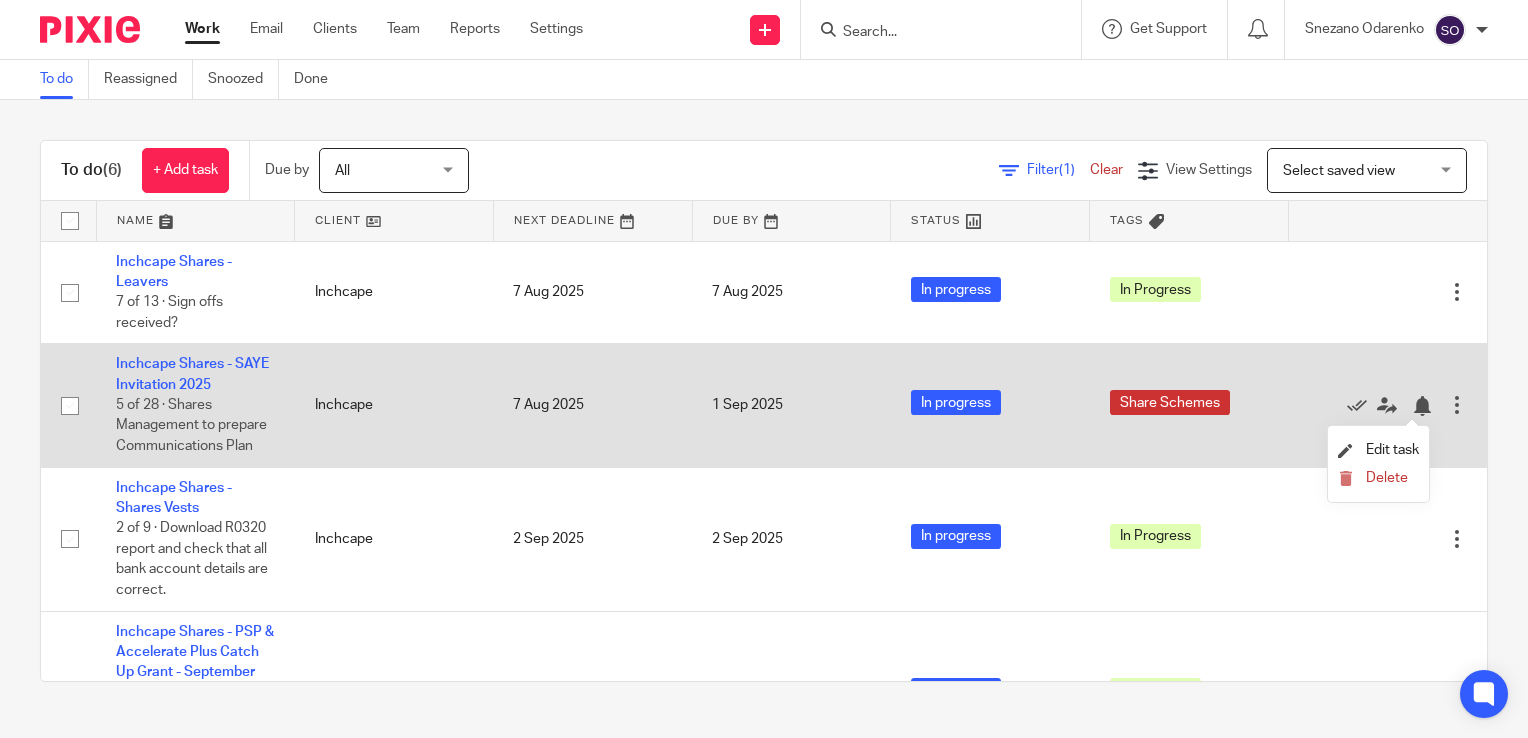 click on "Edit task
Delete" at bounding box center [1387, 405] 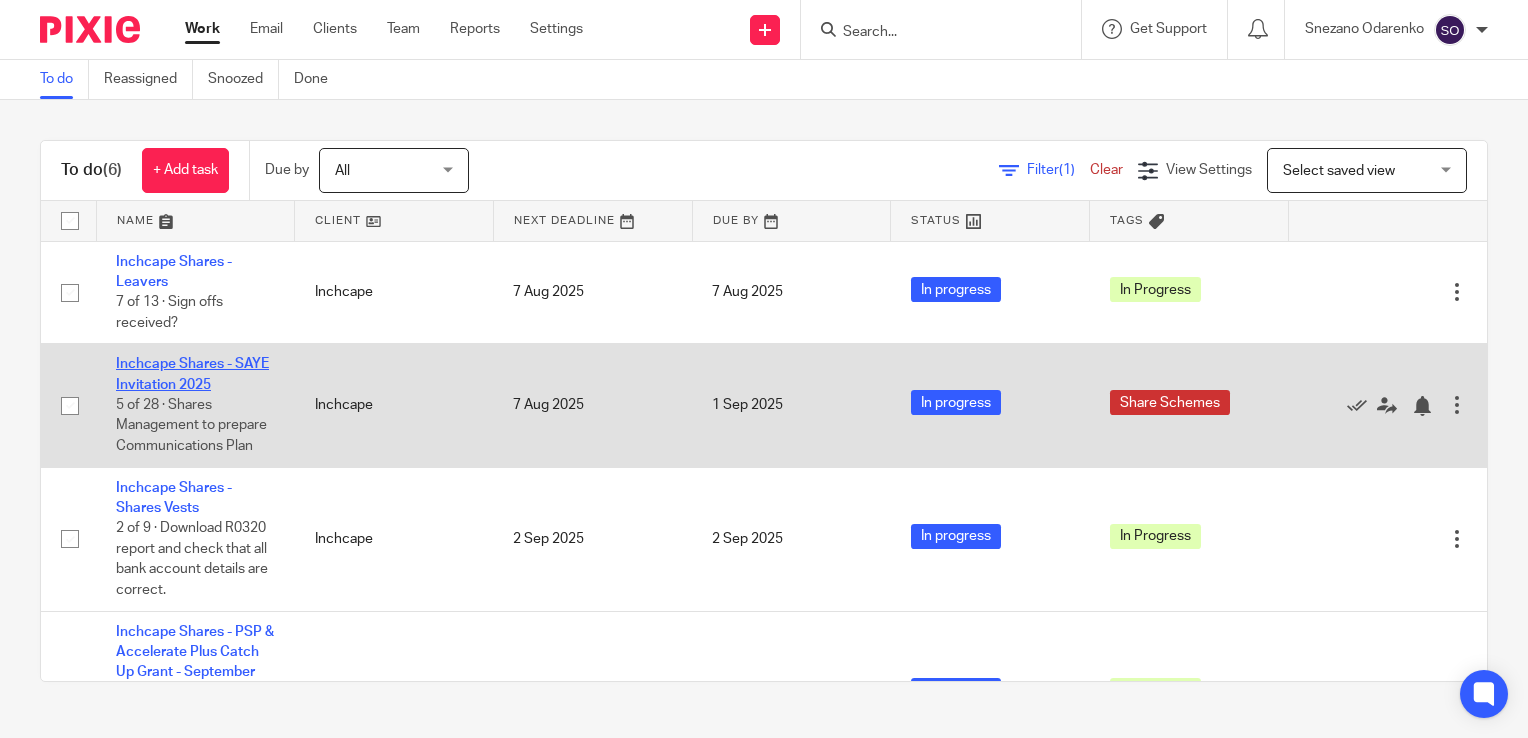 click on "Inchcape Shares - SAYE Invitation 2025" at bounding box center [192, 374] 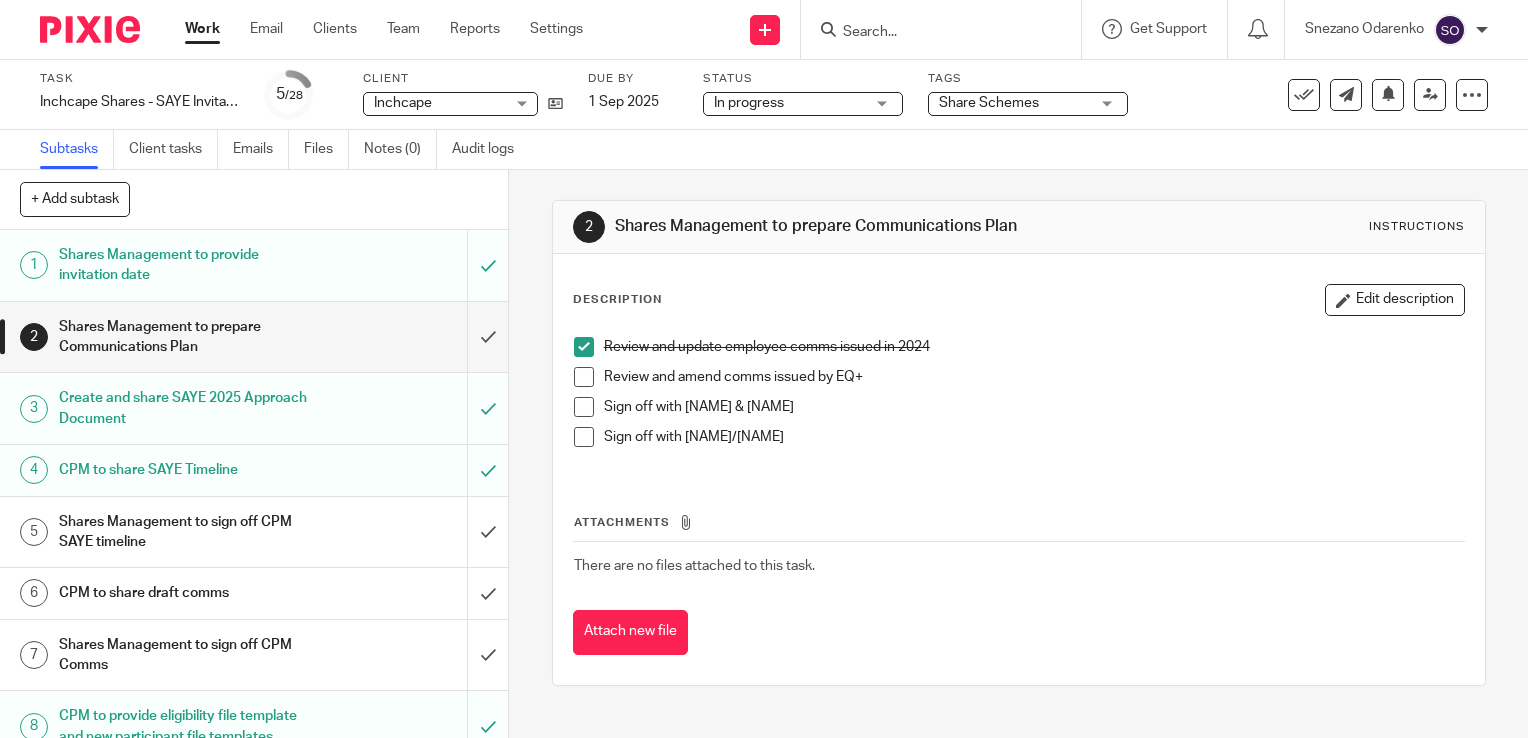 scroll, scrollTop: 0, scrollLeft: 0, axis: both 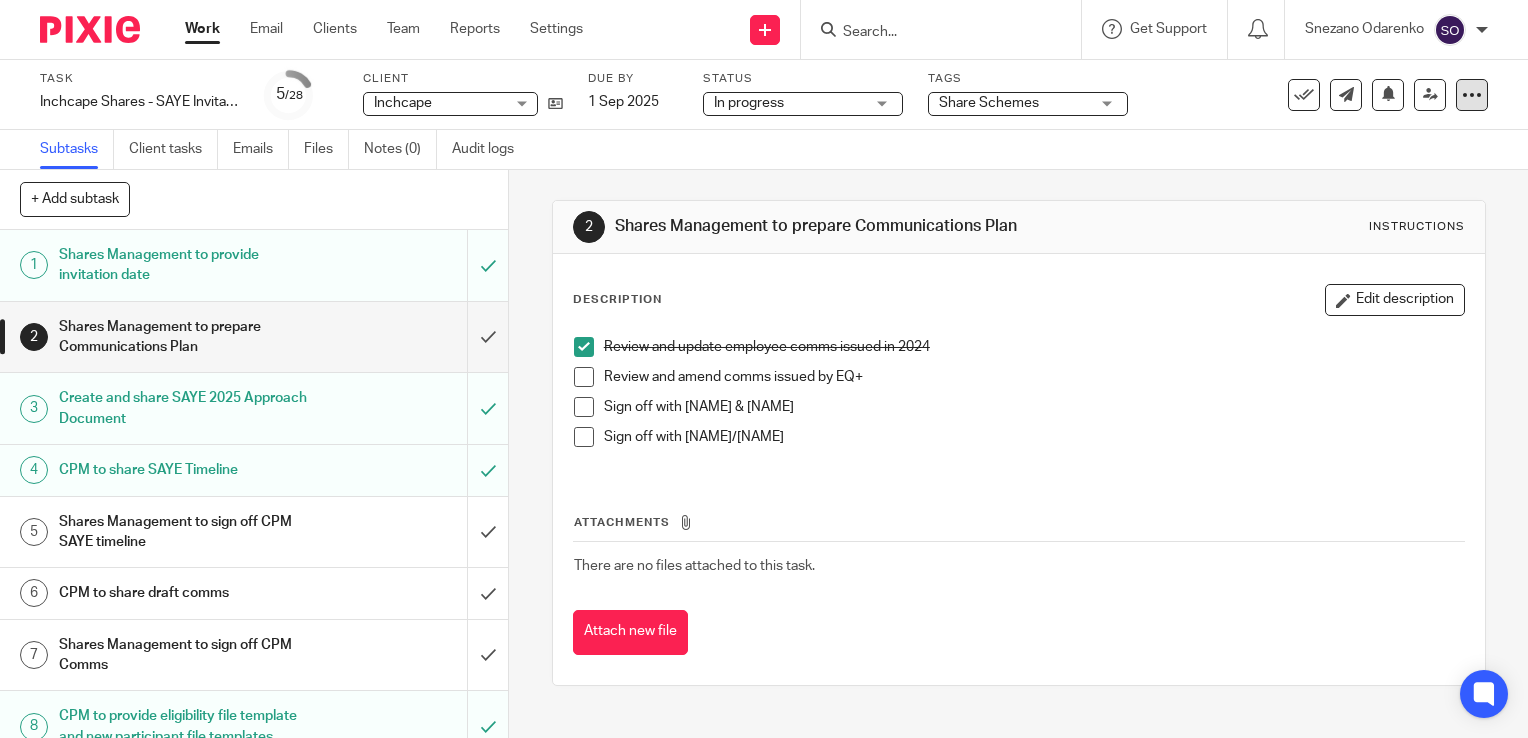 click at bounding box center [1472, 95] 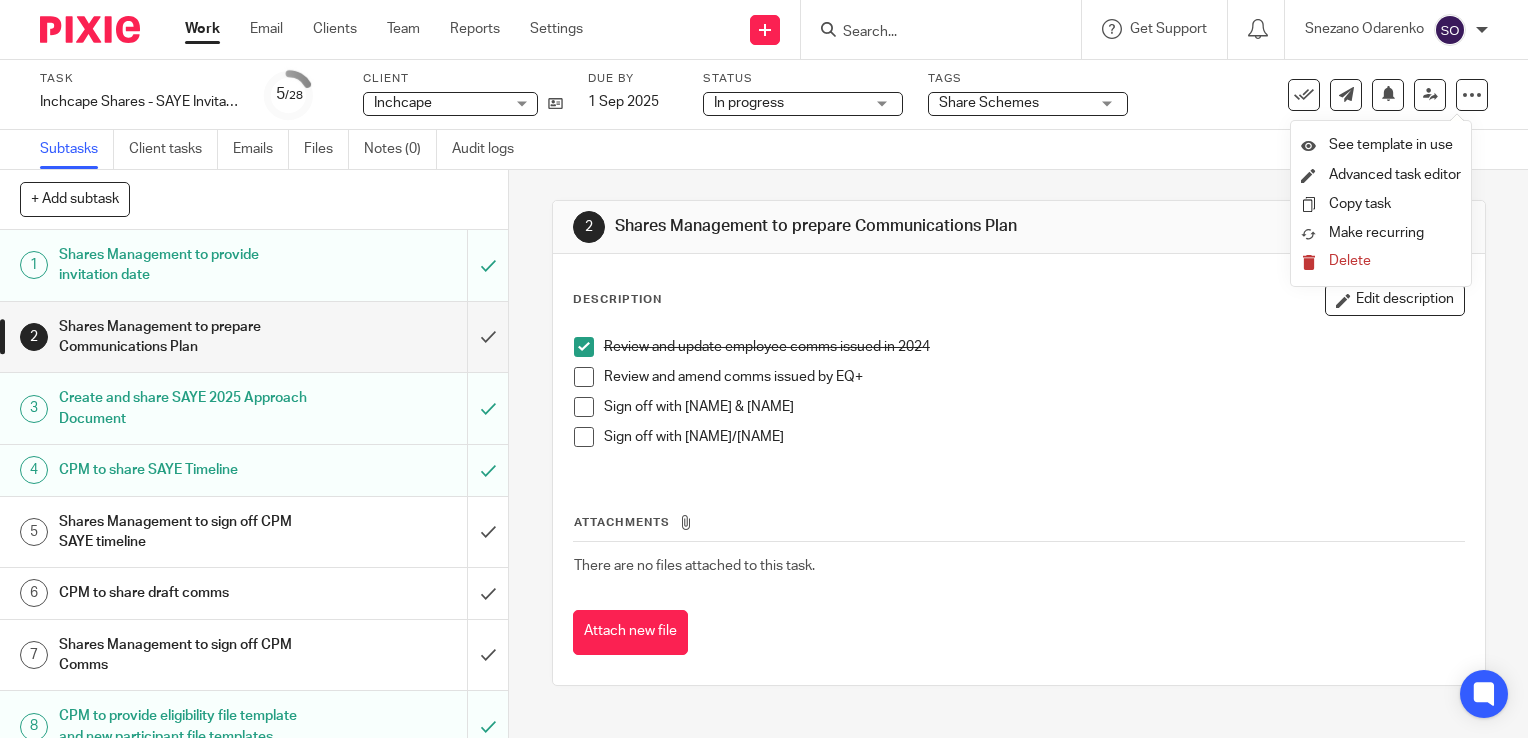 click on "Review and update employee comms issued in 2024   Review and amend comms issued by EQ+   Sign off with Alessandra & Nikki   Sign off with Cy/Helen" at bounding box center (1019, 399) 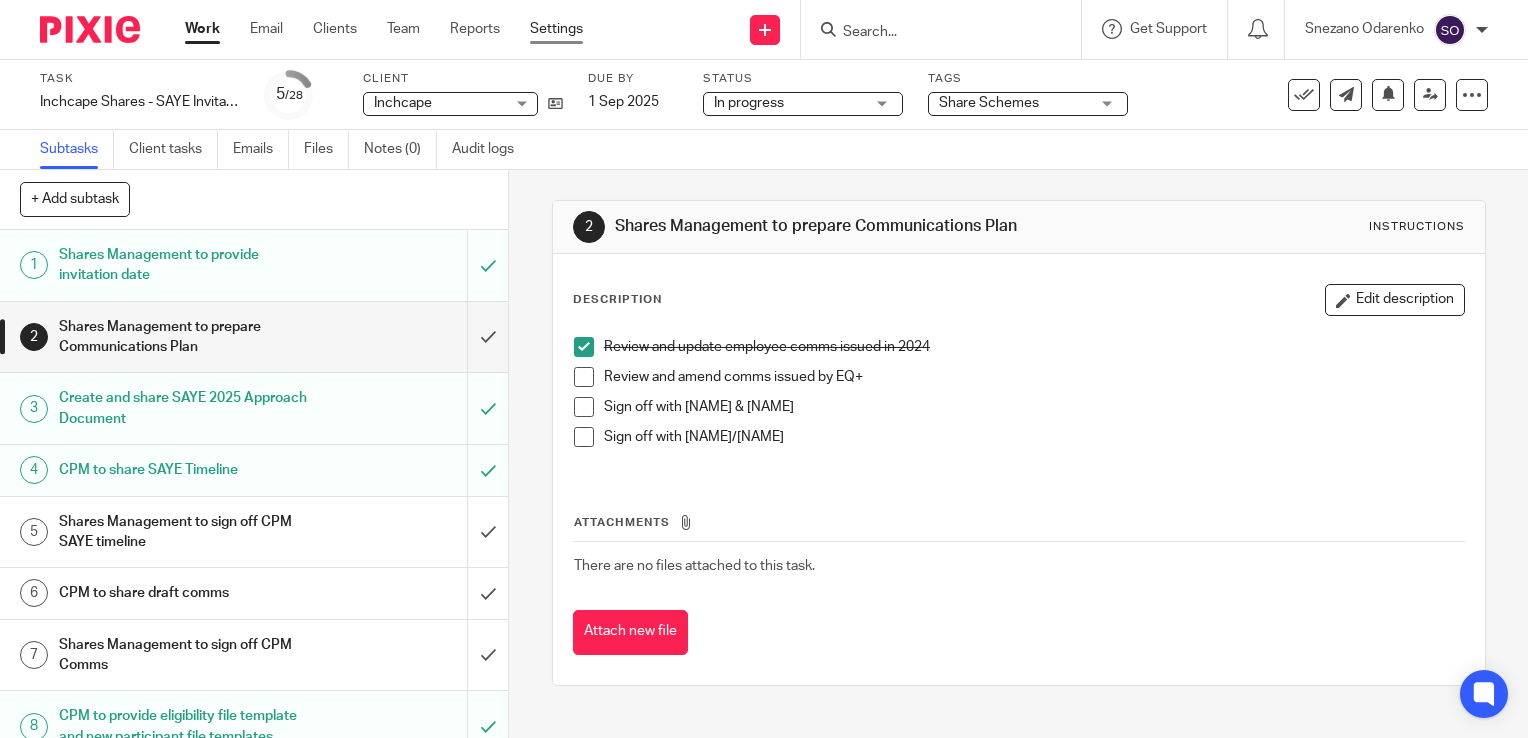 click on "Settings" at bounding box center (556, 29) 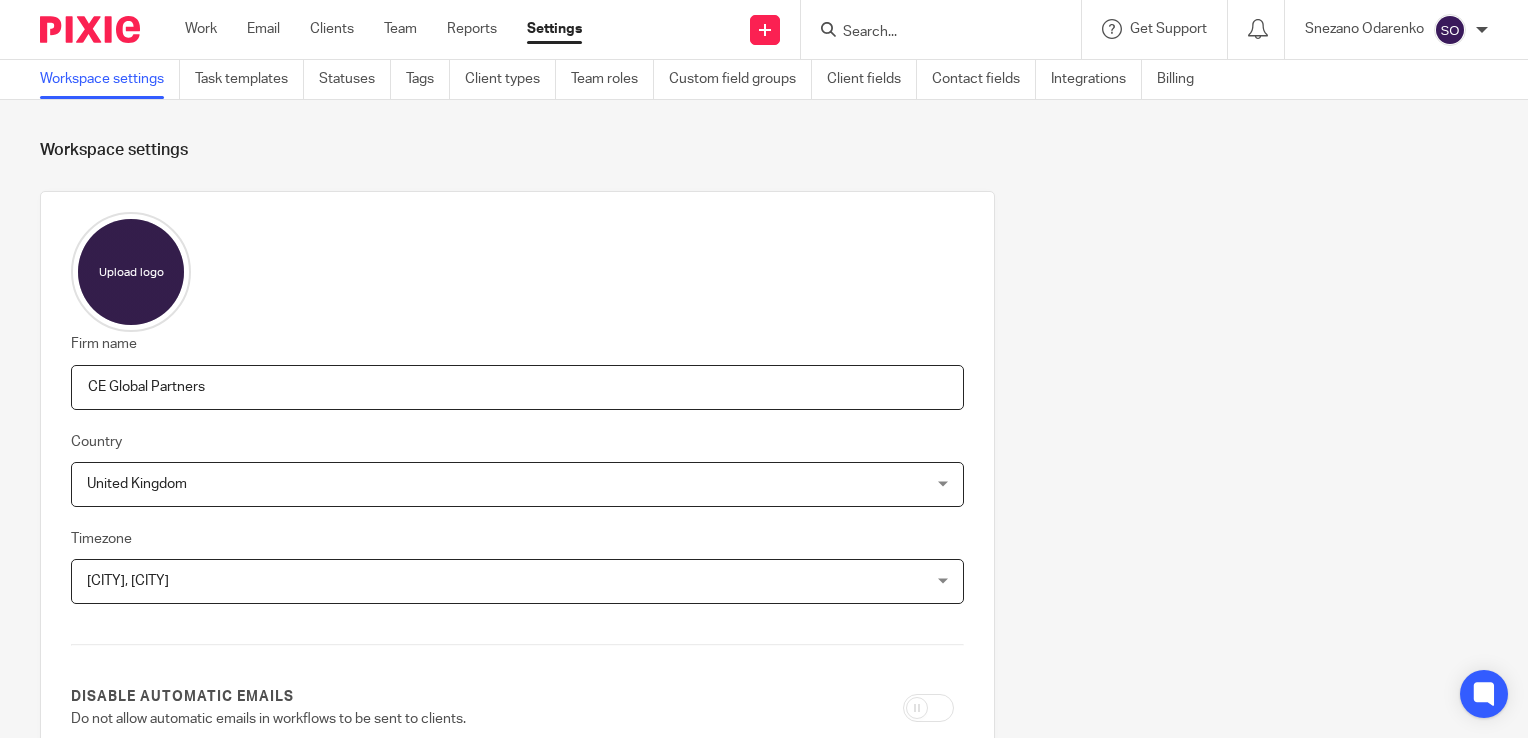 scroll, scrollTop: 0, scrollLeft: 0, axis: both 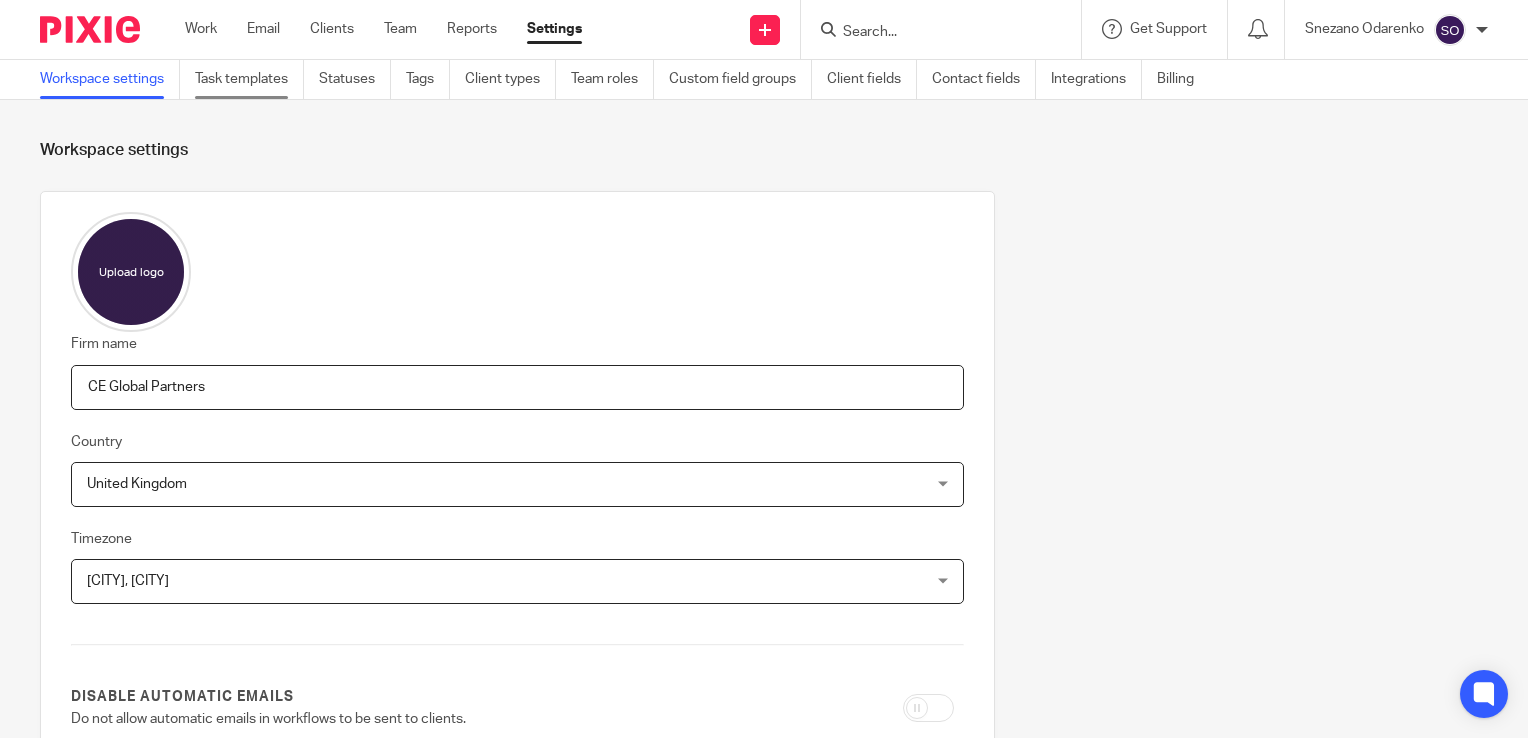 click on "Task templates" at bounding box center [249, 79] 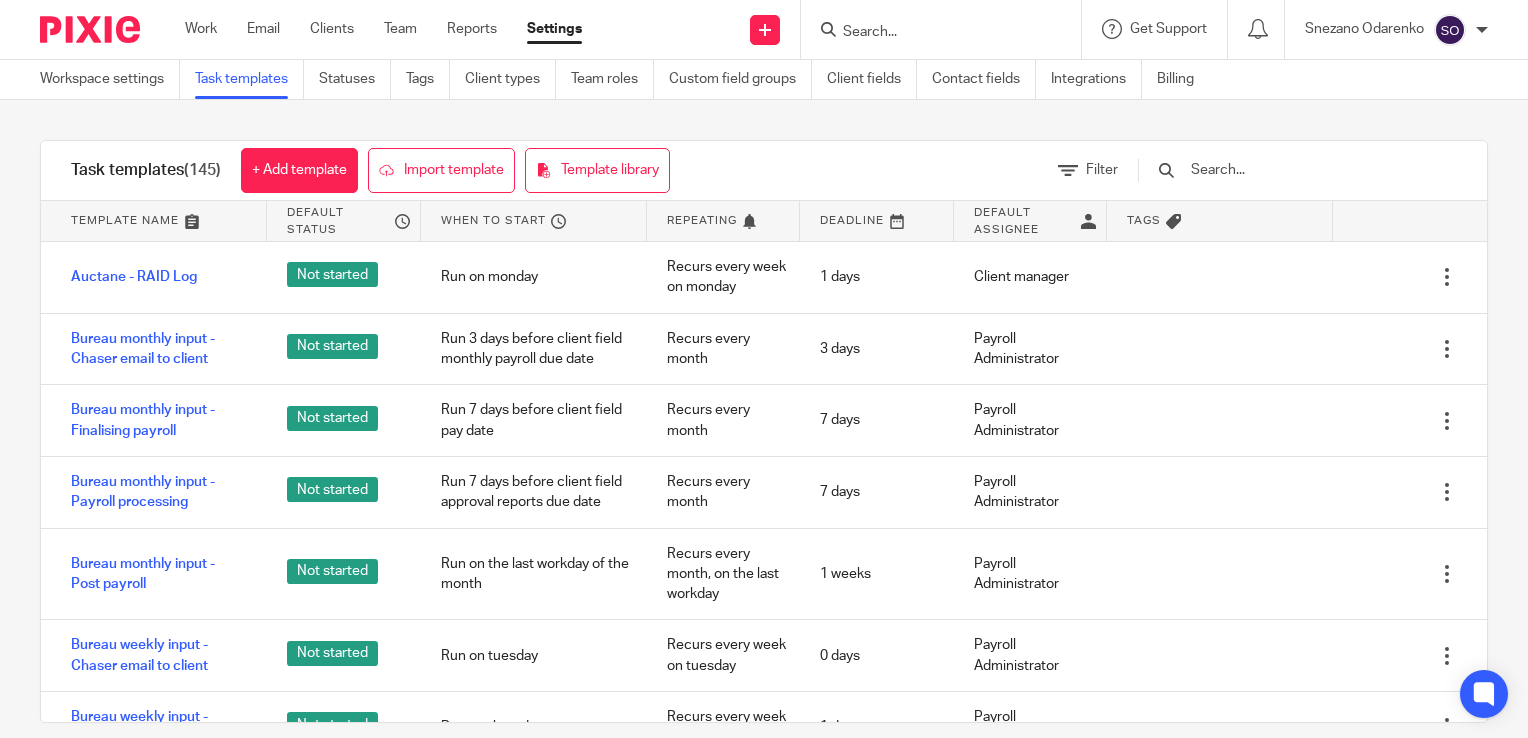 scroll, scrollTop: 0, scrollLeft: 0, axis: both 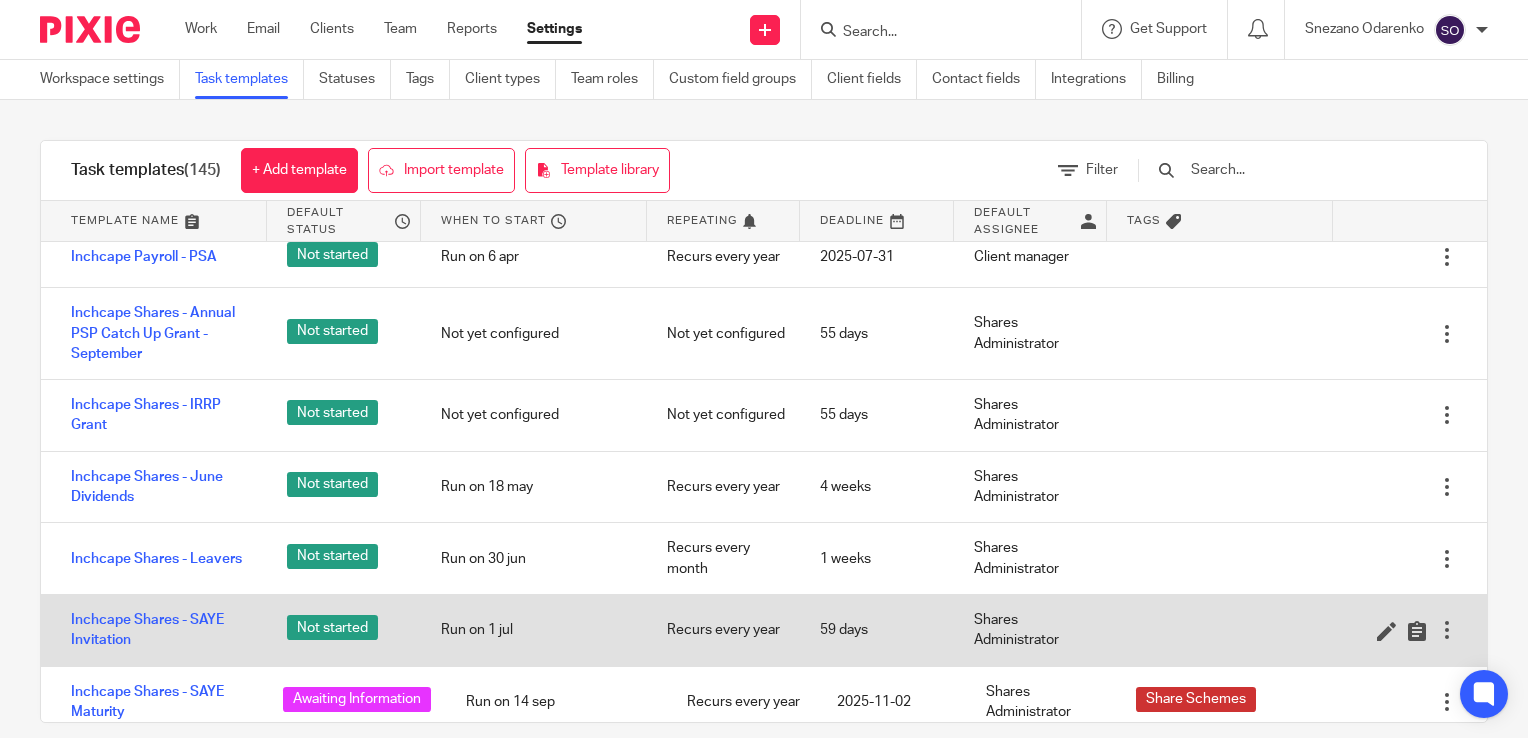 click at bounding box center (1447, 630) 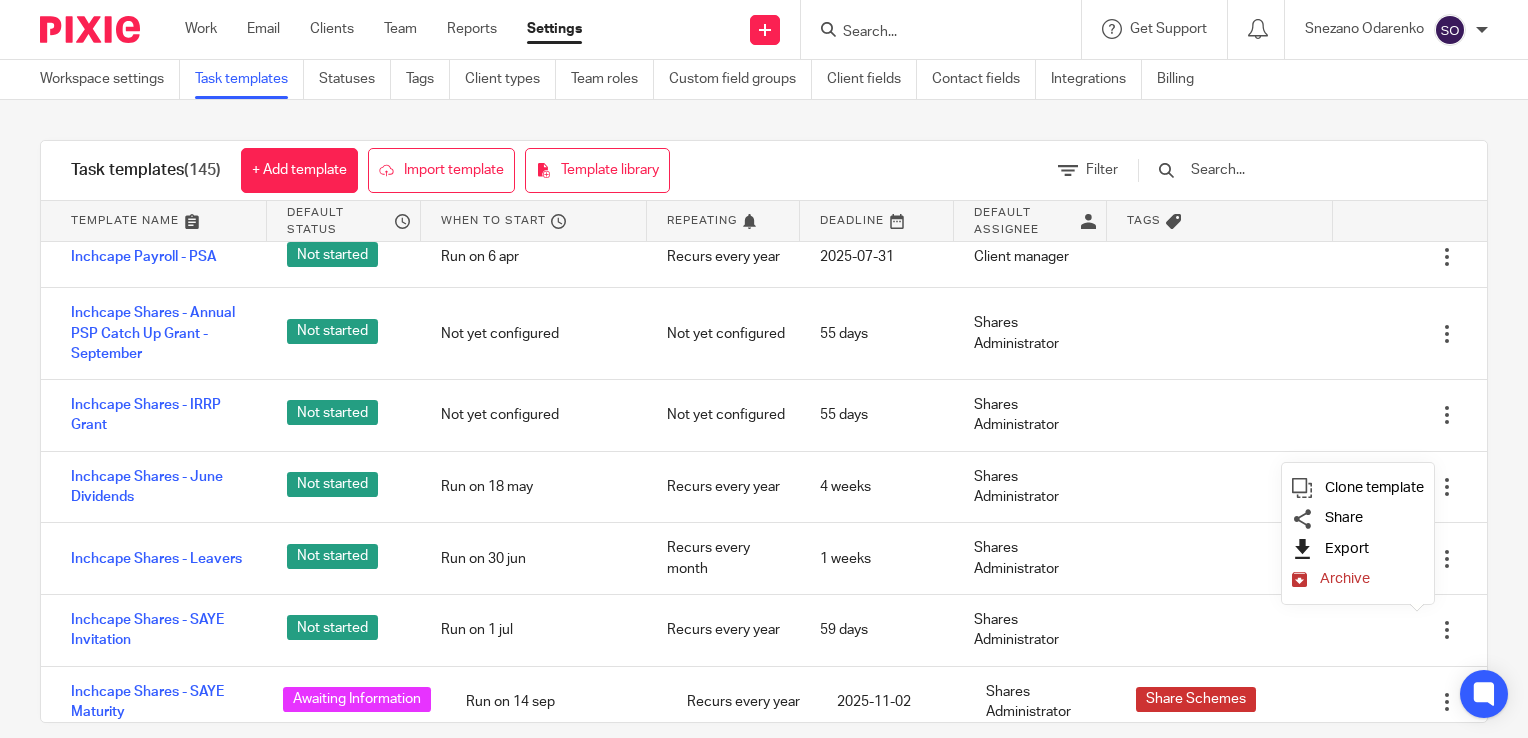 click on "Export" at bounding box center [1347, 548] 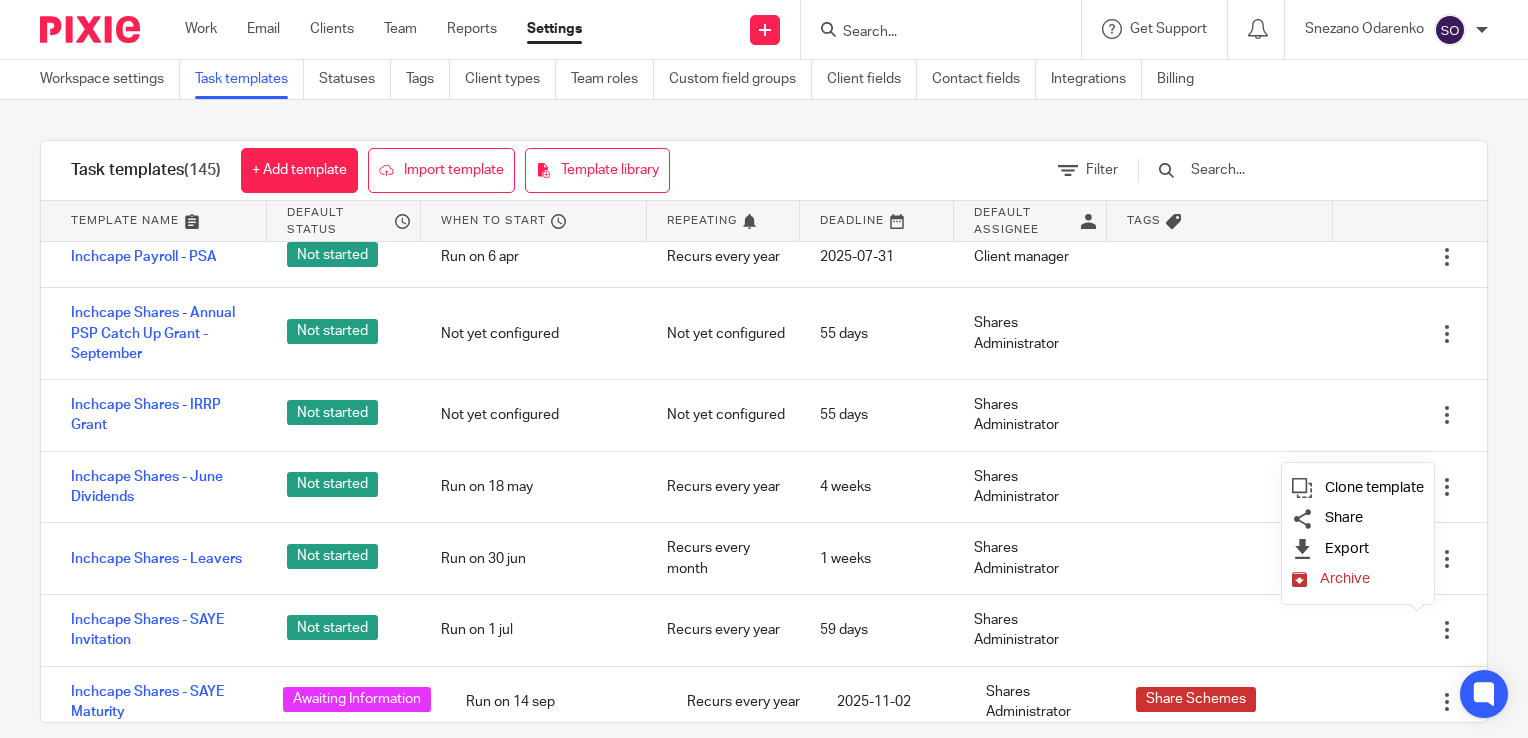 click on "Workspace settings
Task templates
Statuses
Tags
Client types
Team roles
Custom field groups
Client fields
Contact fields
Integrations
Billing" at bounding box center (764, 80) 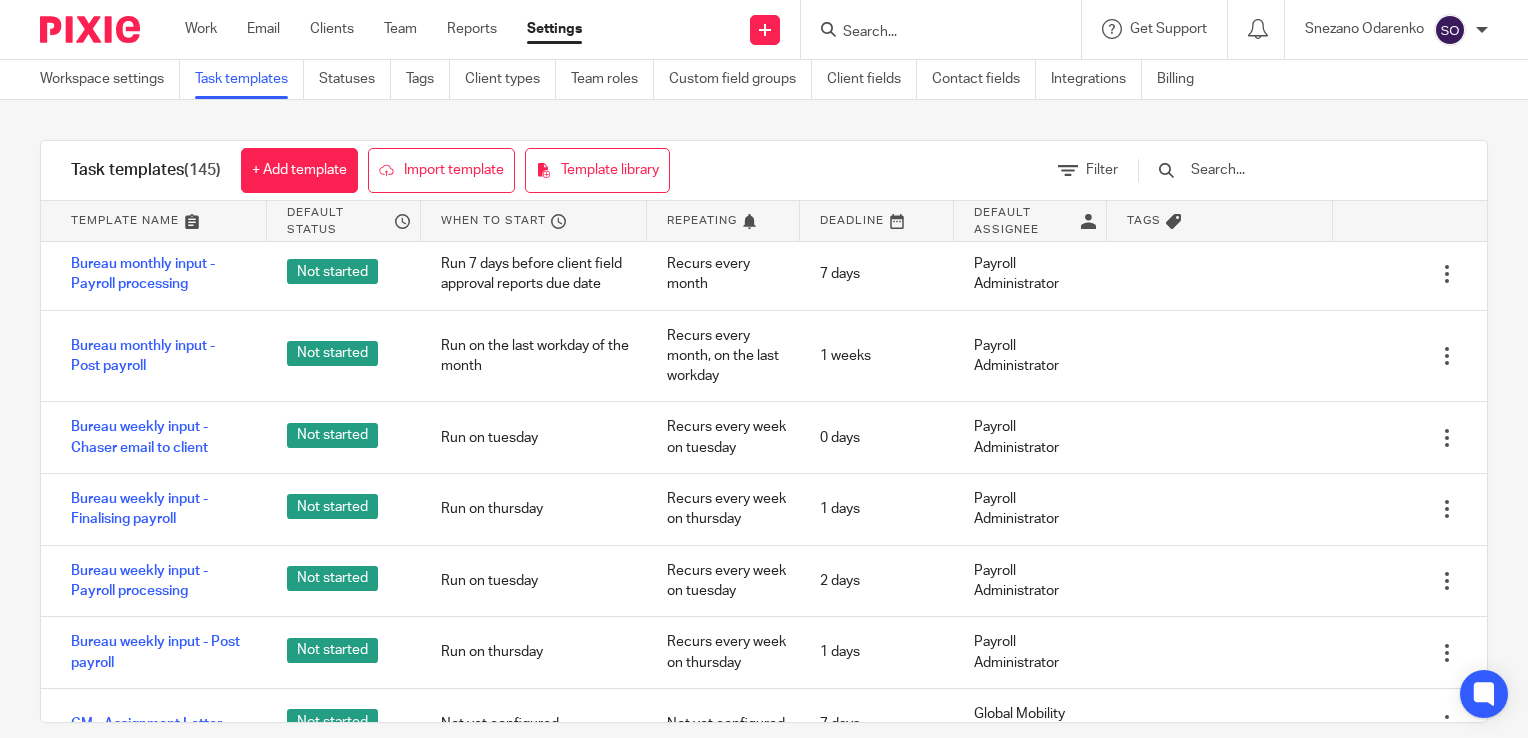 scroll, scrollTop: 0, scrollLeft: 0, axis: both 